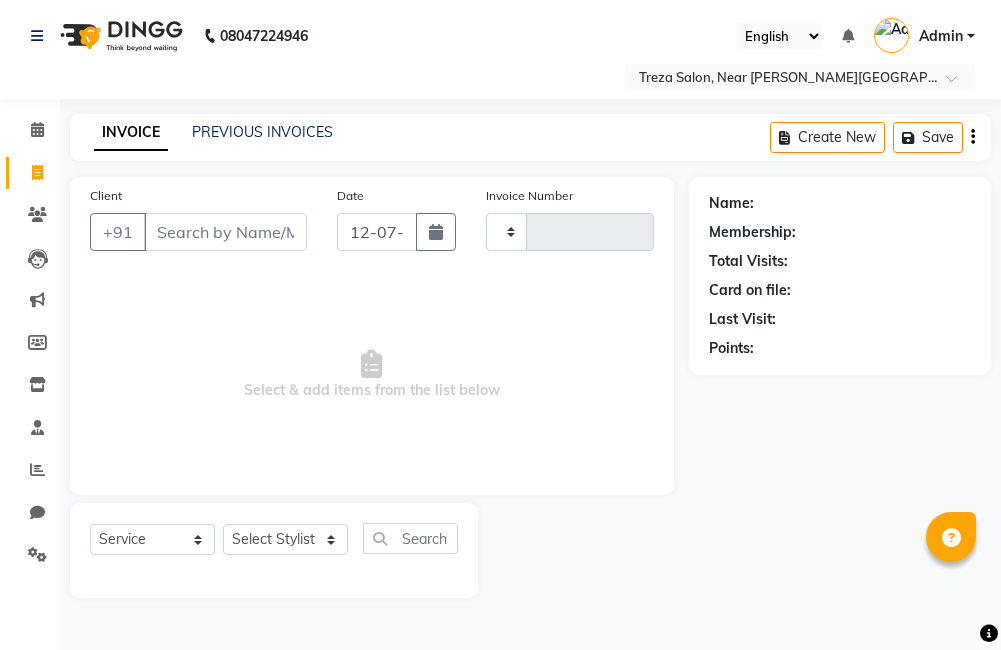 select on "service" 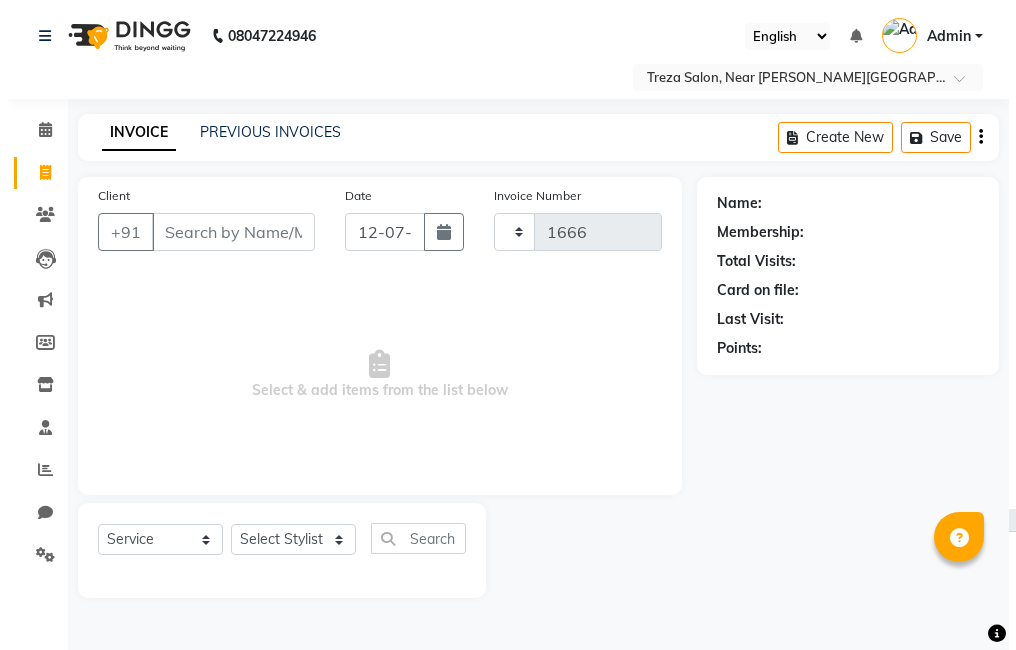 scroll, scrollTop: 0, scrollLeft: 0, axis: both 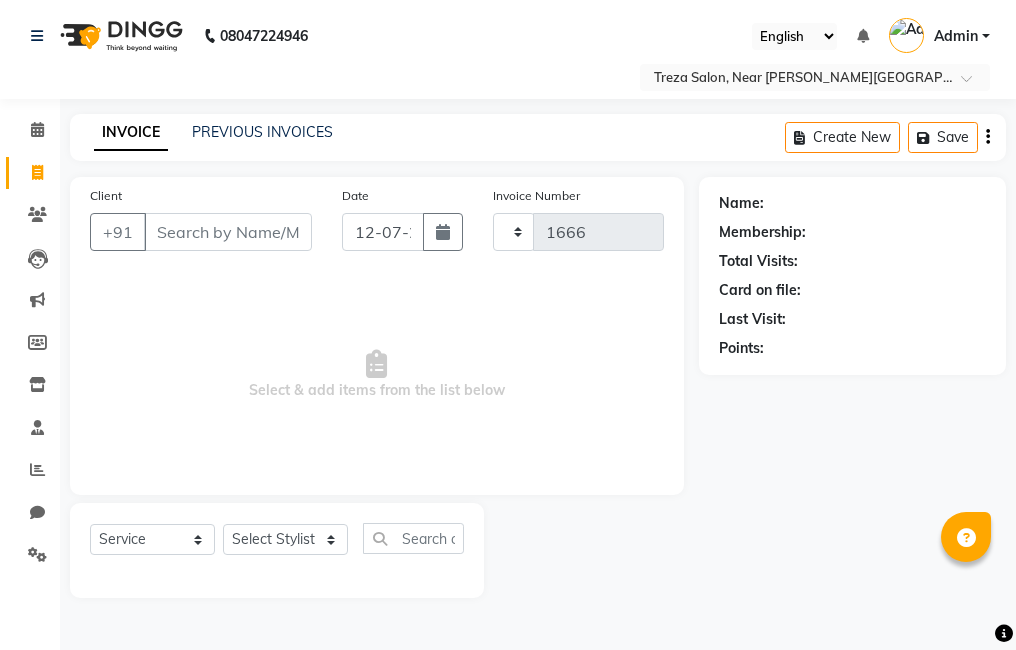 select on "7633" 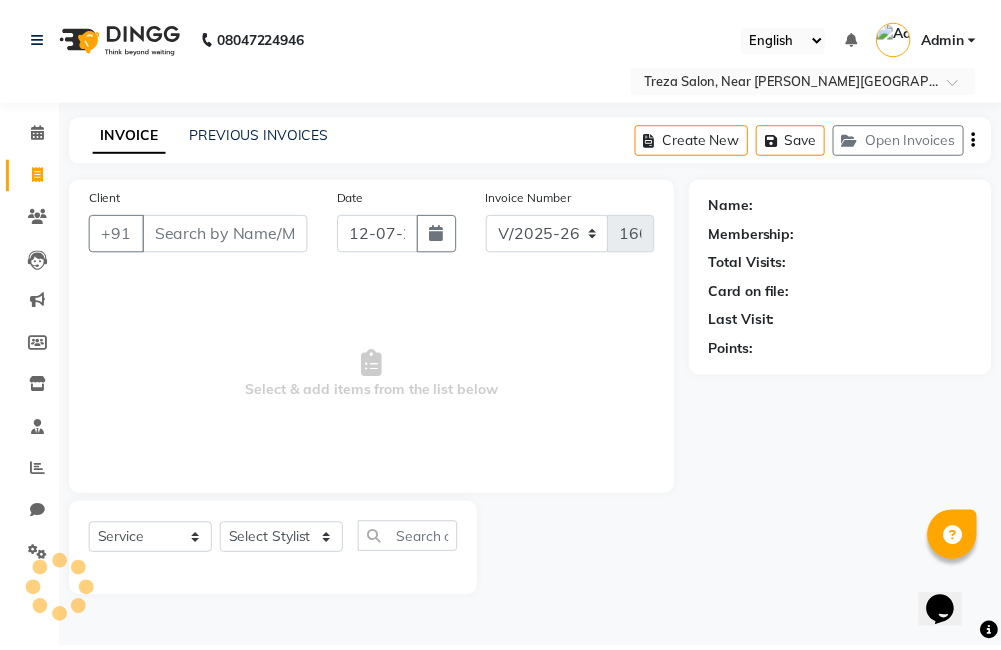 scroll, scrollTop: 0, scrollLeft: 0, axis: both 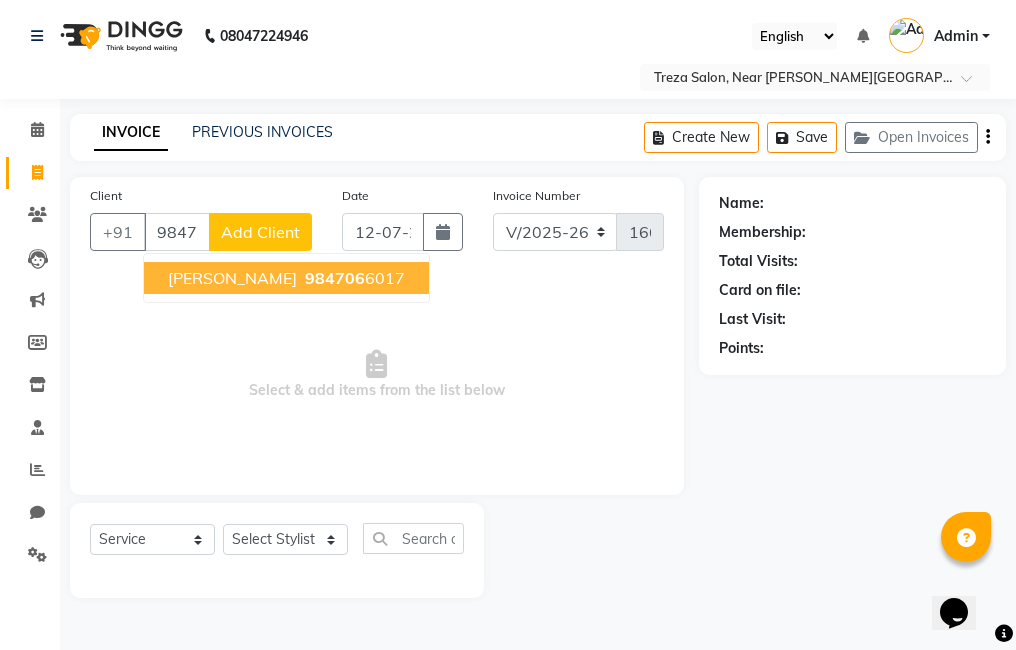 click on "984706" at bounding box center [335, 278] 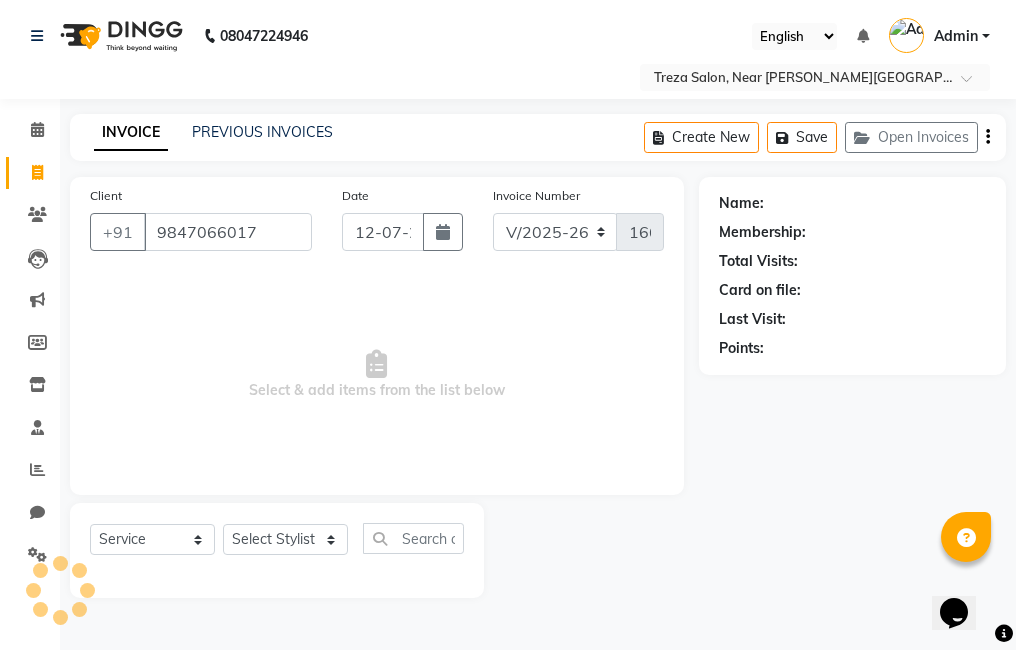 type on "9847066017" 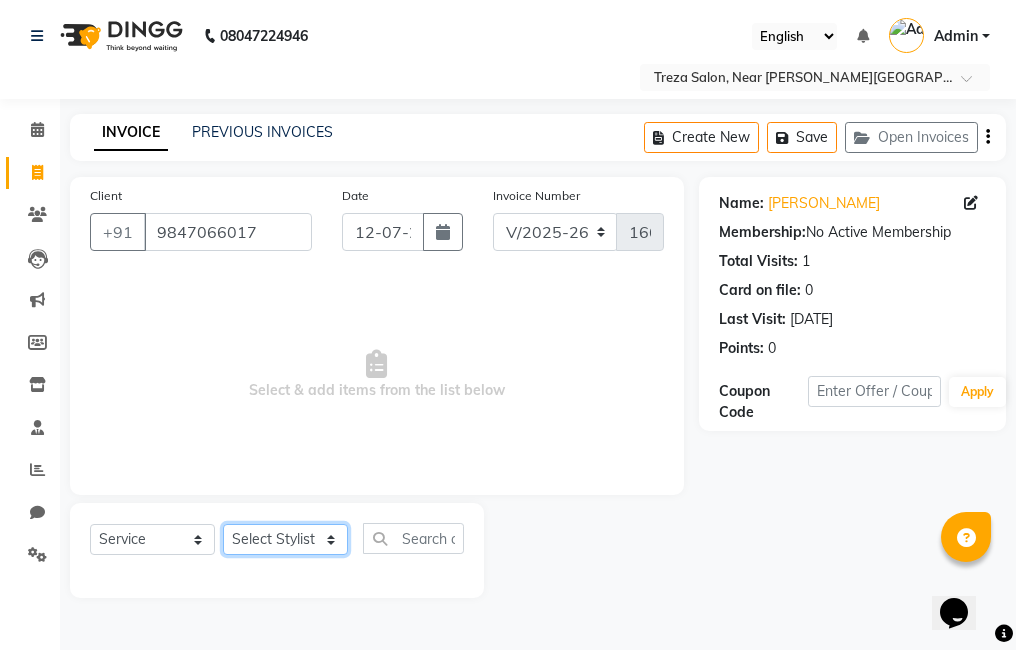 click on "Select Stylist [PERSON_NAME] Amulie Anju [PERSON_NAME] [PERSON_NAME] Jeeshma [PERSON_NAME] [PERSON_NAME] Shijo" 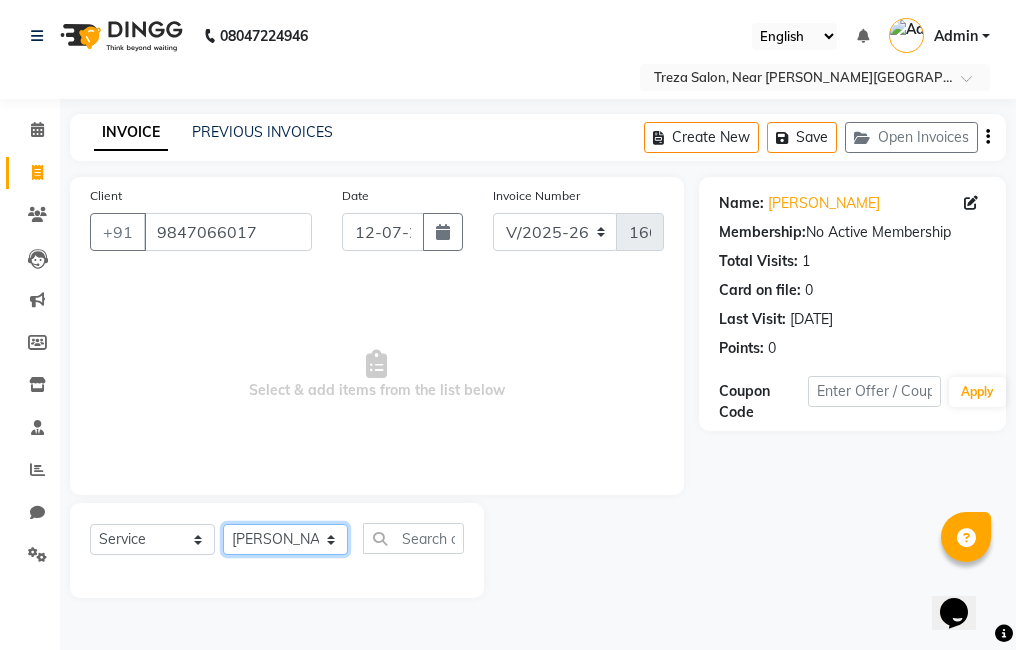 click on "Select Stylist [PERSON_NAME] Amulie Anju [PERSON_NAME] [PERSON_NAME] Jeeshma [PERSON_NAME] [PERSON_NAME] Shijo" 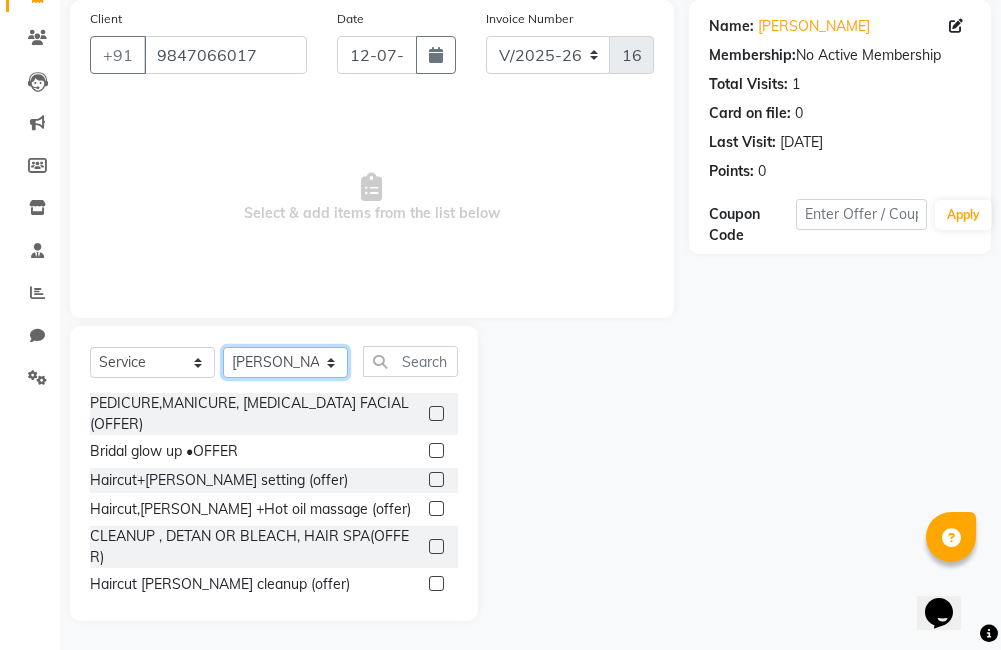 scroll, scrollTop: 178, scrollLeft: 0, axis: vertical 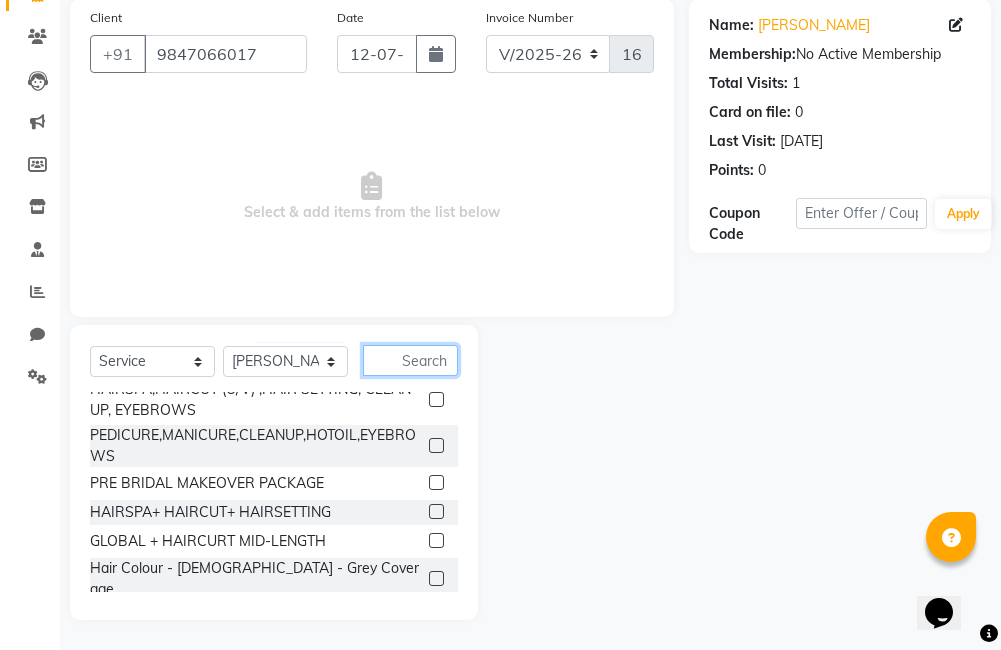 click 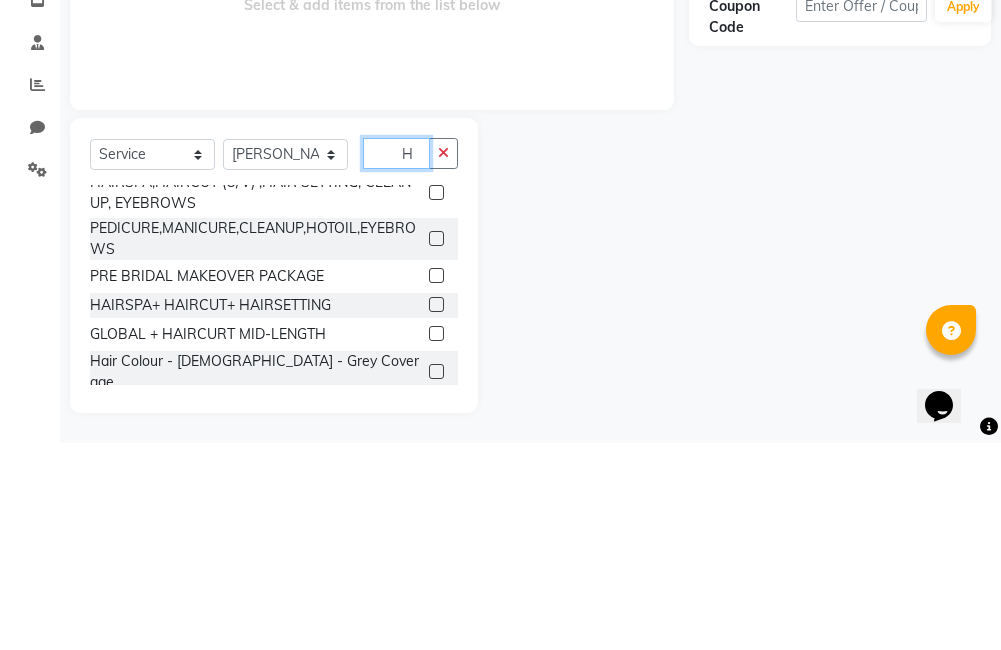 scroll, scrollTop: 575, scrollLeft: 0, axis: vertical 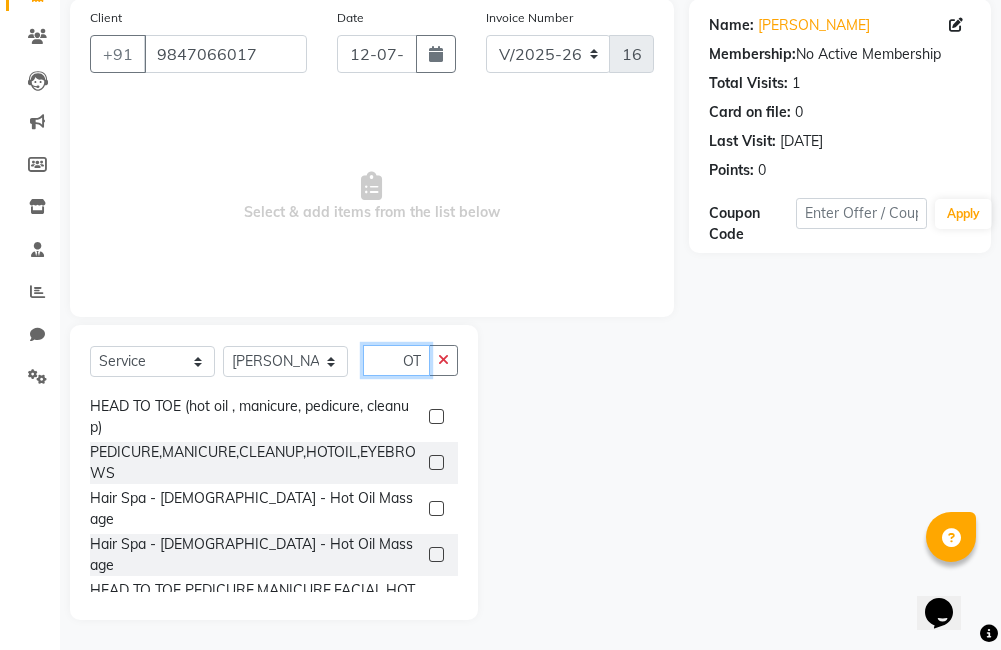 type on "HOT" 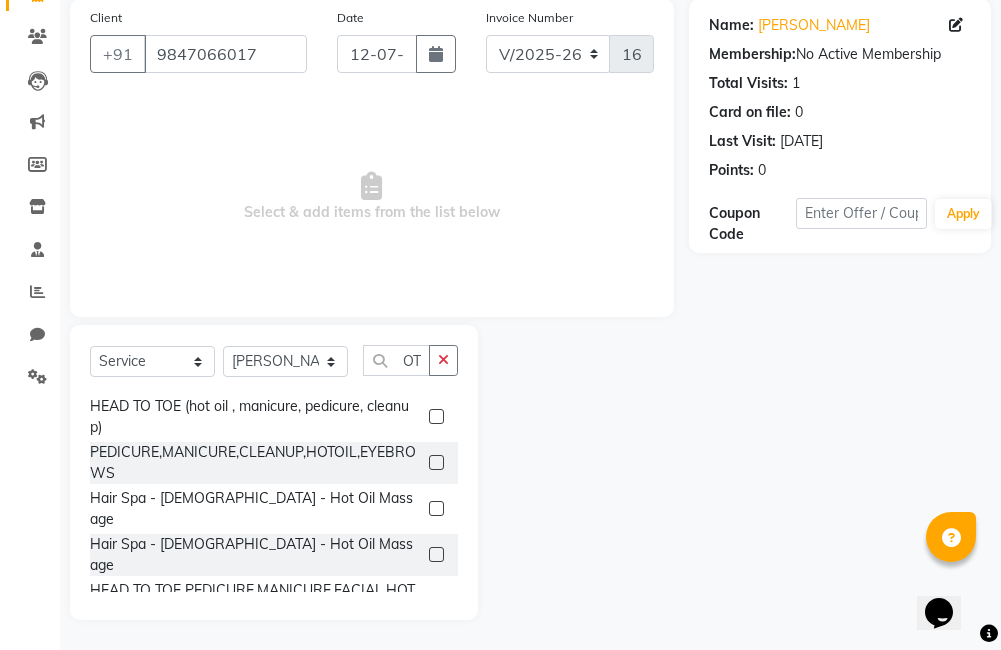 click 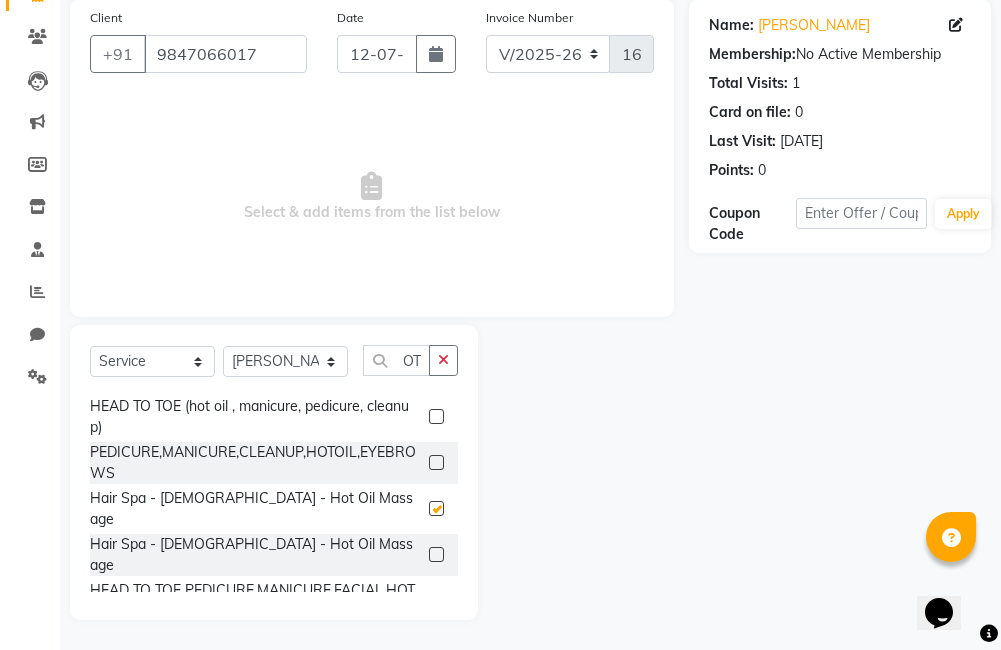 scroll, scrollTop: 0, scrollLeft: 0, axis: both 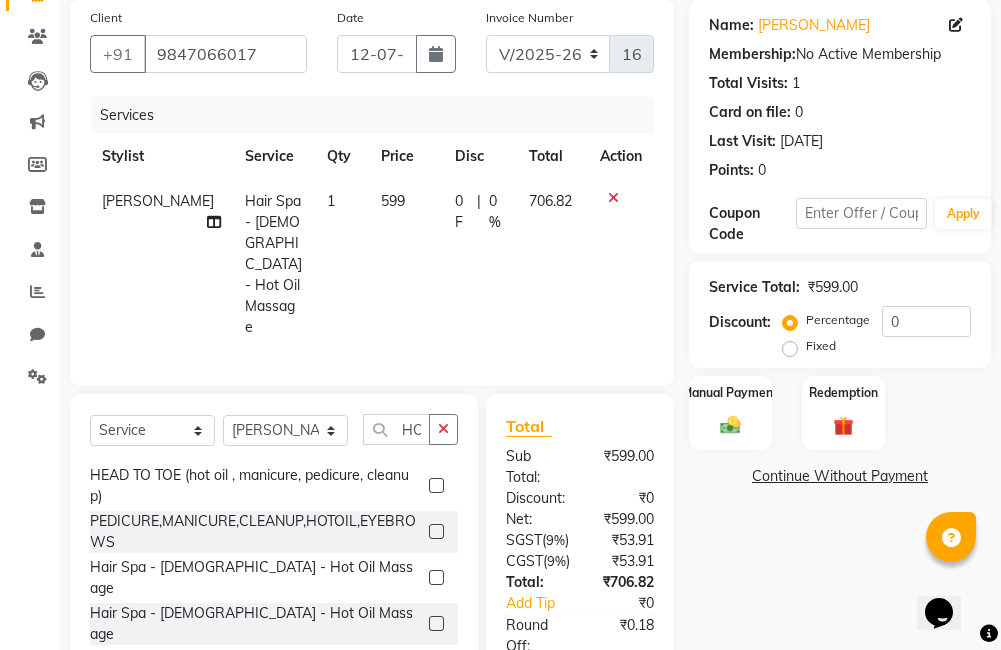 checkbox on "false" 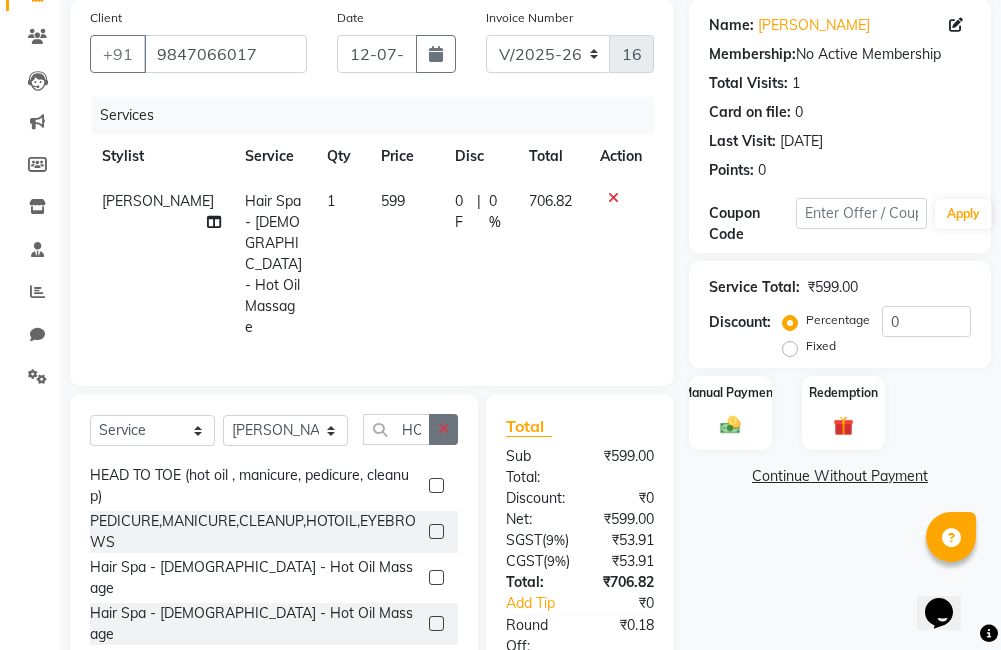 click 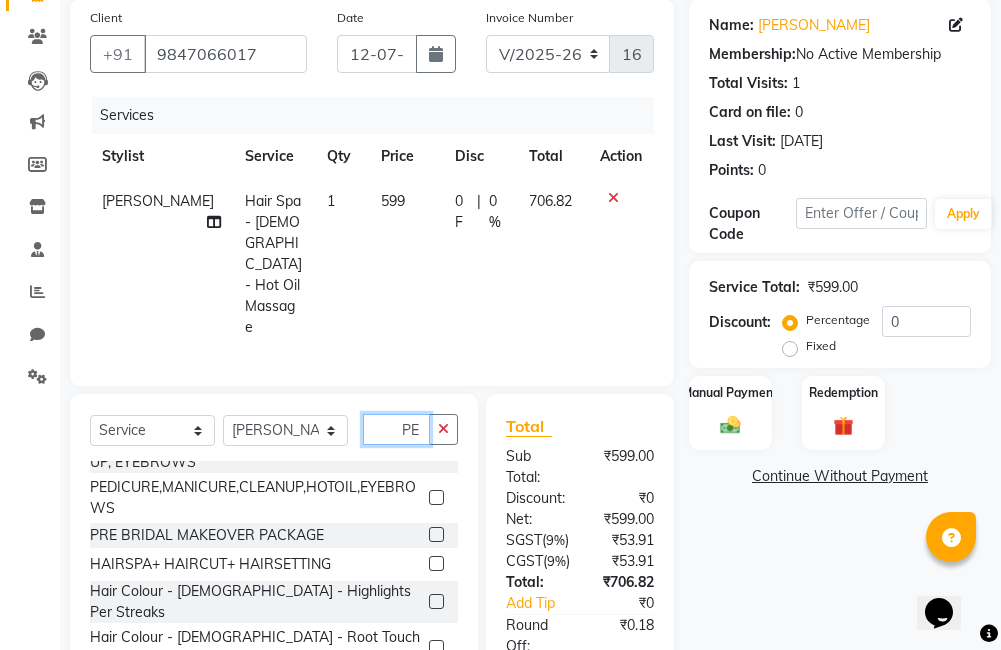 scroll, scrollTop: 164, scrollLeft: 0, axis: vertical 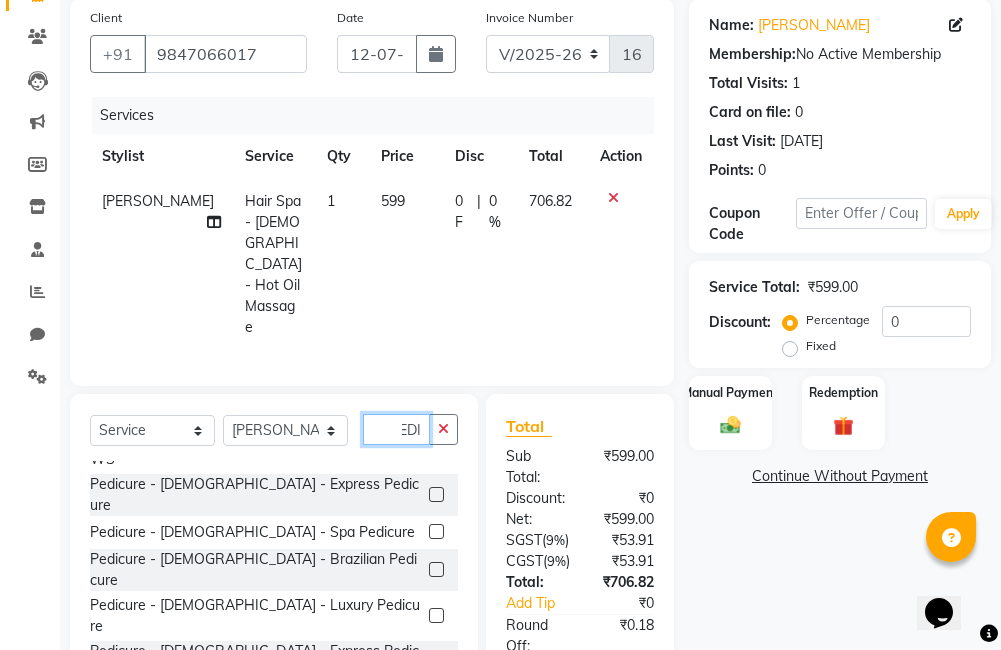 type on "PEDI" 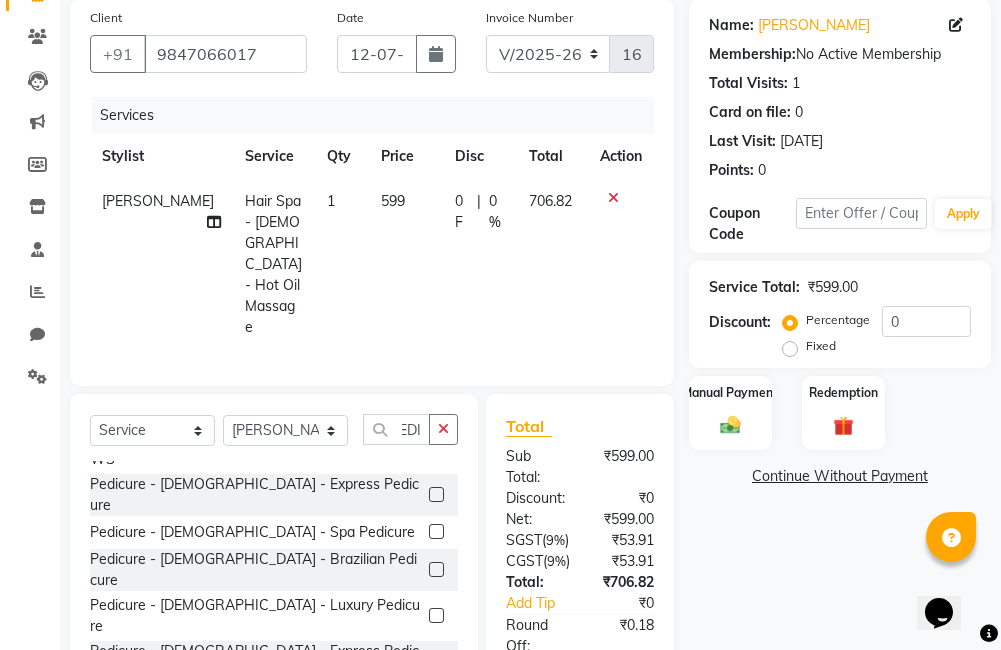 click 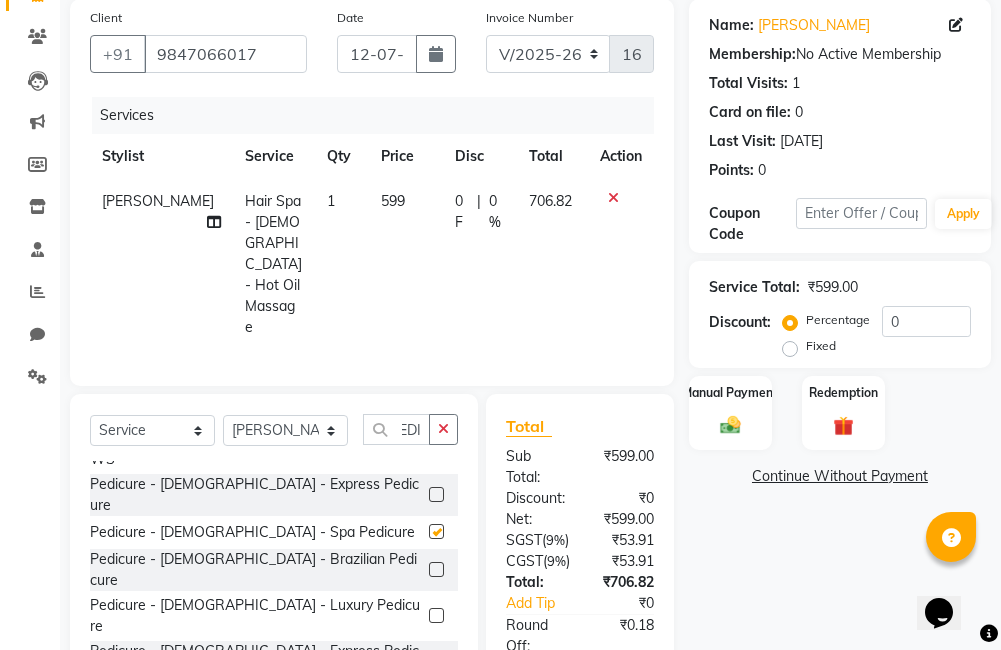 scroll, scrollTop: 0, scrollLeft: 0, axis: both 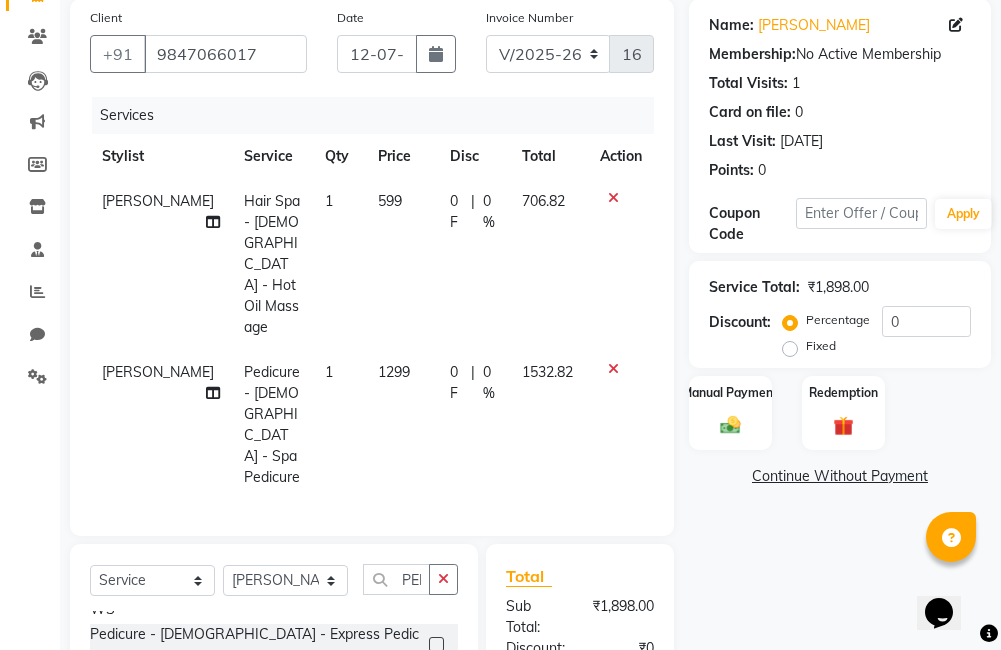 checkbox on "false" 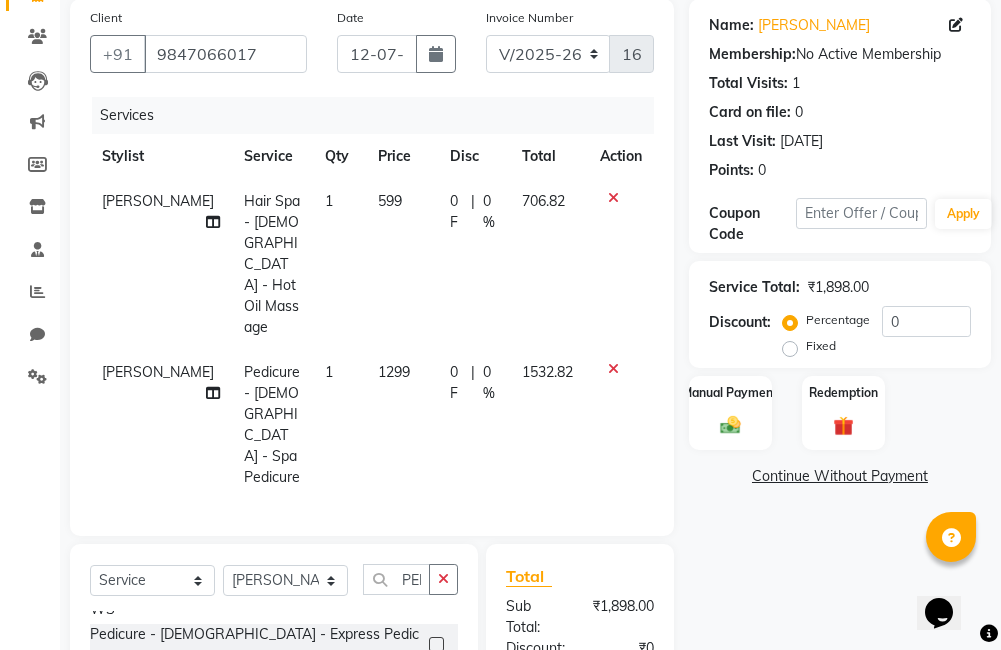 click on "[PERSON_NAME]" 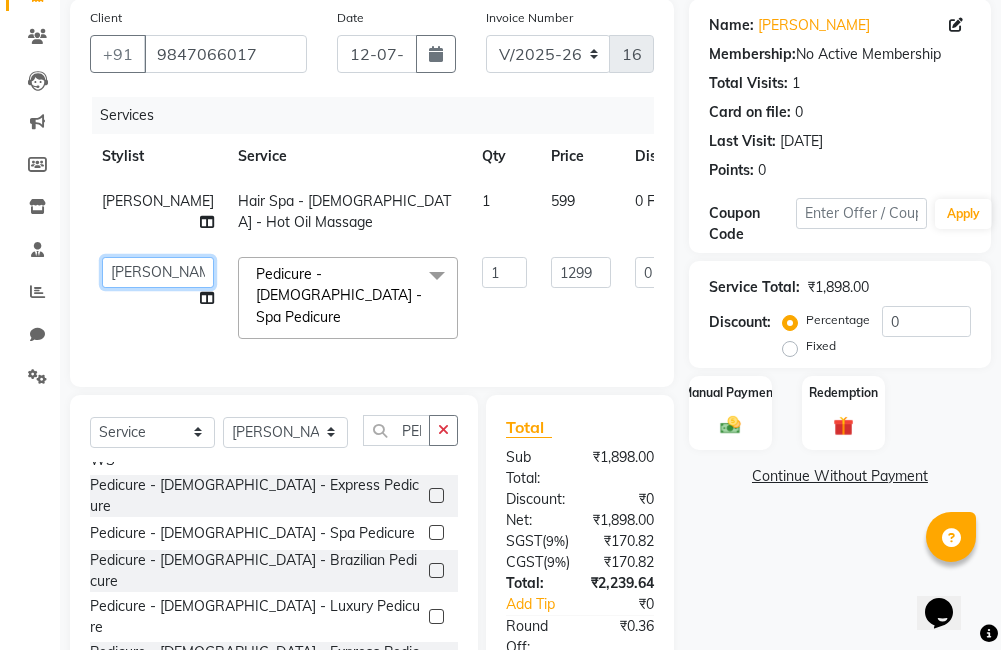 click on "Ajitha   Akshay   Amulie   Anju   Arun   Ashish   Irfan   Jeeshma   Krishna Priya   sharook   Shijo" 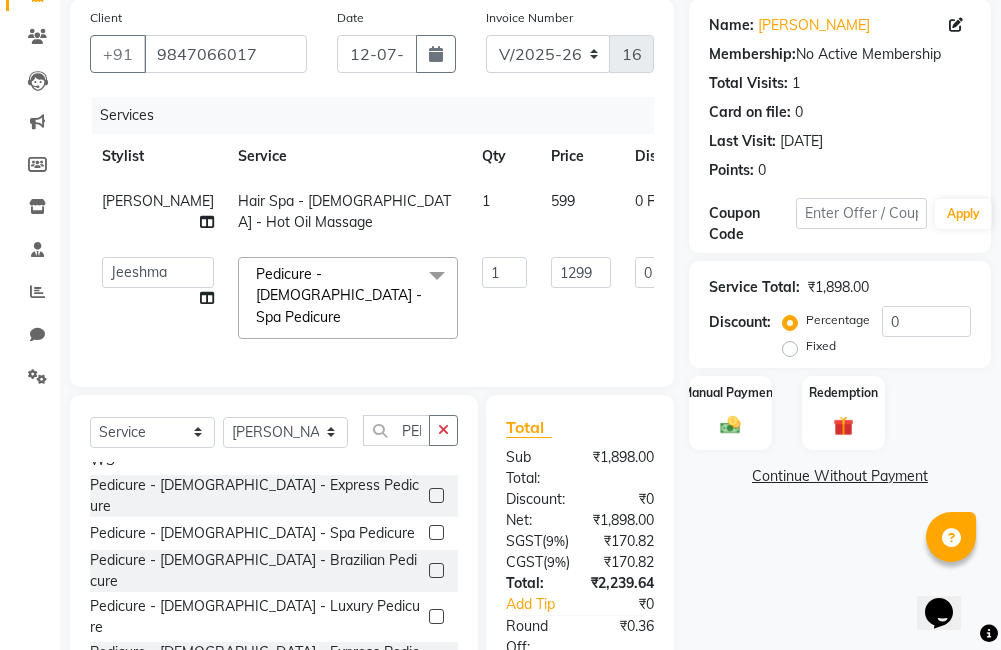 select on "67451" 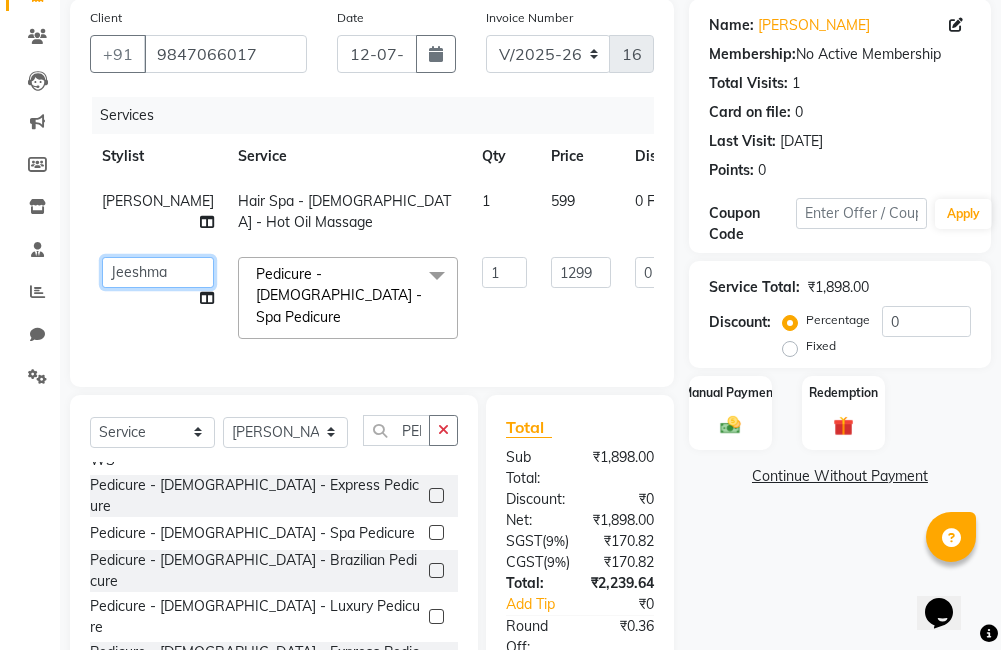 click on "Ajitha   Akshay   Amulie   Anju   Arun   Ashish   Irfan   Jeeshma   Krishna Priya   sharook   Shijo" 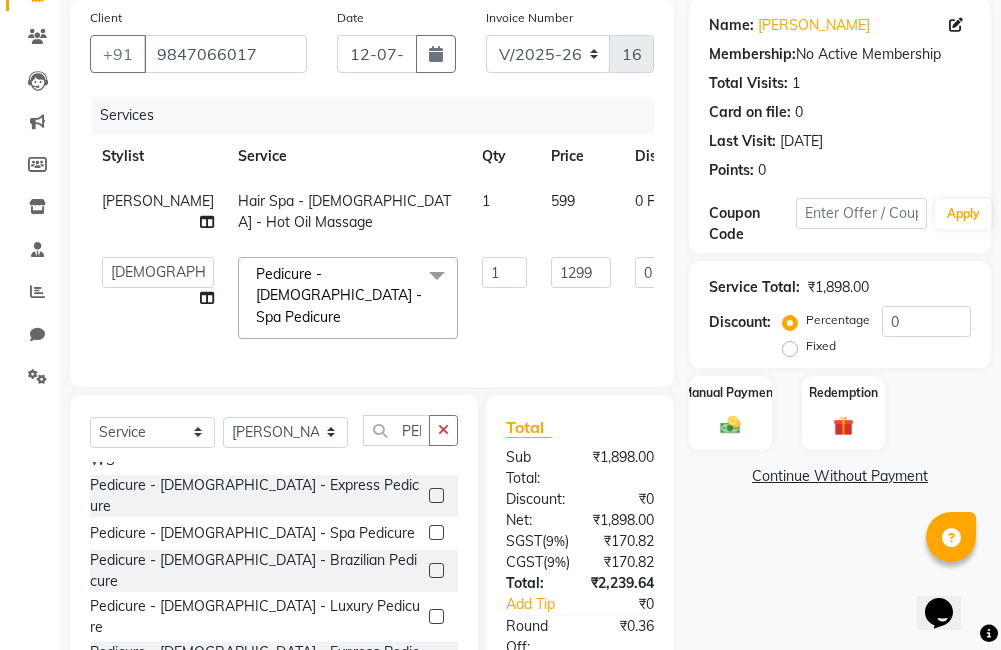 select on "85969" 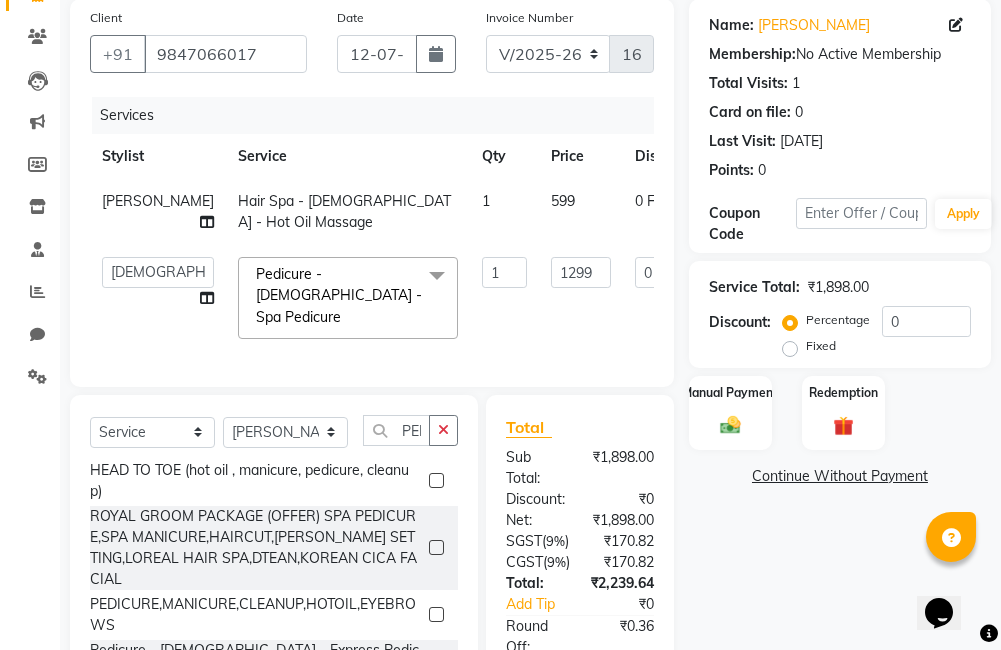 scroll, scrollTop: 38, scrollLeft: 0, axis: vertical 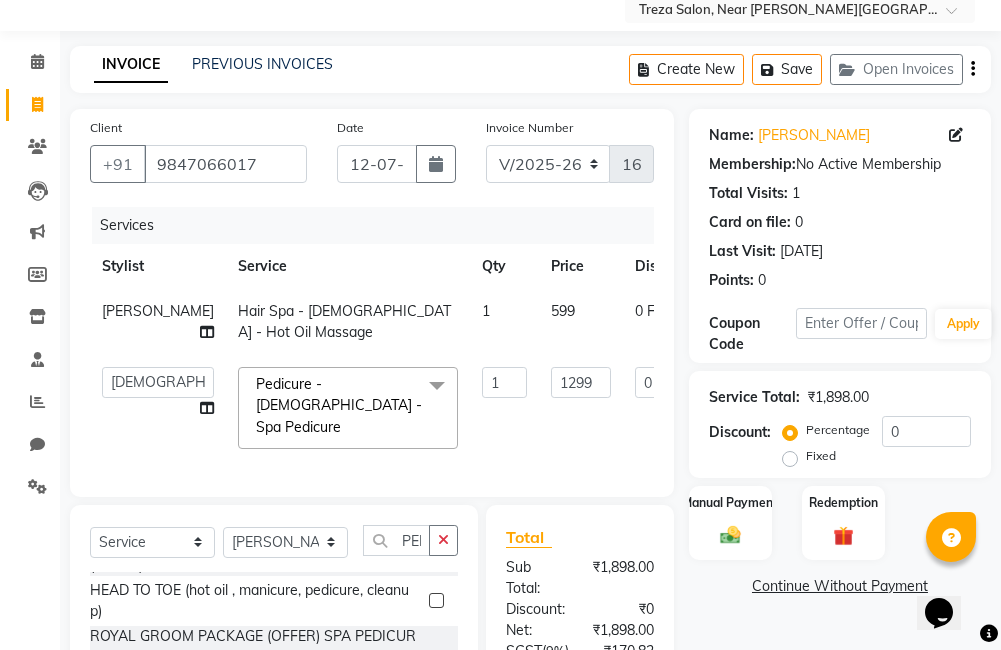 click on "Services Stylist Service Qty Price Disc Total Action Irfan Hair Spa - Gents - Hot Oil Massage 1 599 0 F | 0 % 706.82  Ajitha   Akshay   Amulie   Anju   Arun   Ashish   Irfan   Jeeshma   Krishna Priya   sharook   Shijo  Pedicure - Gents - Spa Pedicure  x PEDICURE,MANICURE, WHITENING FACIAL (OFFER) Bridal glow up •OFFER Haircut+Beard setting (offer) Haircut,Beard +Hot oil massage (offer) CLEANUP , DETAN OR BLEACH, HAIR SPA(OFFER) Haircut beard cleanup (offer) Hair cut ( Advance) Cleanup, Hair serving  Hair Cut - Gents Beard Setting - Gents Shaving - Gents  Head Shaving - Gents Hair Cut - Kids - M Hair Cut - Ladies - Simple Cut Hair Cut - Ladies - Creative Cut Hair Cut - Kids - F HEAD TO TOE (hot oil , manicure, pedicure, cleanup) ROYAL GROOM PACKAGE (OFFER)      SPA PEDICURE,SPA MANICURE,HAIRCUT,BEARD SETTING,LOREAL HAIR SPA,DTEAN,KOREAN CICA FACIAL HAIRSPA,HAIRCUT (U/V) ,HAIR SETTING, CLEANUP, EYEBROWS PEDICURE,MANICURE,CLEANUP,HOTOIL,EYEBROWS PRE BRIDAL MAKEOVER PACKAGE HAIRSPA+ HAIRCUT+ HAIRSETTING 1 1299" 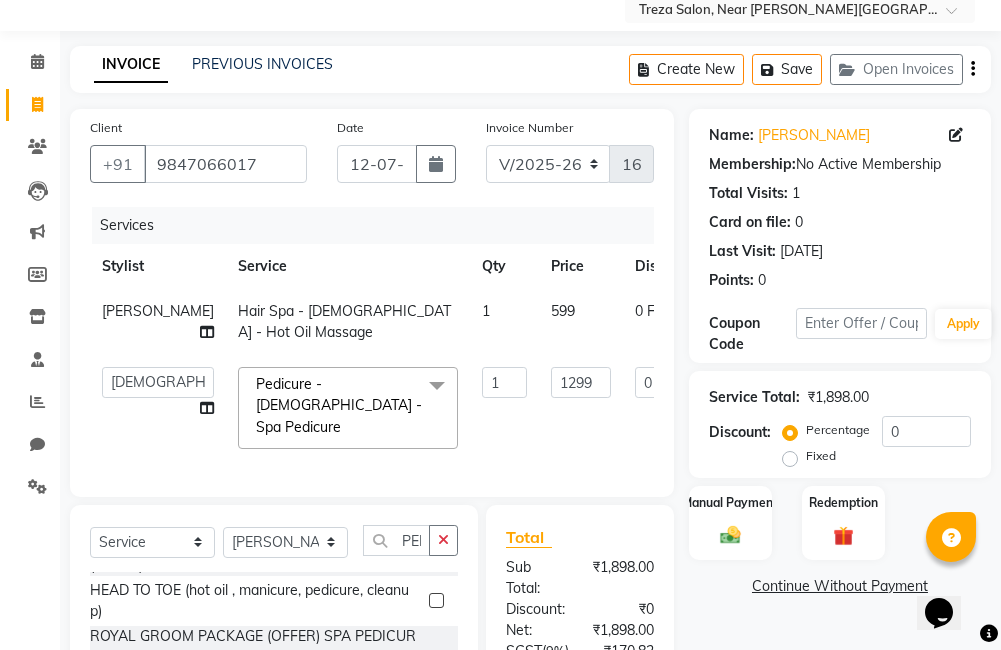 scroll, scrollTop: 0, scrollLeft: 227, axis: horizontal 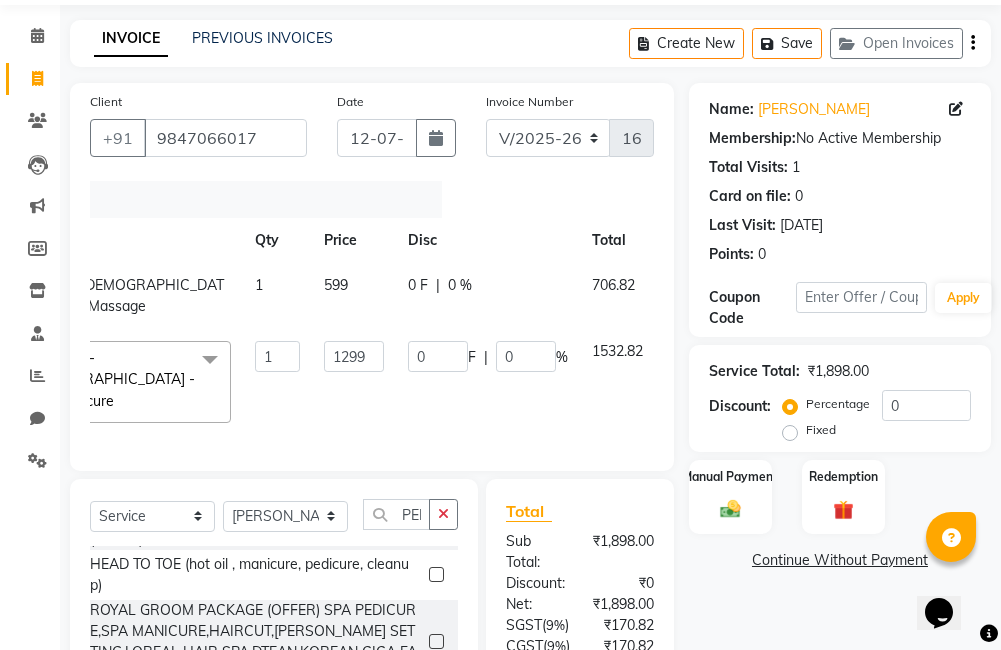 click on "Action" 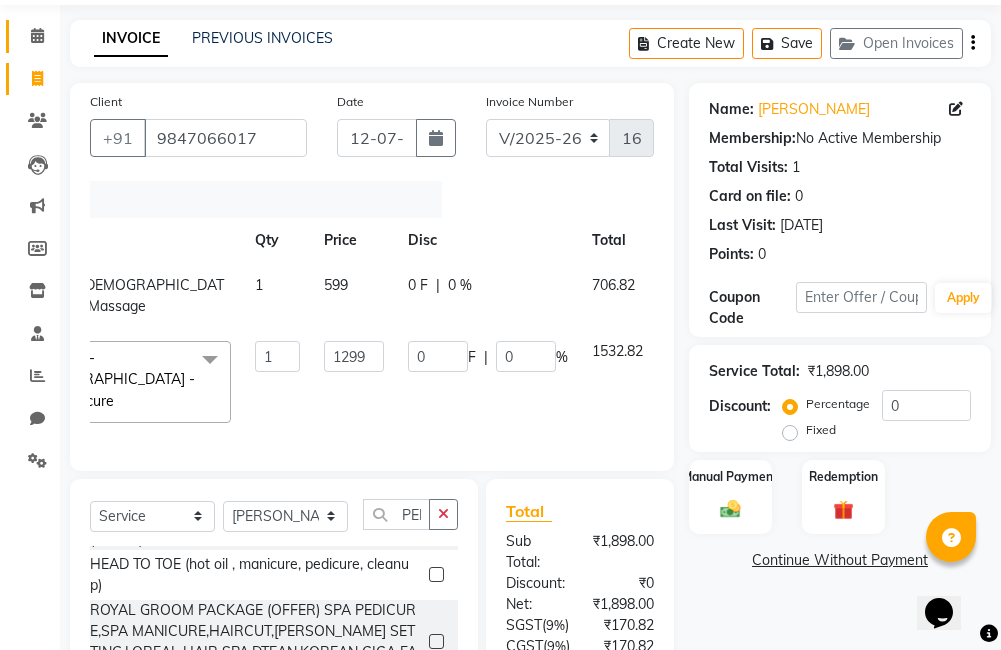 click on "Calendar" 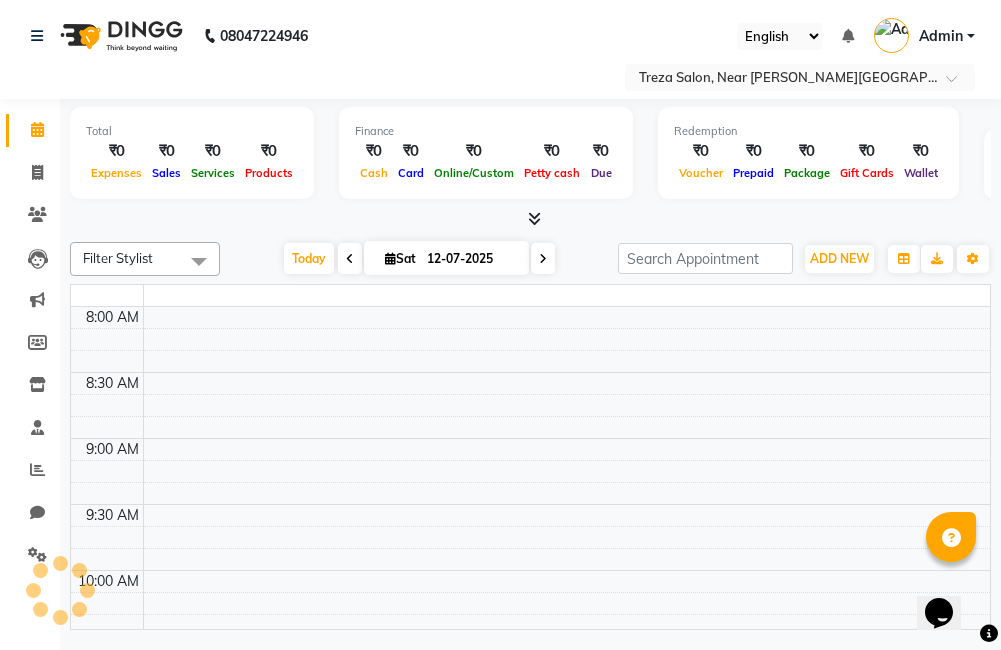 scroll, scrollTop: 0, scrollLeft: 0, axis: both 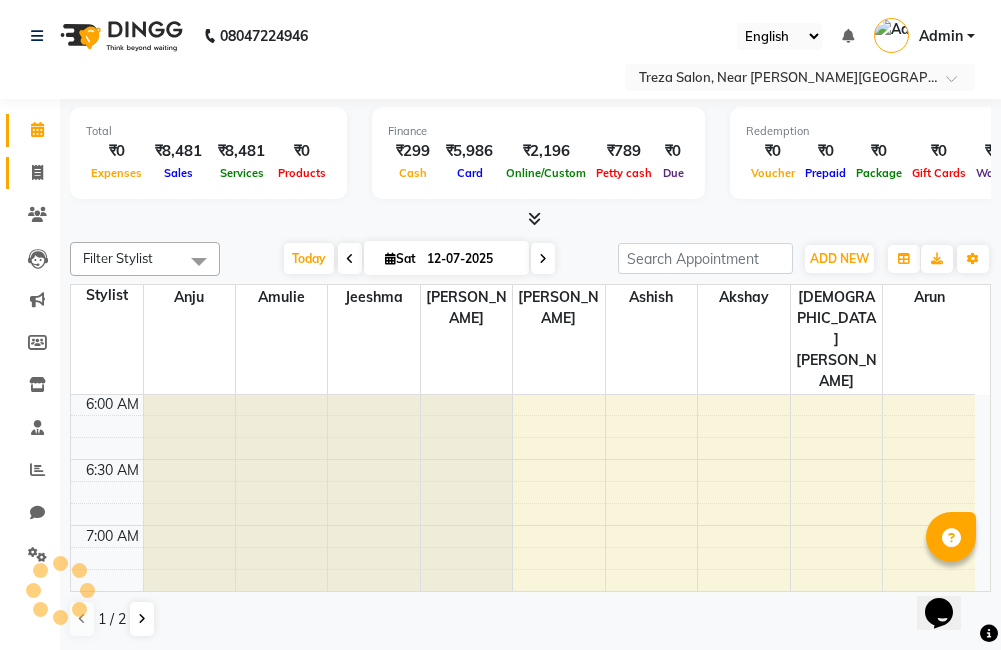 click 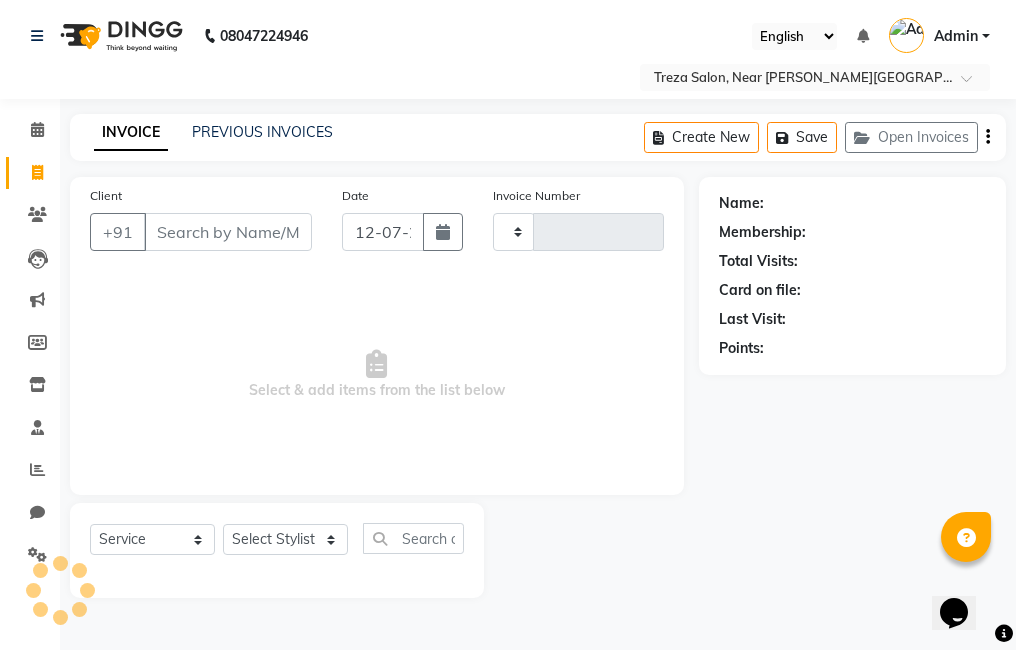 type on "1666" 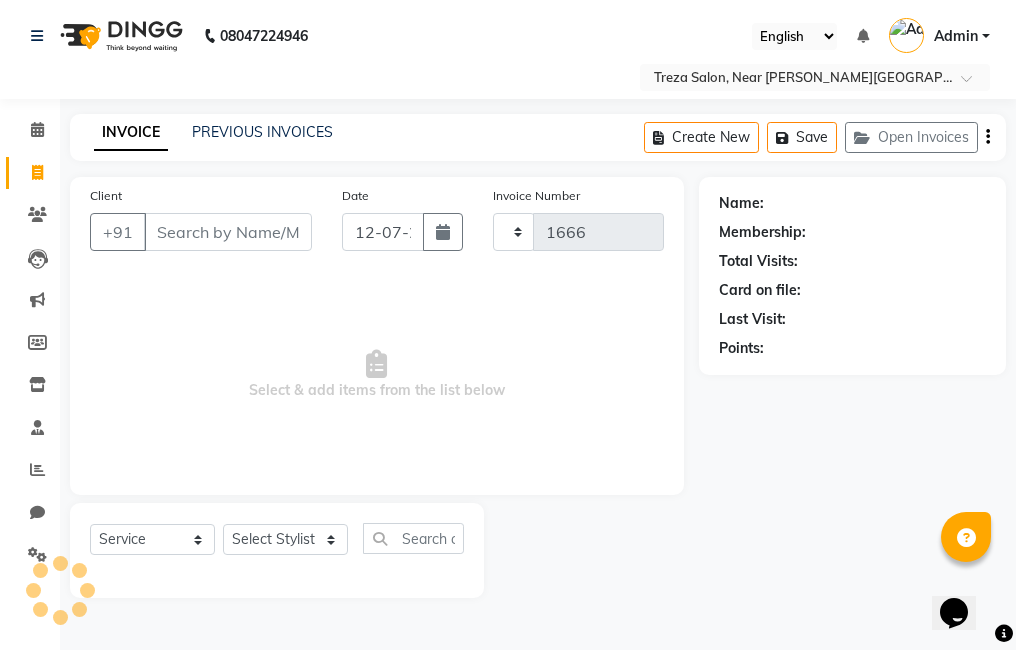select on "7633" 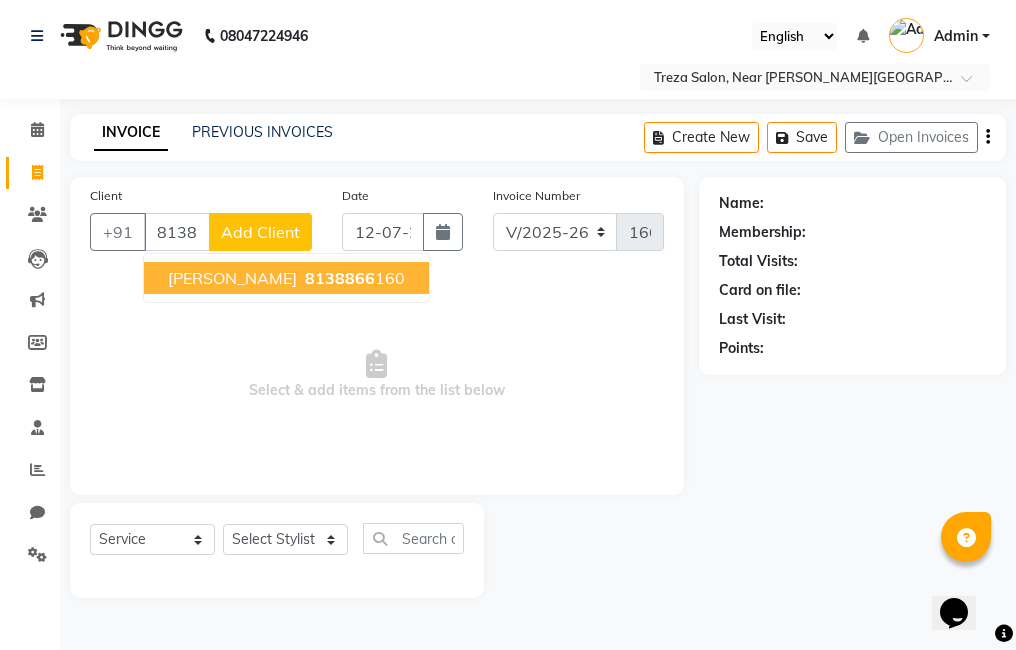 click on "Neethu s pillai" at bounding box center (232, 278) 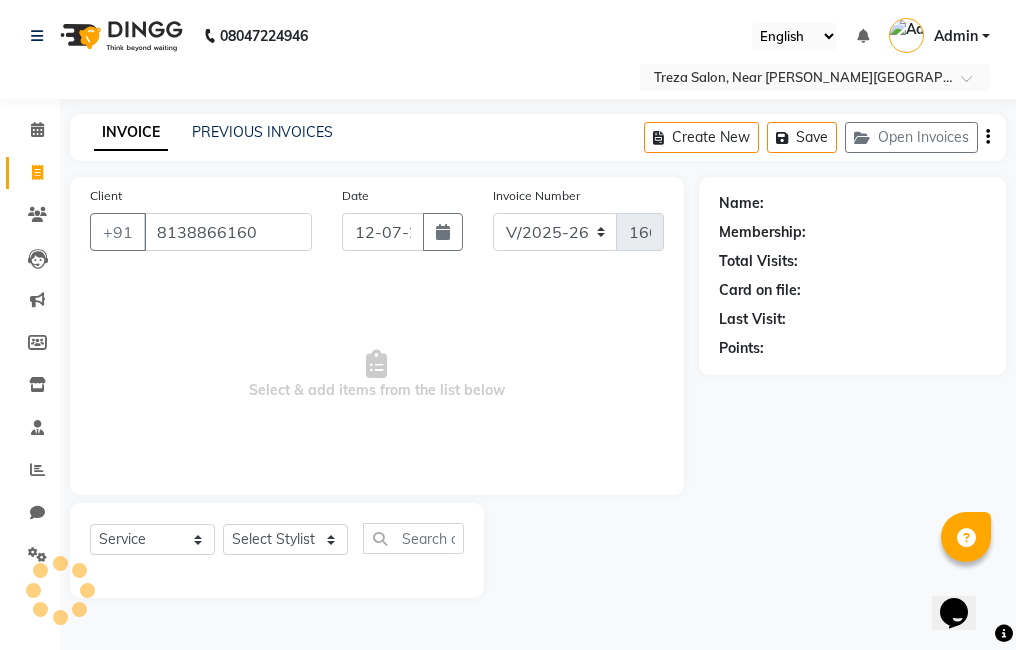 type on "8138866160" 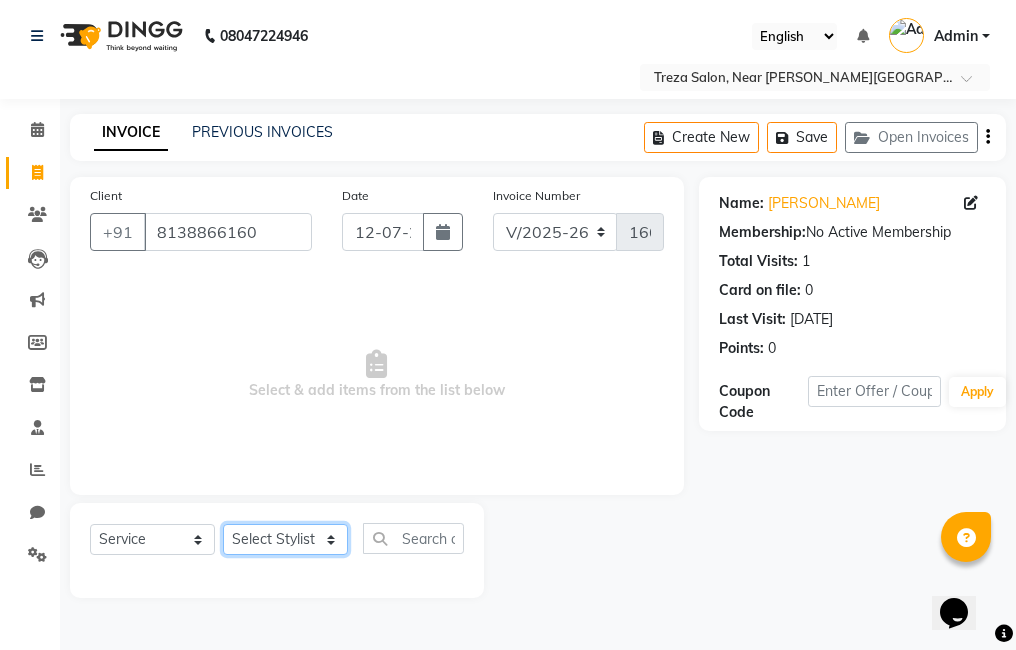 click on "Select Stylist [PERSON_NAME] Amulie Anju [PERSON_NAME] [PERSON_NAME] Jeeshma [PERSON_NAME] [PERSON_NAME] Shijo" 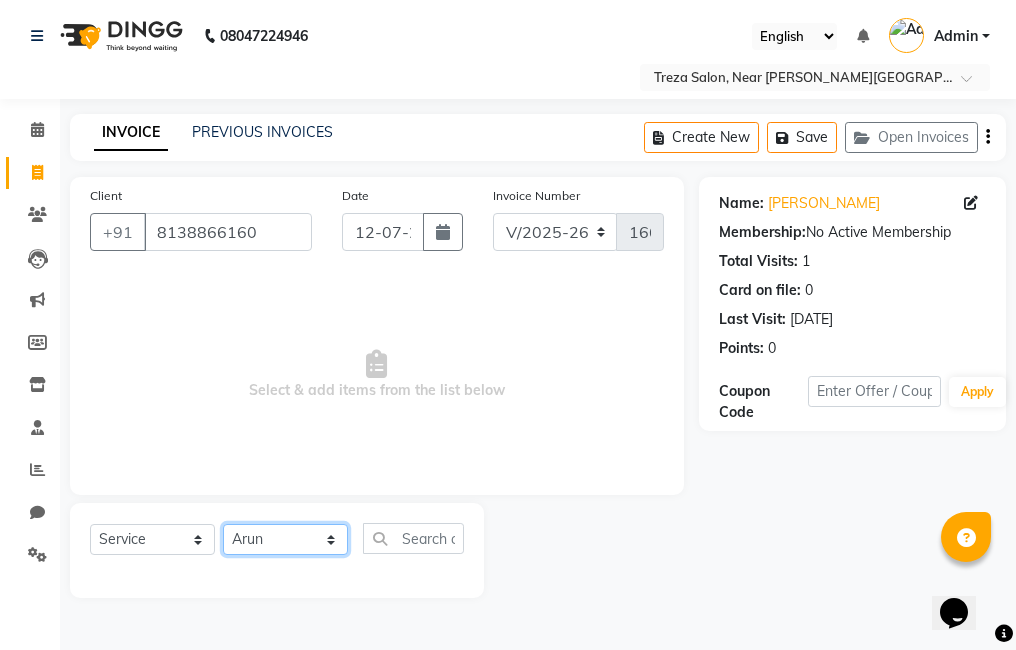 click on "Select Stylist [PERSON_NAME] Amulie Anju [PERSON_NAME] [PERSON_NAME] Jeeshma [PERSON_NAME] [PERSON_NAME] Shijo" 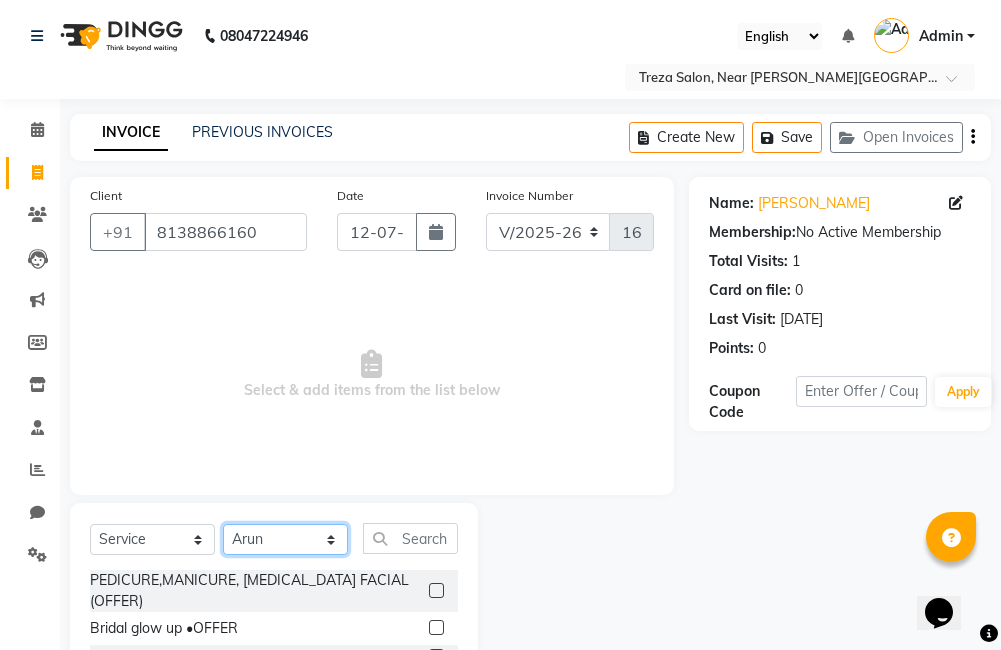 scroll, scrollTop: 178, scrollLeft: 0, axis: vertical 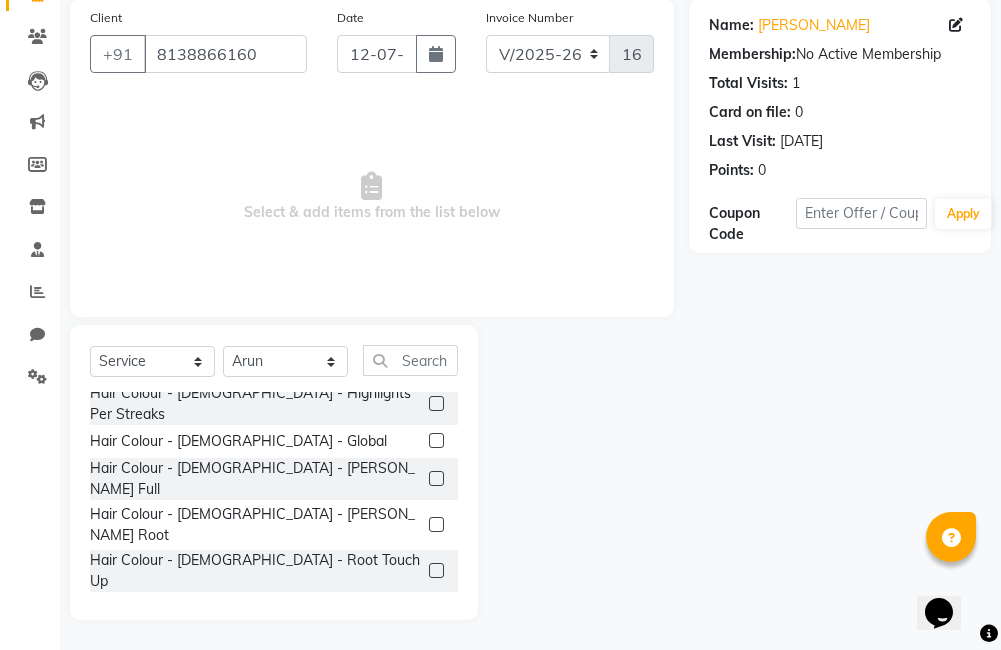 click 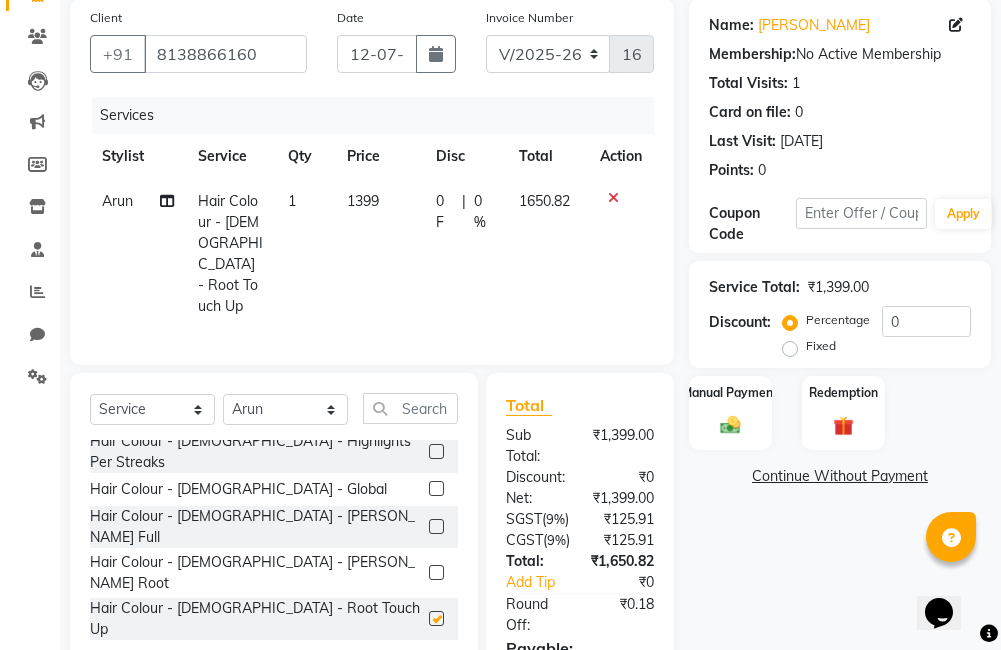checkbox on "false" 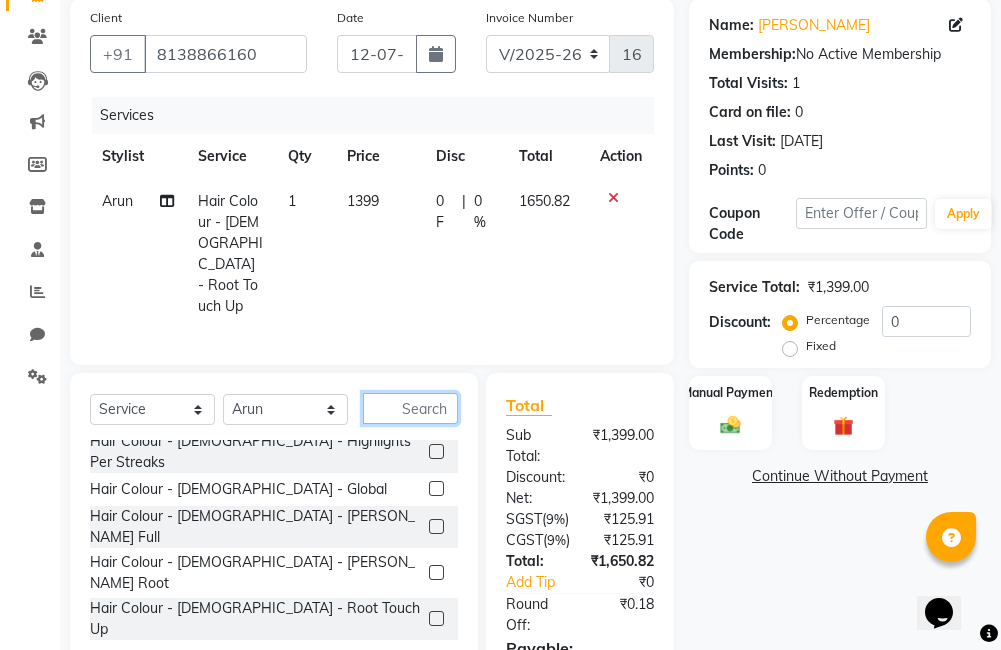 click 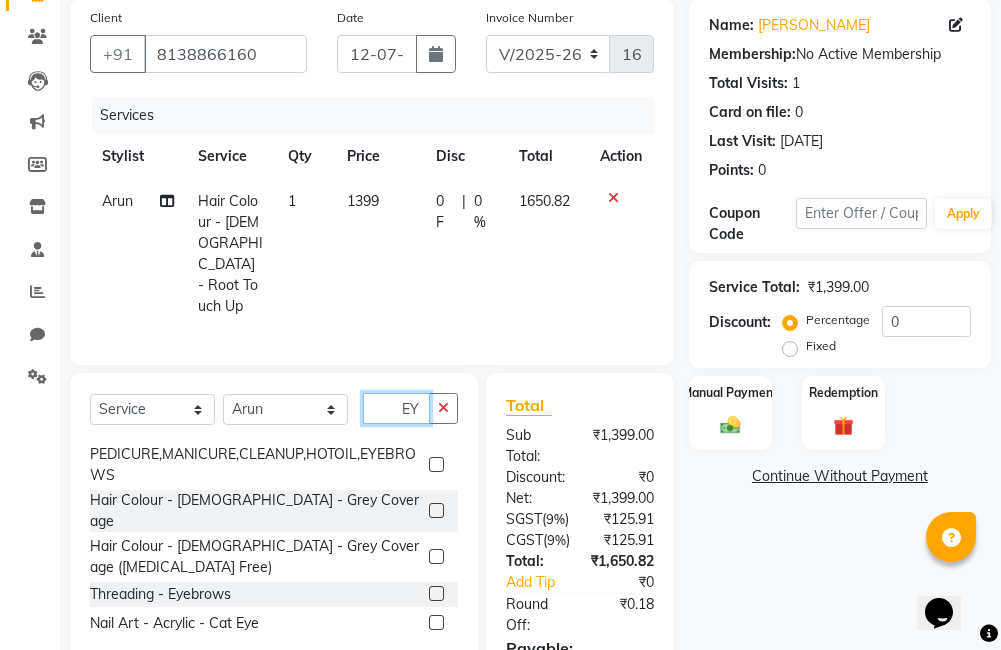 scroll, scrollTop: 25, scrollLeft: 0, axis: vertical 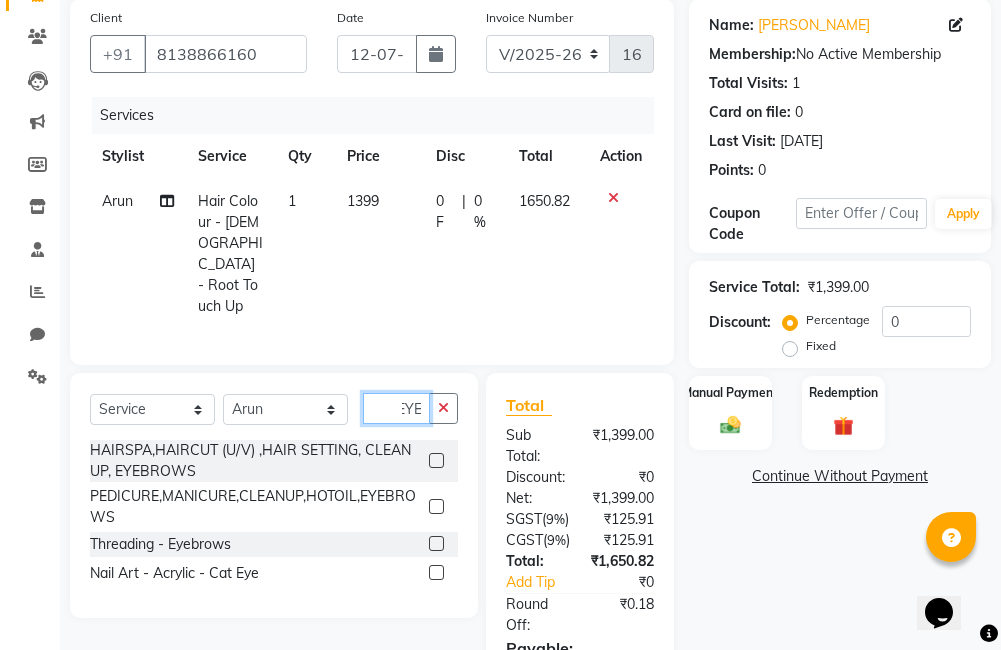 type on "EYE" 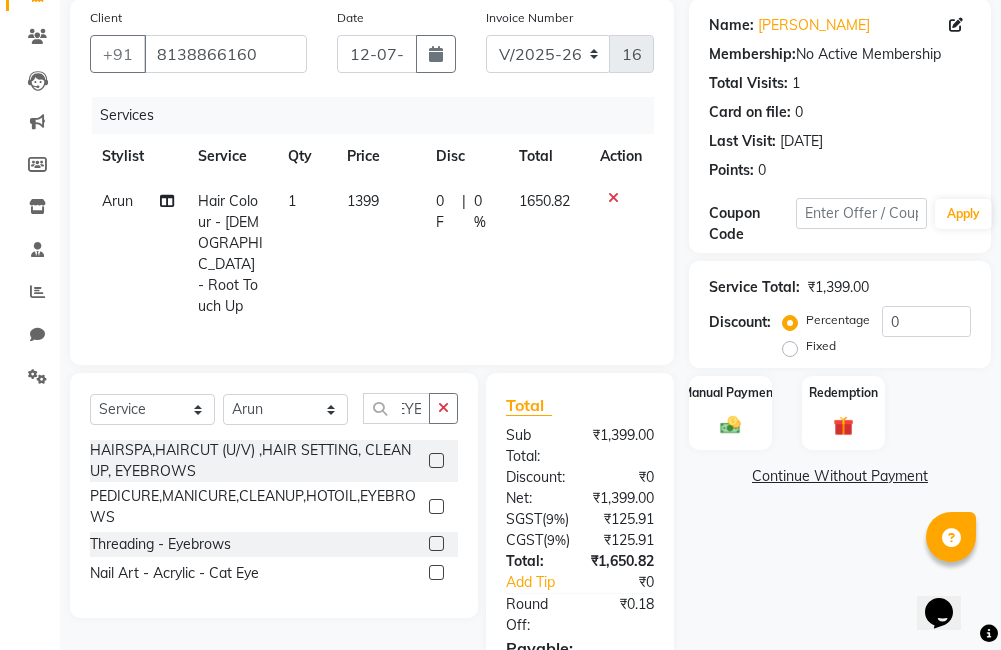 scroll, scrollTop: 0, scrollLeft: 0, axis: both 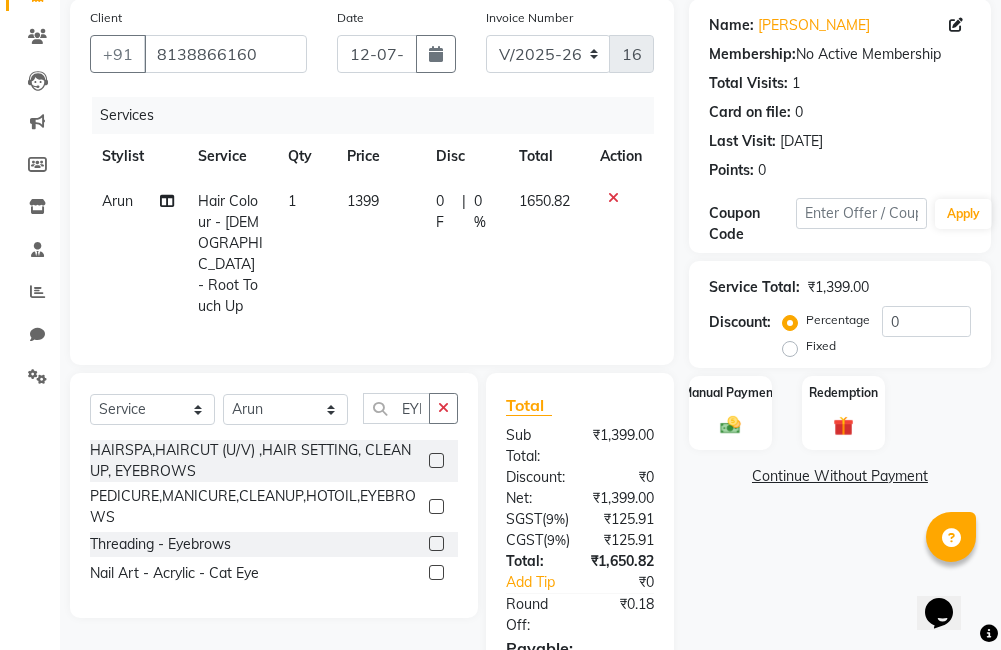 click 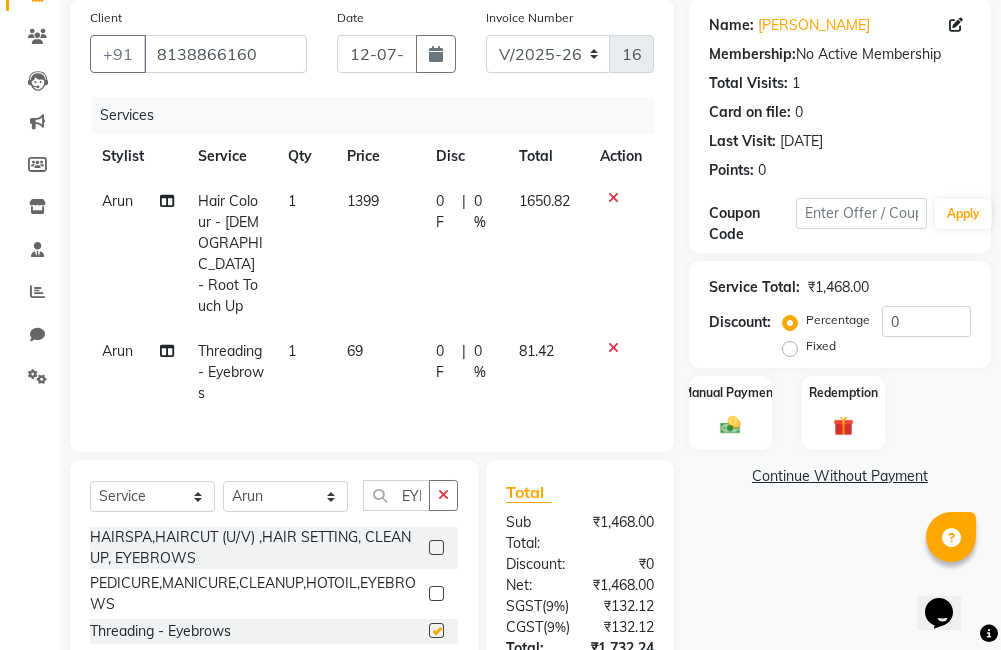 checkbox on "false" 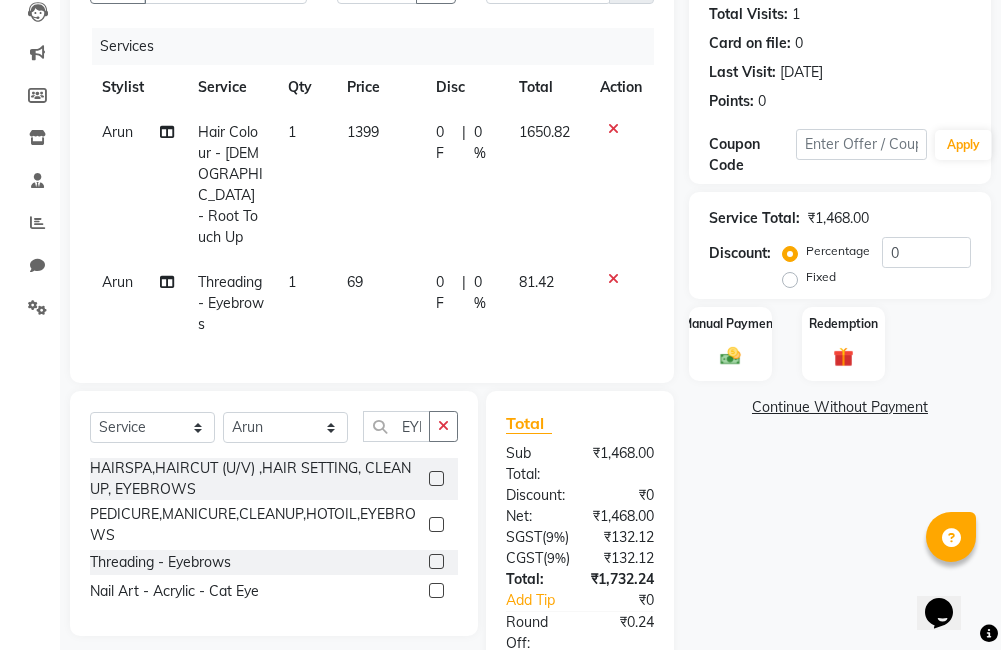 scroll, scrollTop: 235, scrollLeft: 0, axis: vertical 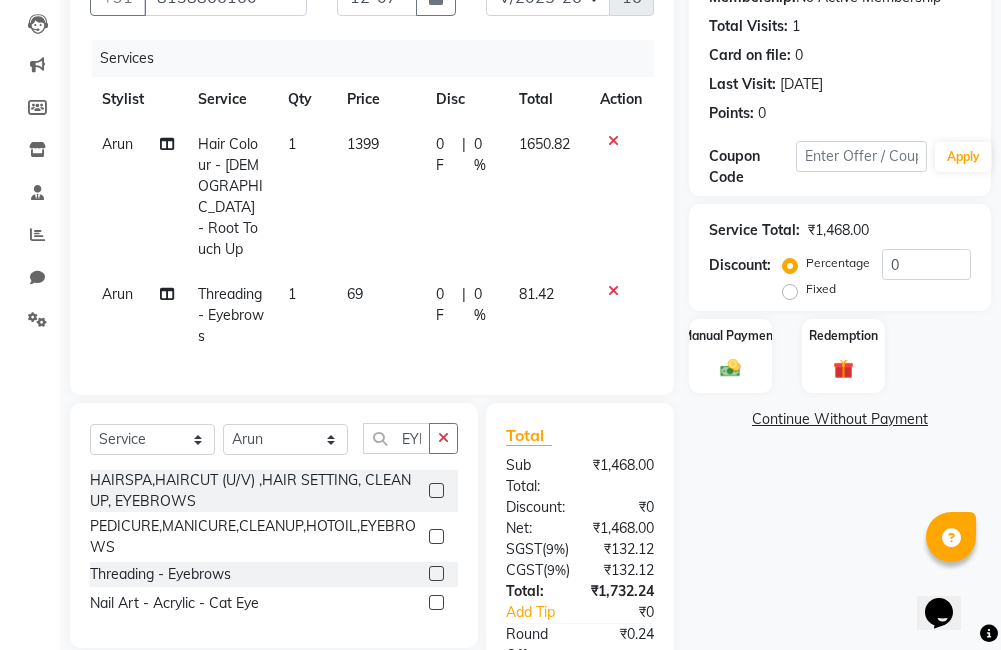 click 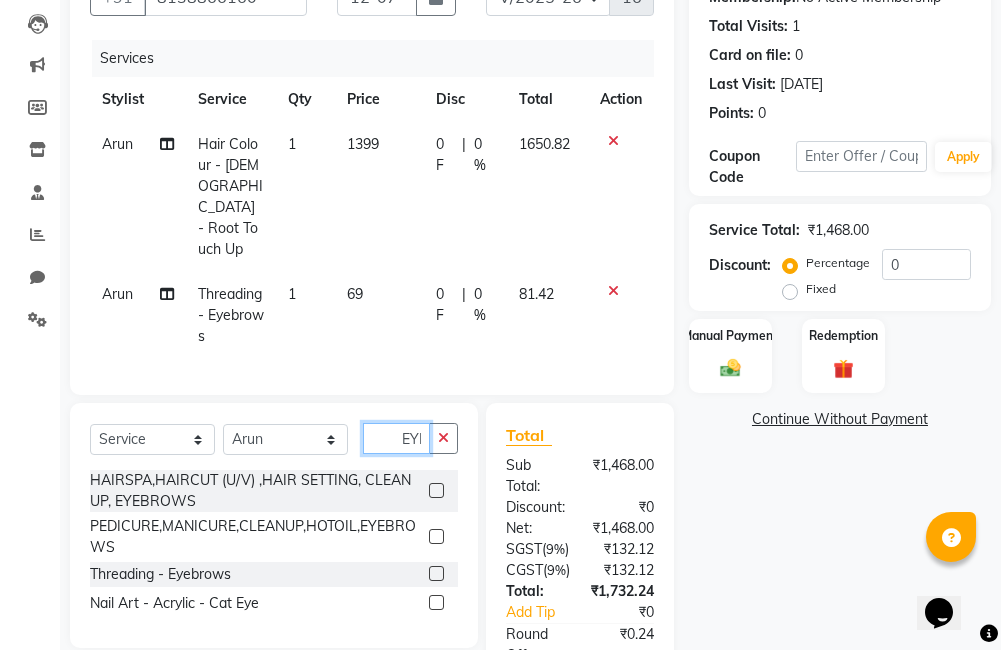 type 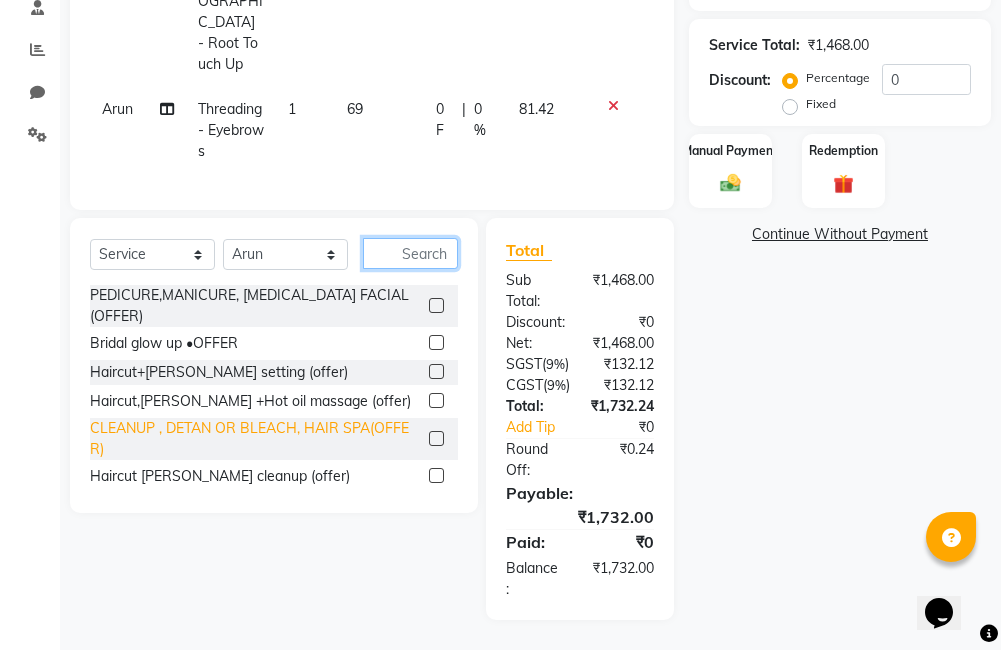 scroll, scrollTop: 435, scrollLeft: 0, axis: vertical 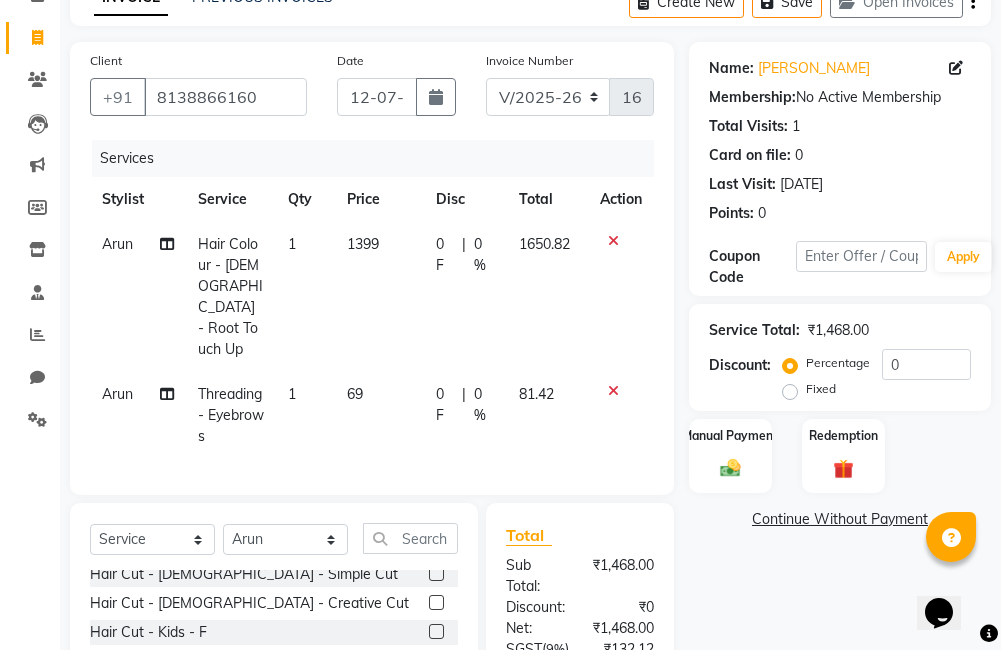 click on "0 F" 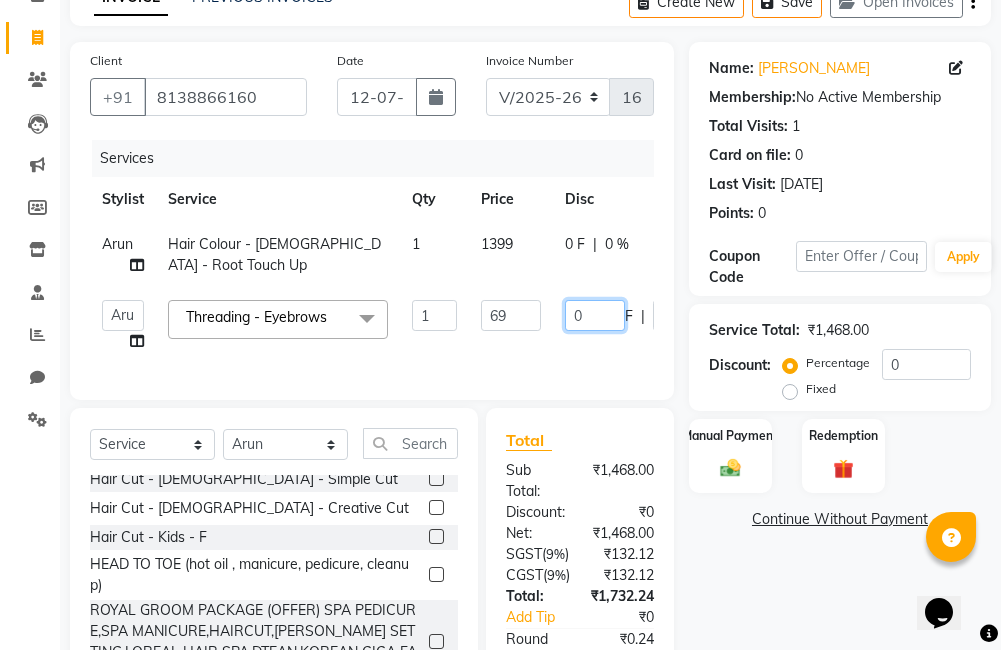 click on "0" 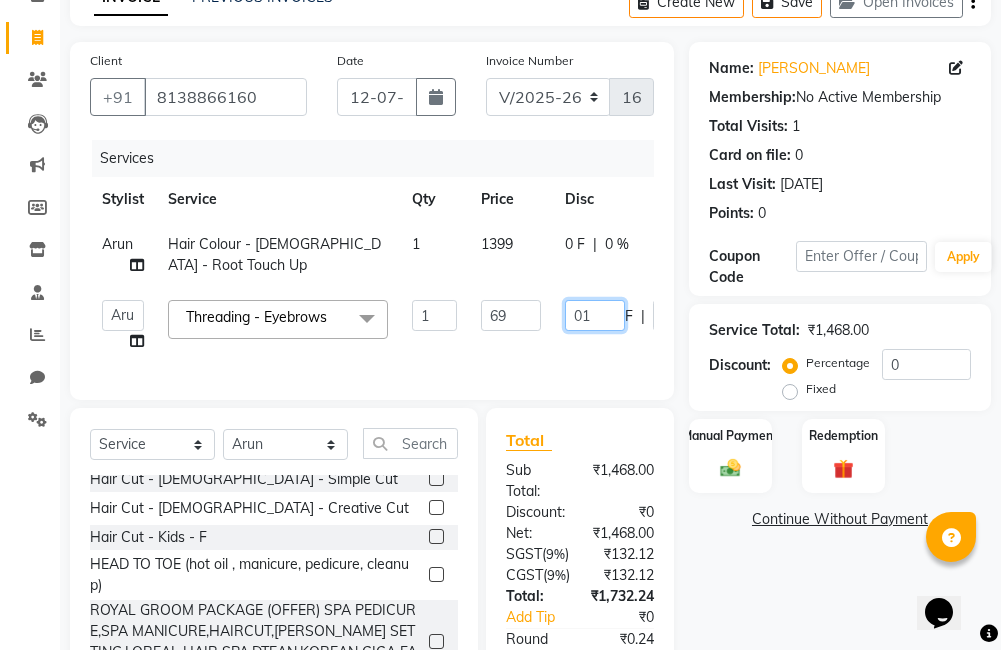 type on "010" 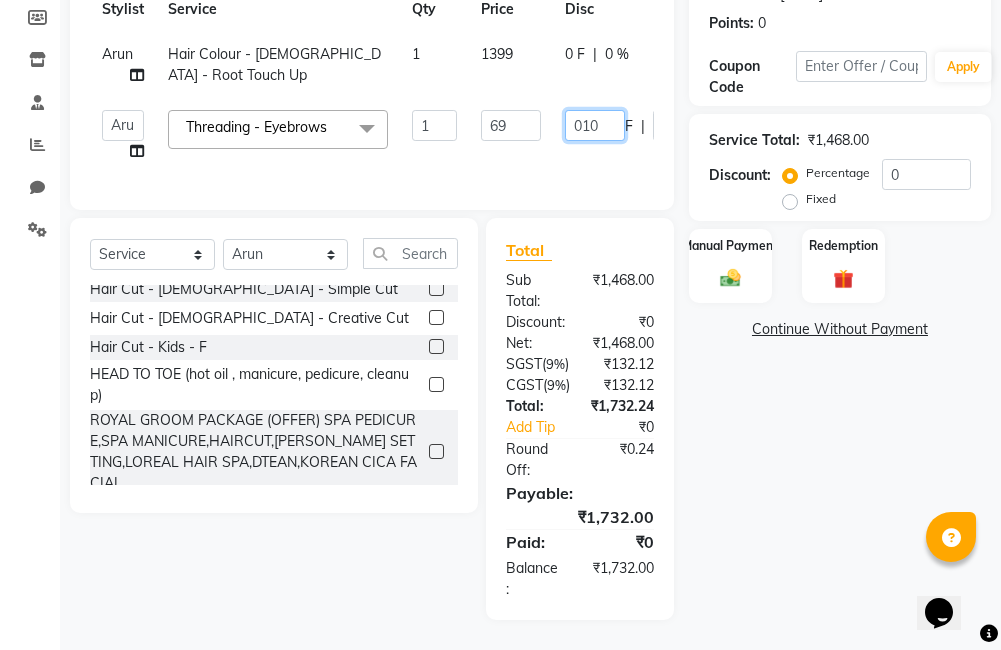 scroll, scrollTop: 382, scrollLeft: 0, axis: vertical 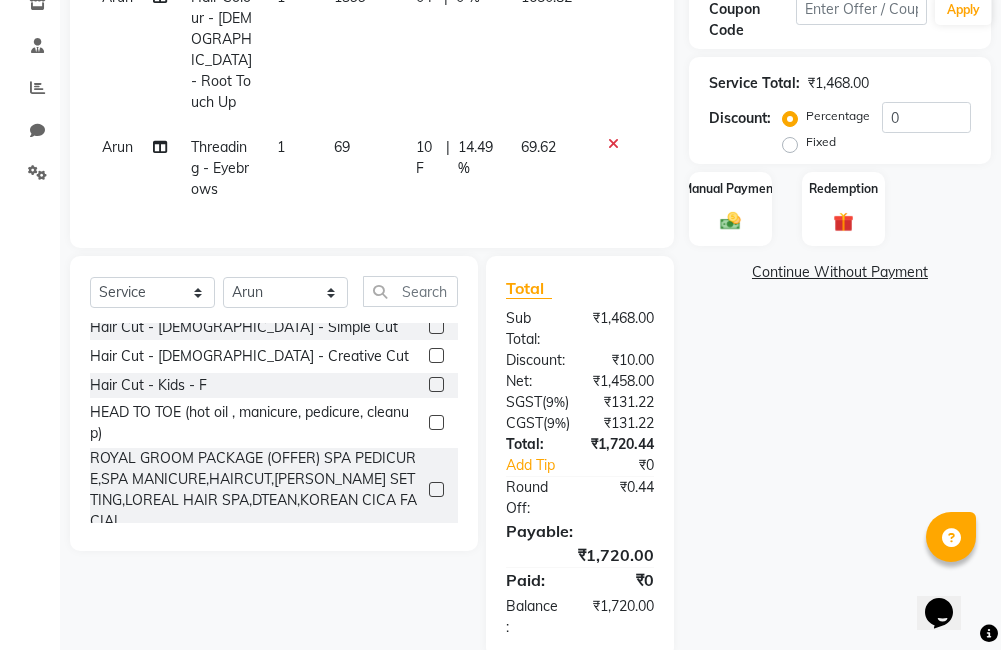 drag, startPoint x: 740, startPoint y: 469, endPoint x: 721, endPoint y: 452, distance: 25.495098 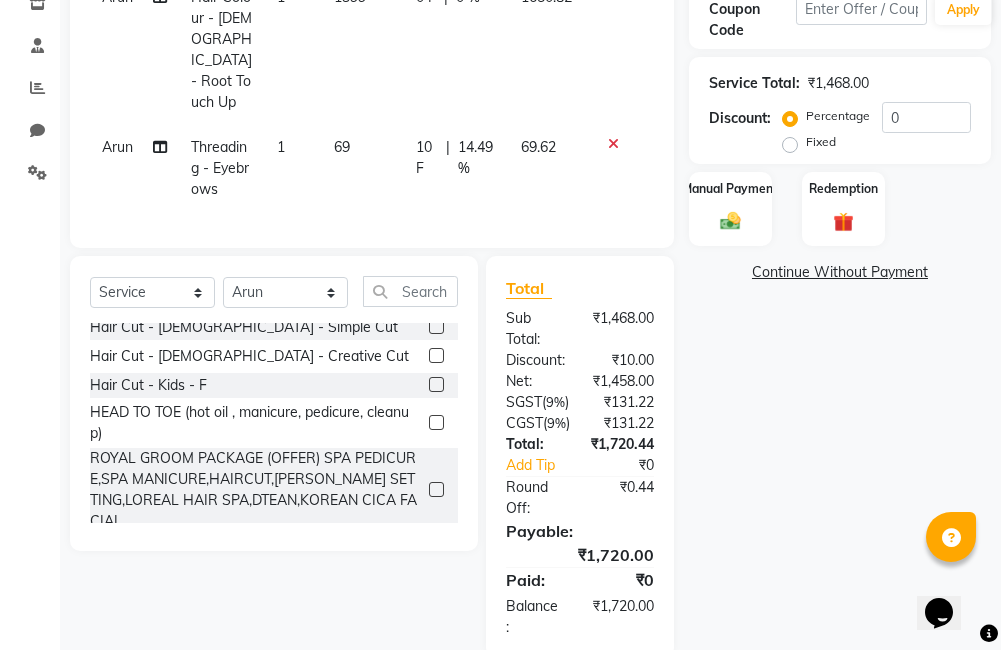 scroll, scrollTop: 0, scrollLeft: 15, axis: horizontal 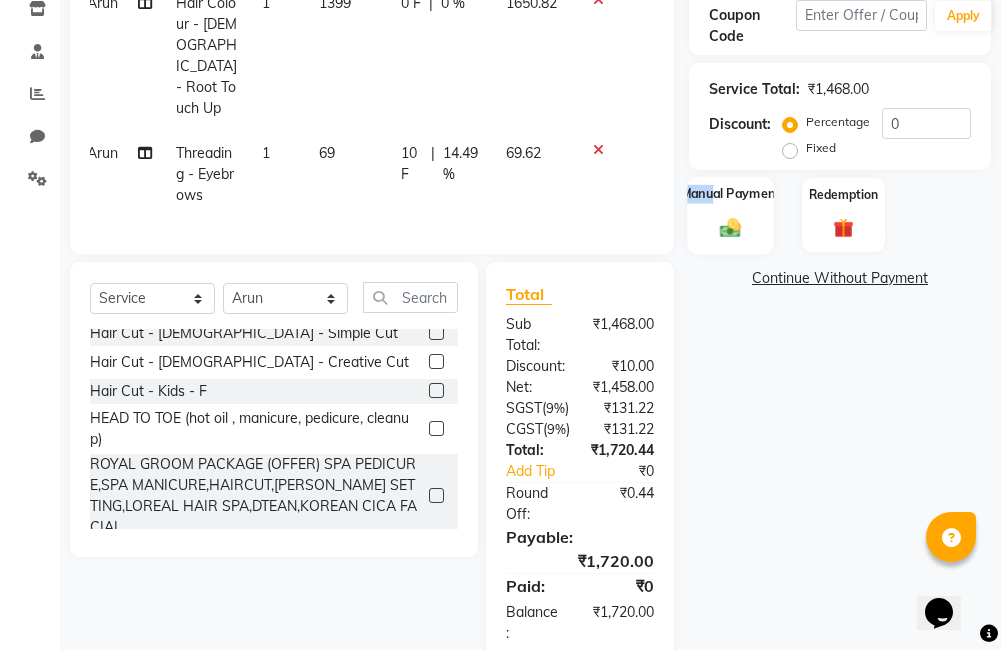 click on "Manual Payment" 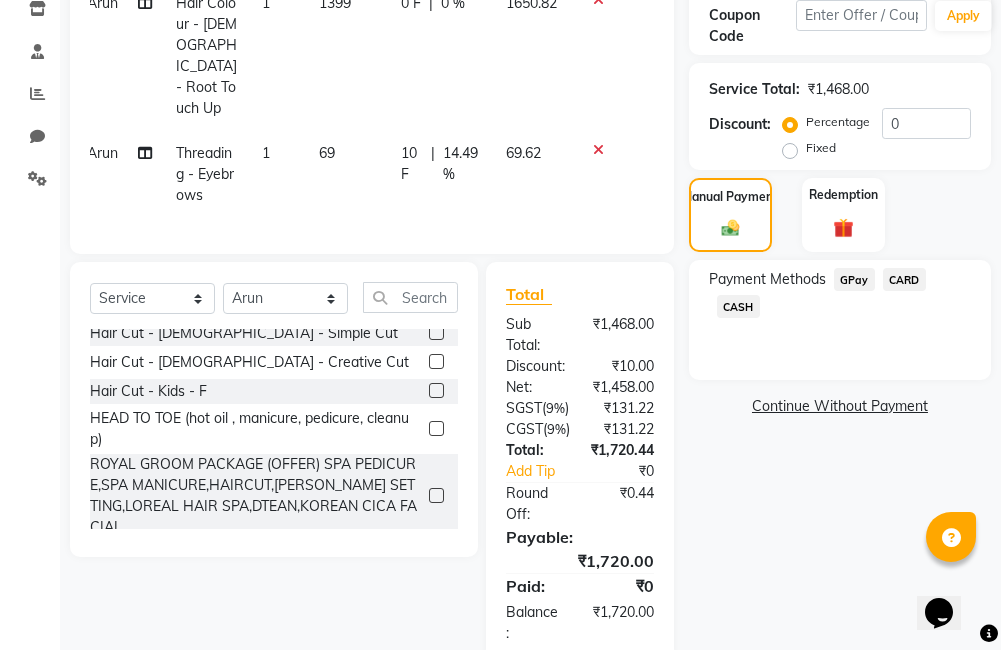 click on "GPay" 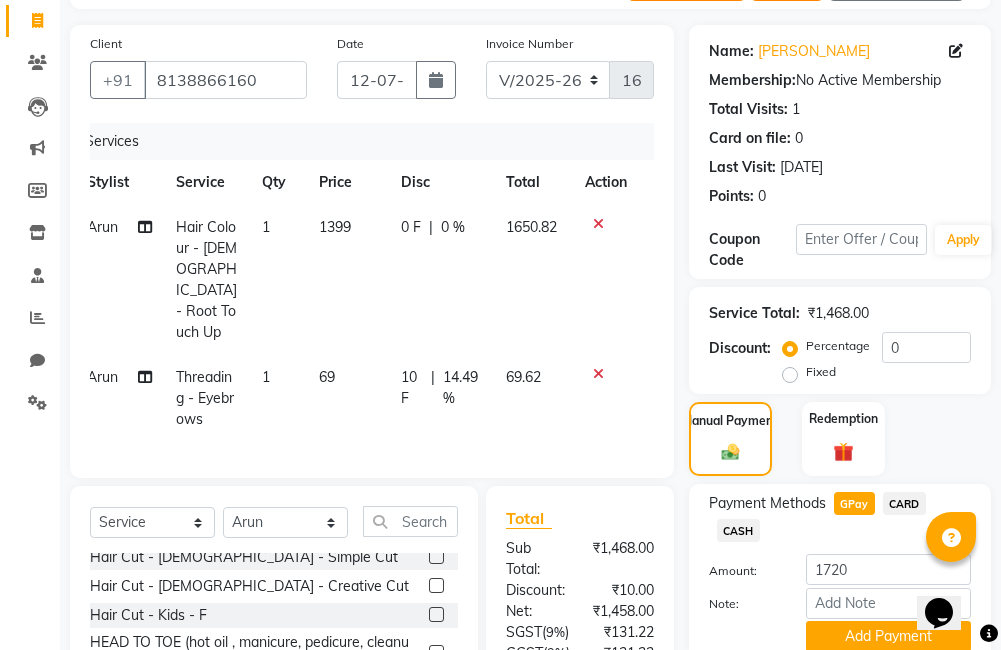 scroll, scrollTop: 135, scrollLeft: 0, axis: vertical 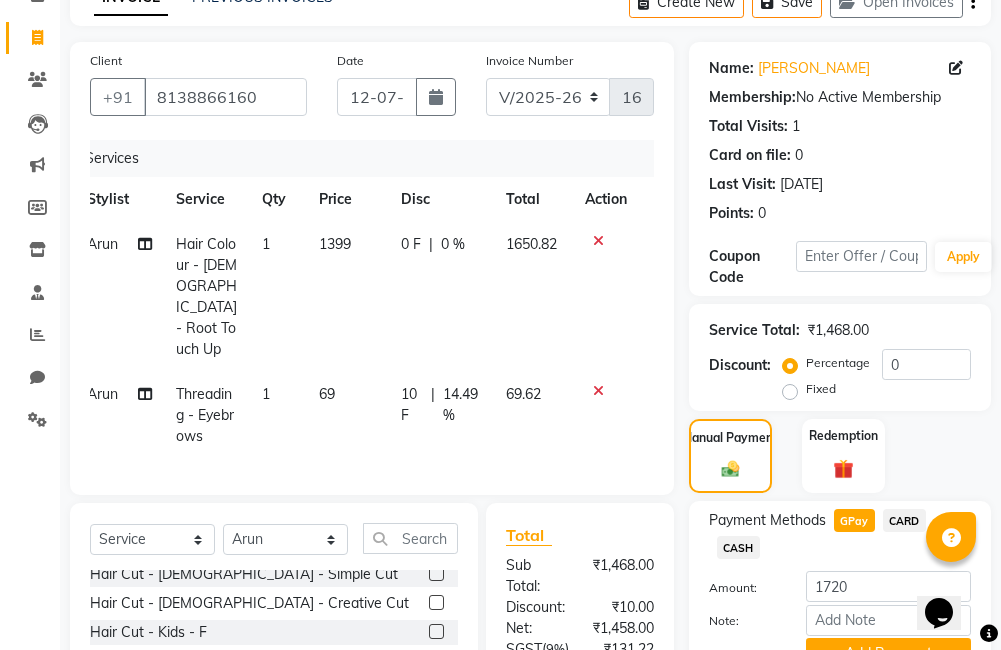 click on "Client +91 8138866160 Date 12-07-2025 Invoice Number V/2025 V/2025-26 1666 Services Stylist Service Qty Price Disc Total Action Arun Hair Colour - Ladies - Root Touch Up 1 1399 0 F | 0 % 1650.82 Arun Threading - Eyebrows 1 69 10 F | 14.49 % 69.62" 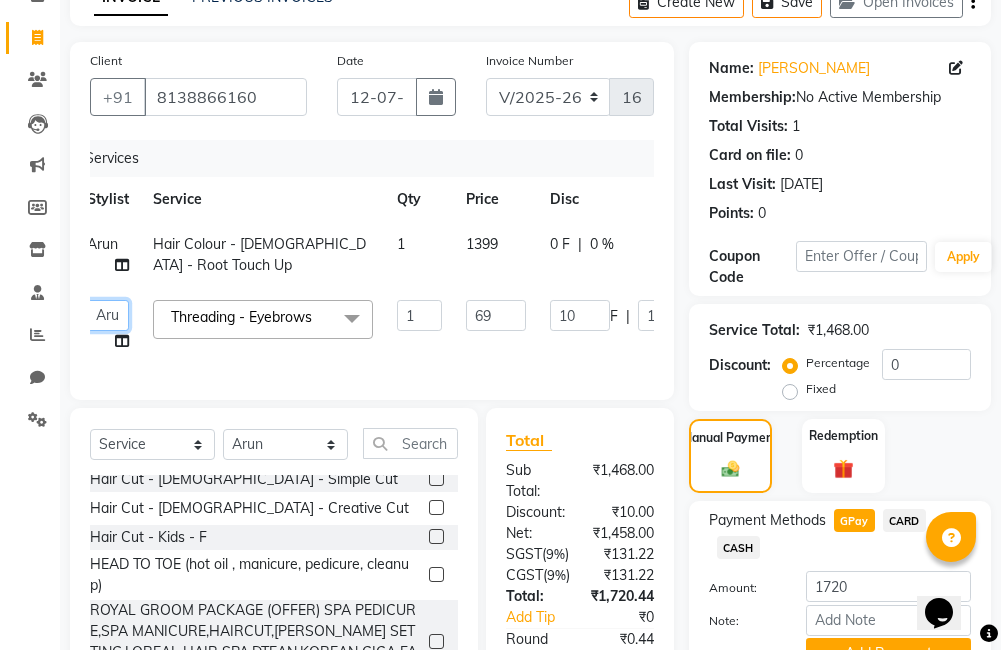 click on "Ajitha   Akshay   Amulie   Anju   Arun   Ashish   Irfan   Jeeshma   Krishna Priya   sharook   Shijo" 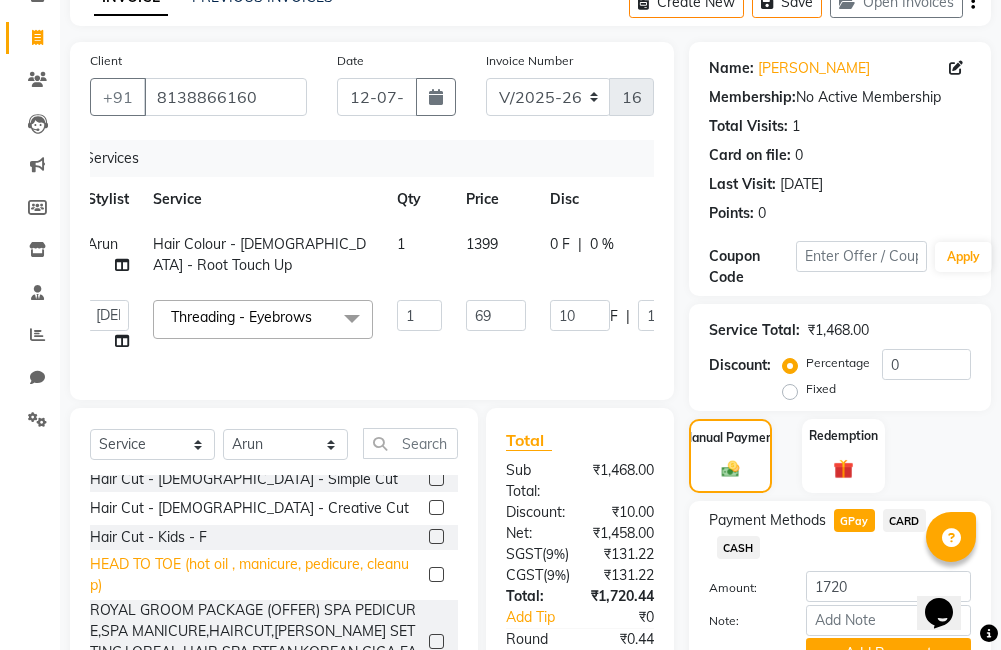 select on "85969" 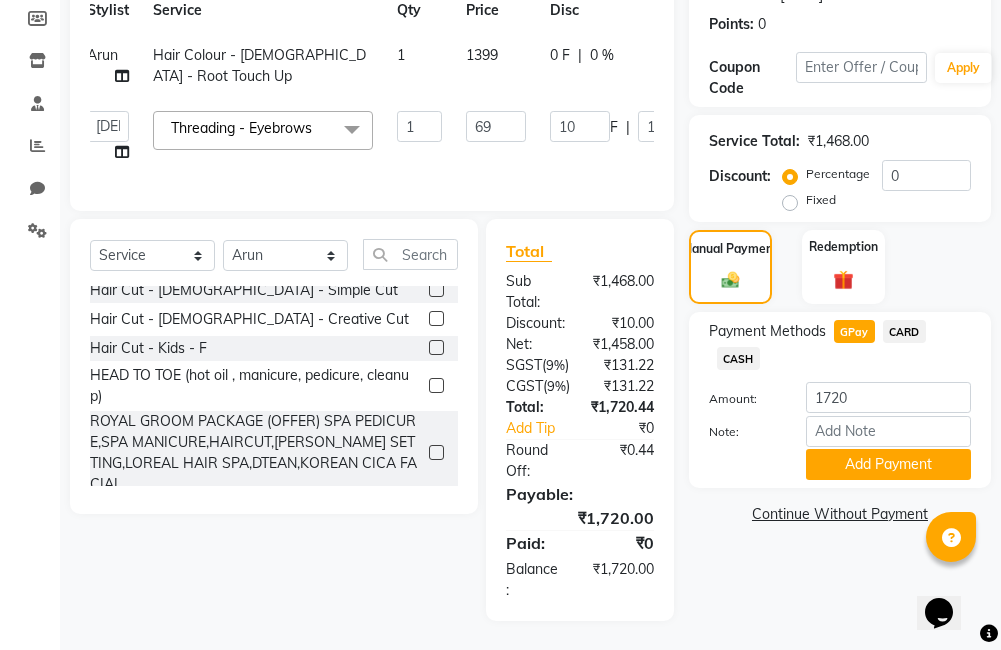 scroll, scrollTop: 335, scrollLeft: 0, axis: vertical 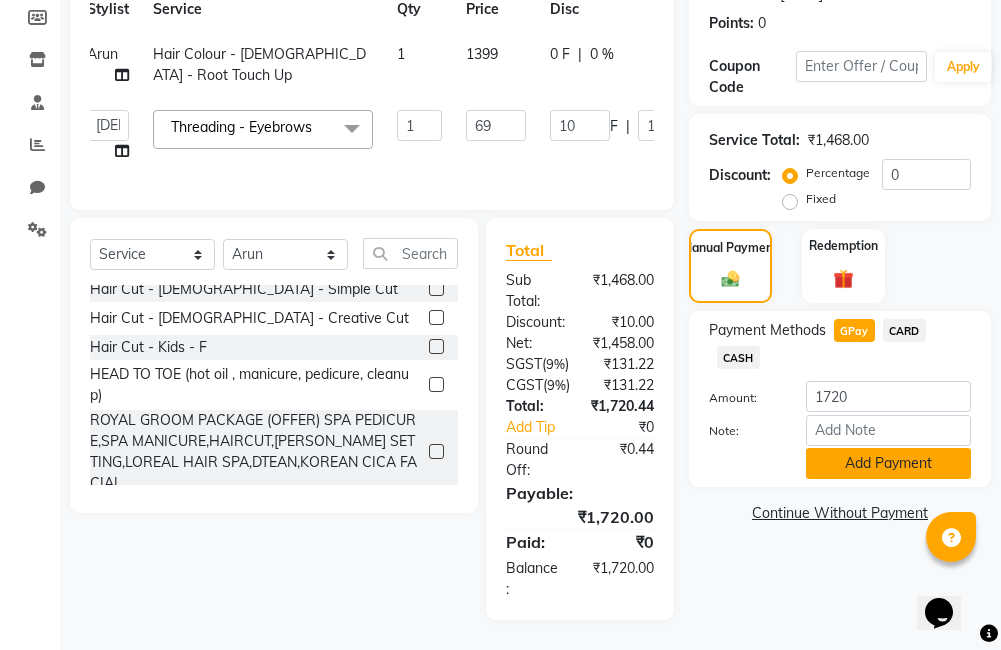 click on "Add Payment" 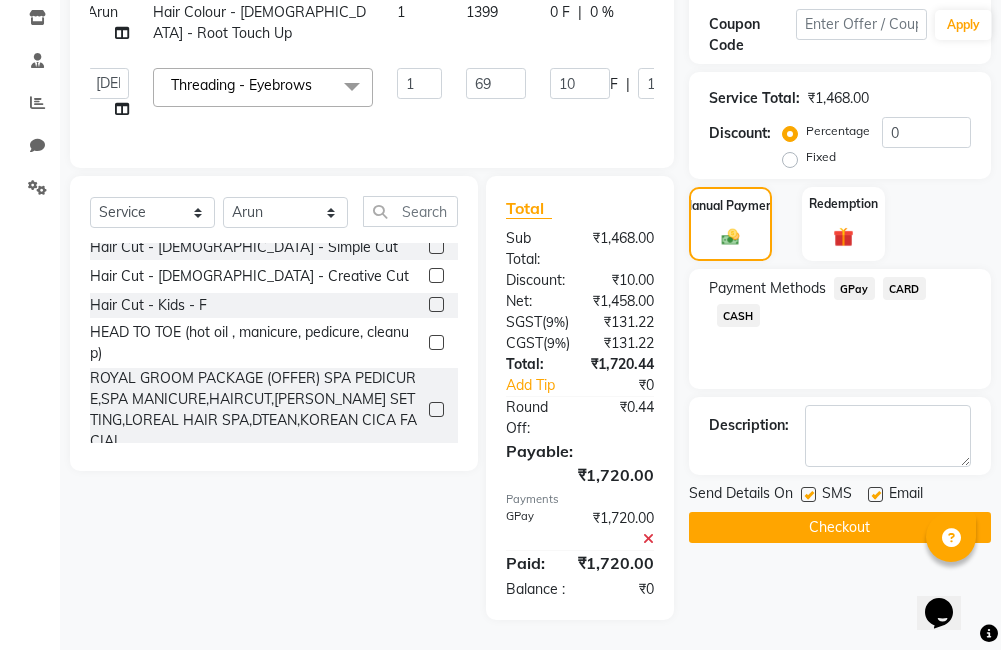 scroll, scrollTop: 445, scrollLeft: 0, axis: vertical 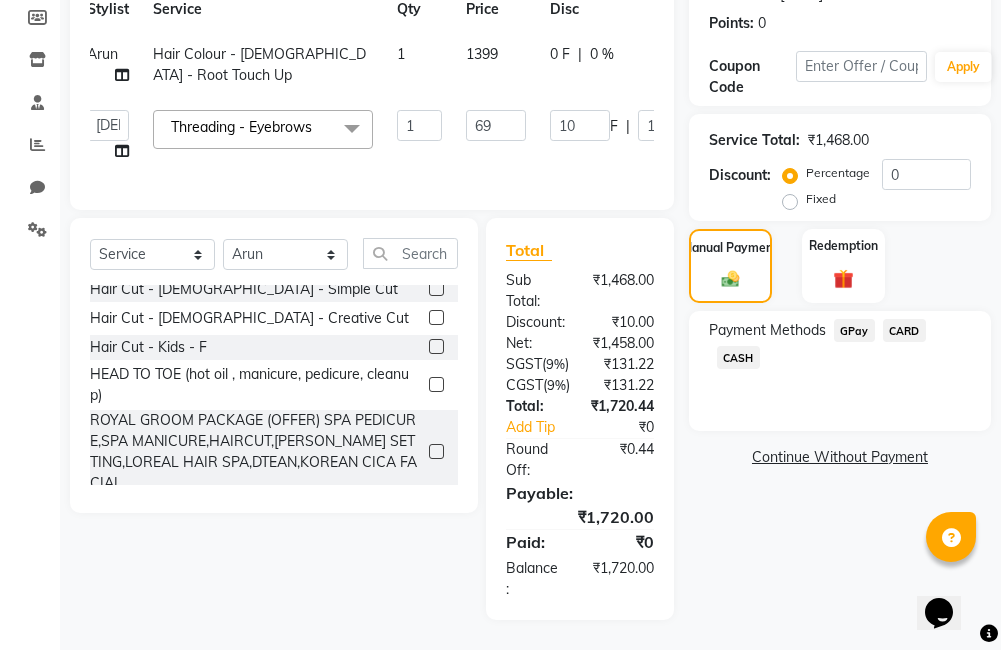 click on "GPay" 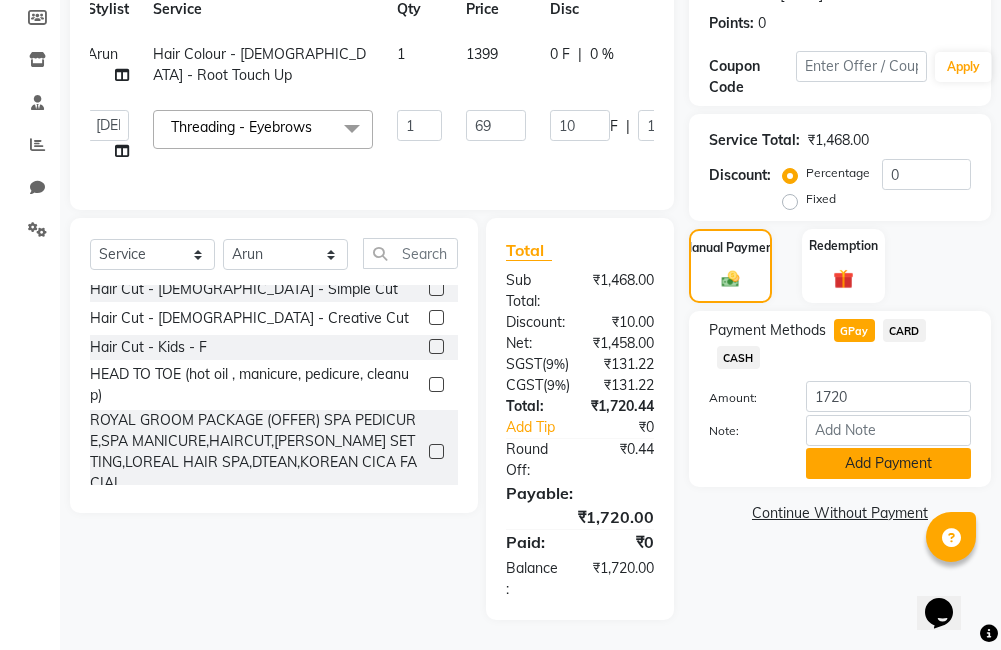 click on "Add Payment" 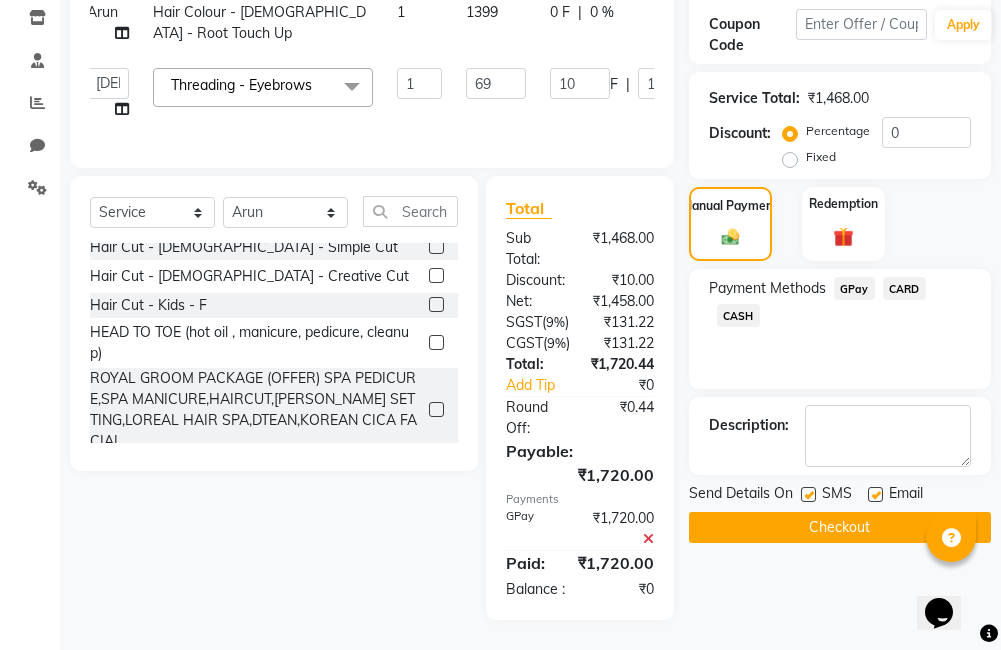 click on "Checkout" 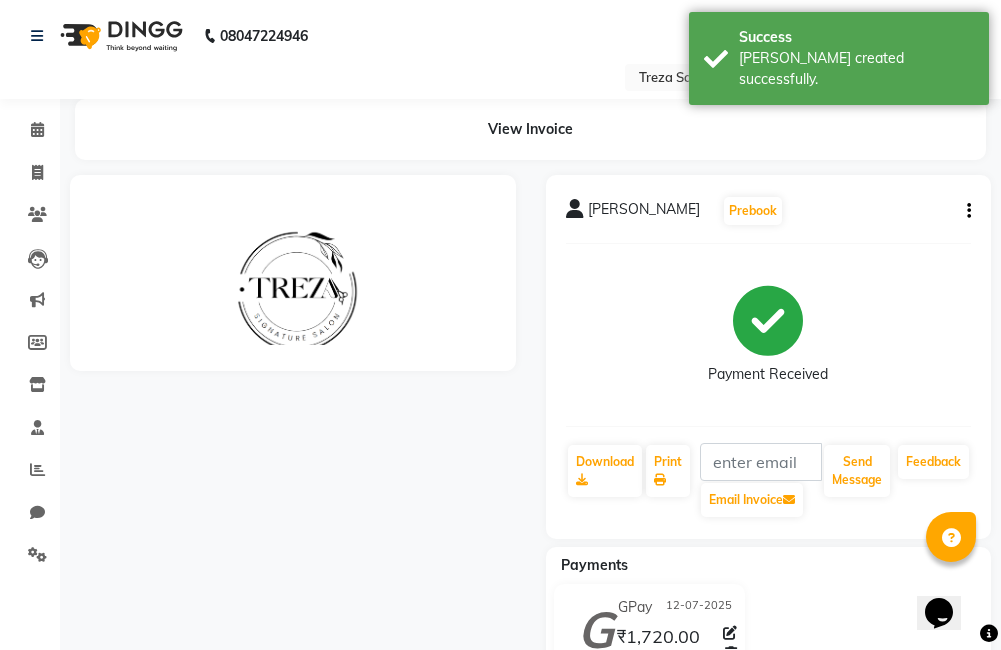 scroll, scrollTop: 0, scrollLeft: 0, axis: both 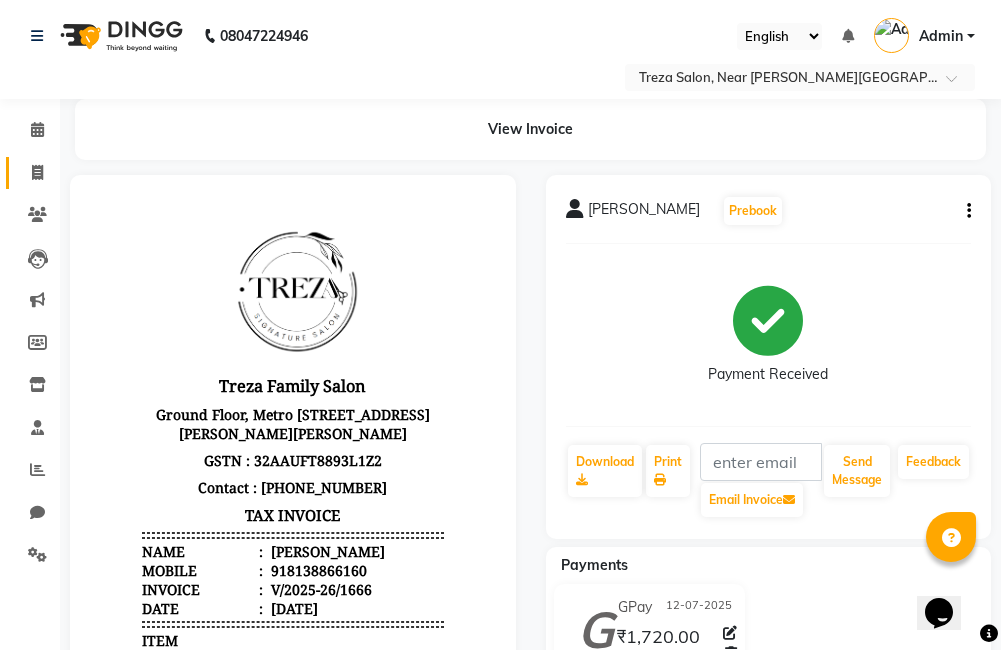 click 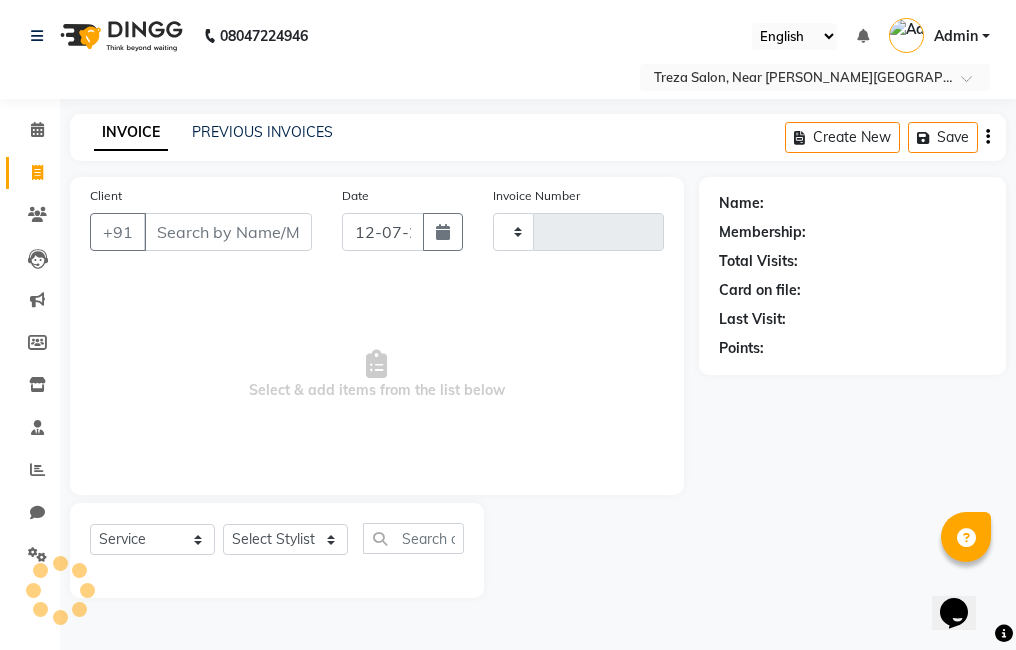type on "1667" 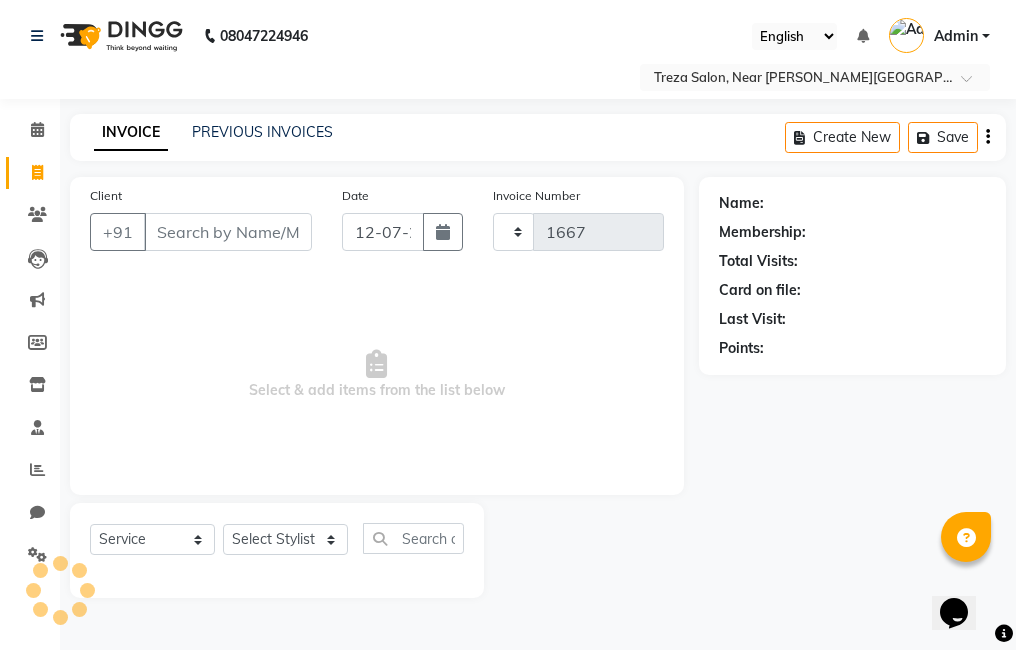 select on "7633" 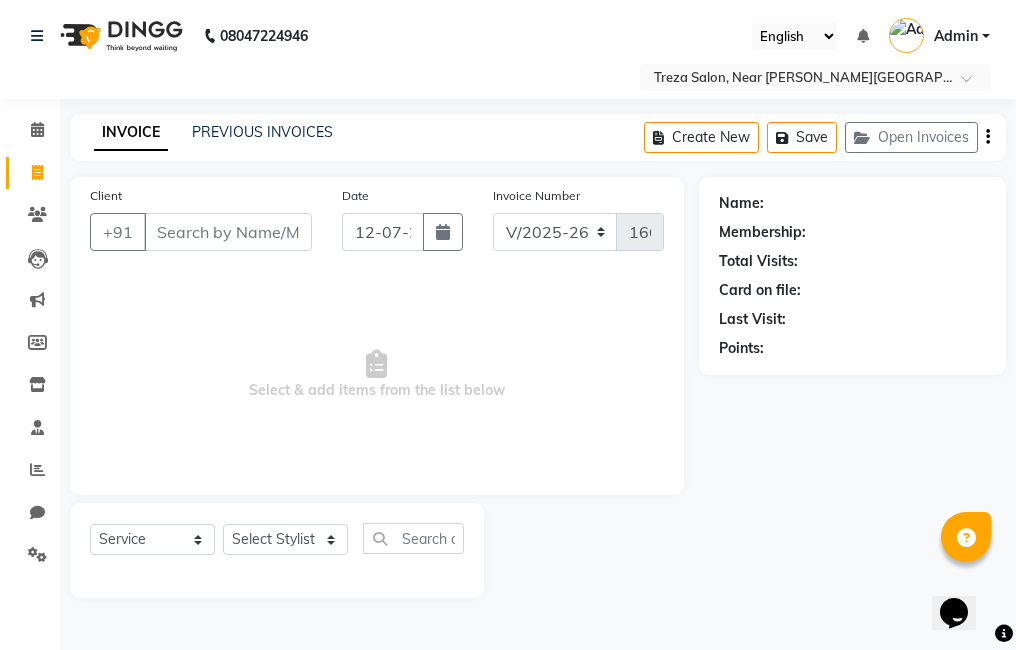 click on "Client" at bounding box center (228, 232) 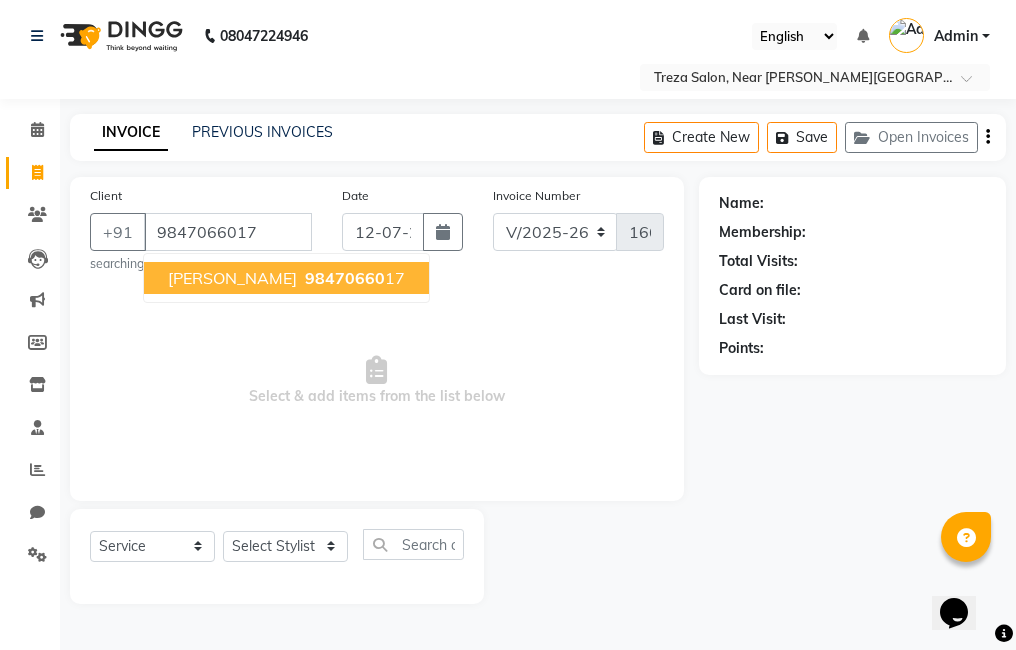 type on "9847066017" 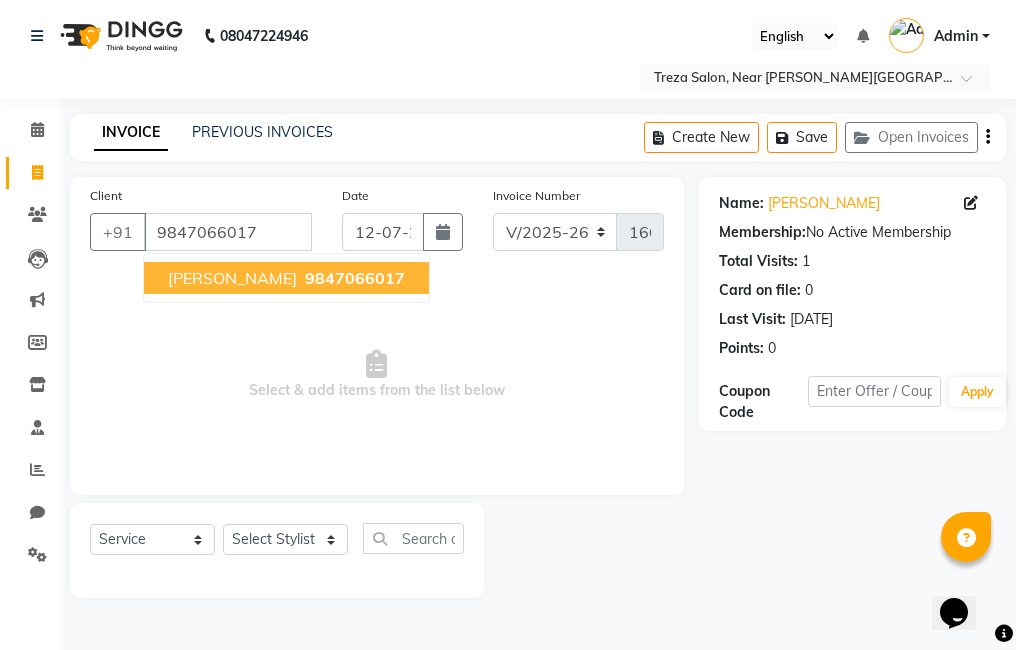 click on "9847066017" at bounding box center (353, 278) 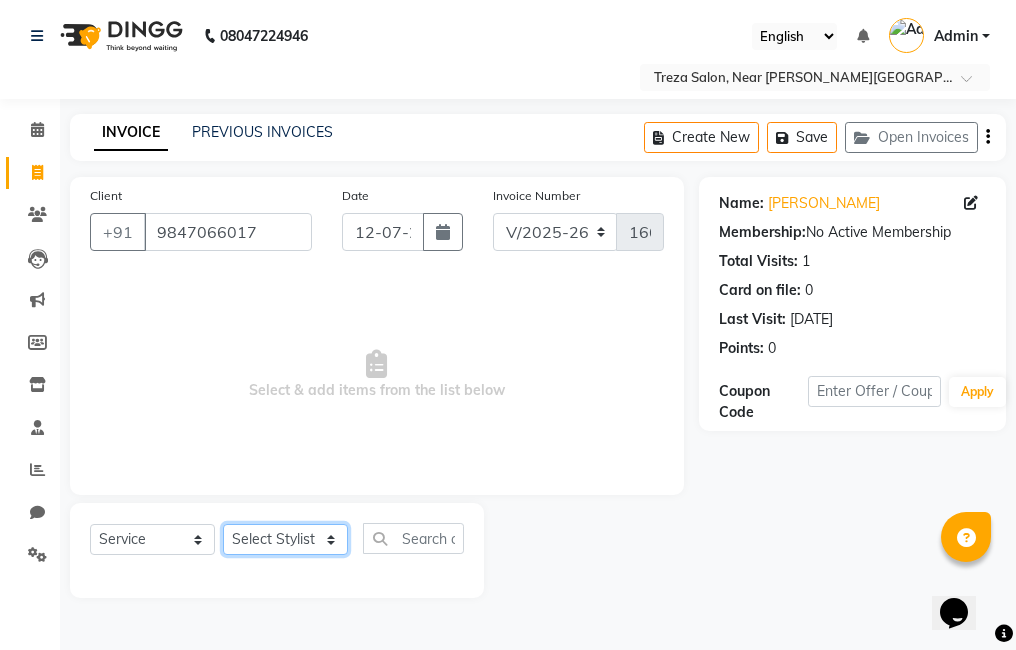 click on "Select Stylist [PERSON_NAME] Amulie Anju [PERSON_NAME] [PERSON_NAME] Jeeshma [PERSON_NAME] [PERSON_NAME] Shijo" 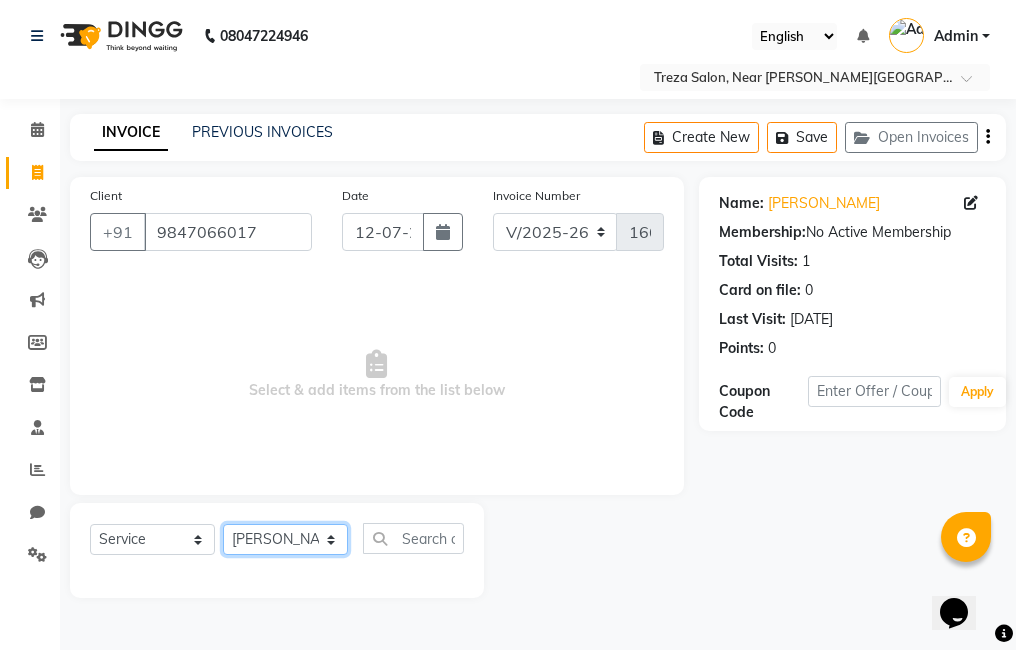 click on "Select Stylist [PERSON_NAME] Amulie Anju [PERSON_NAME] [PERSON_NAME] Jeeshma [PERSON_NAME] [PERSON_NAME] Shijo" 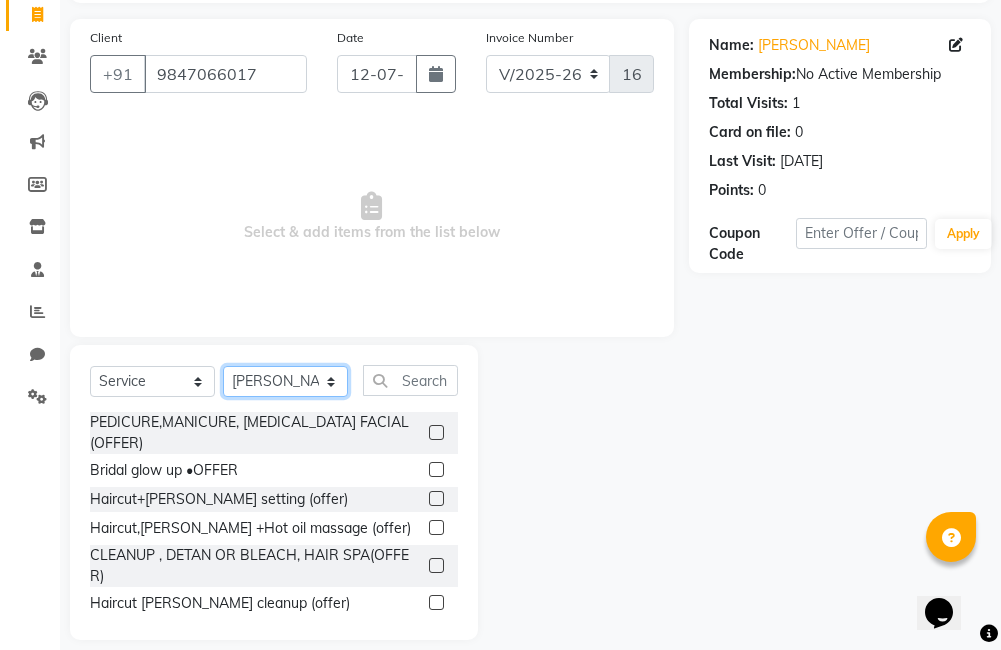 scroll, scrollTop: 178, scrollLeft: 0, axis: vertical 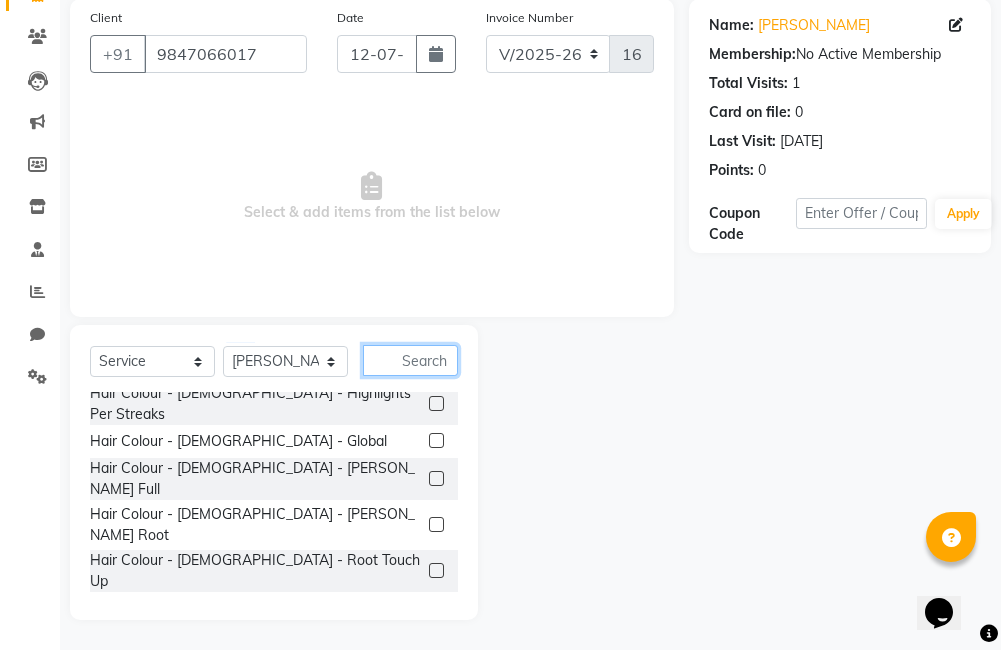 click 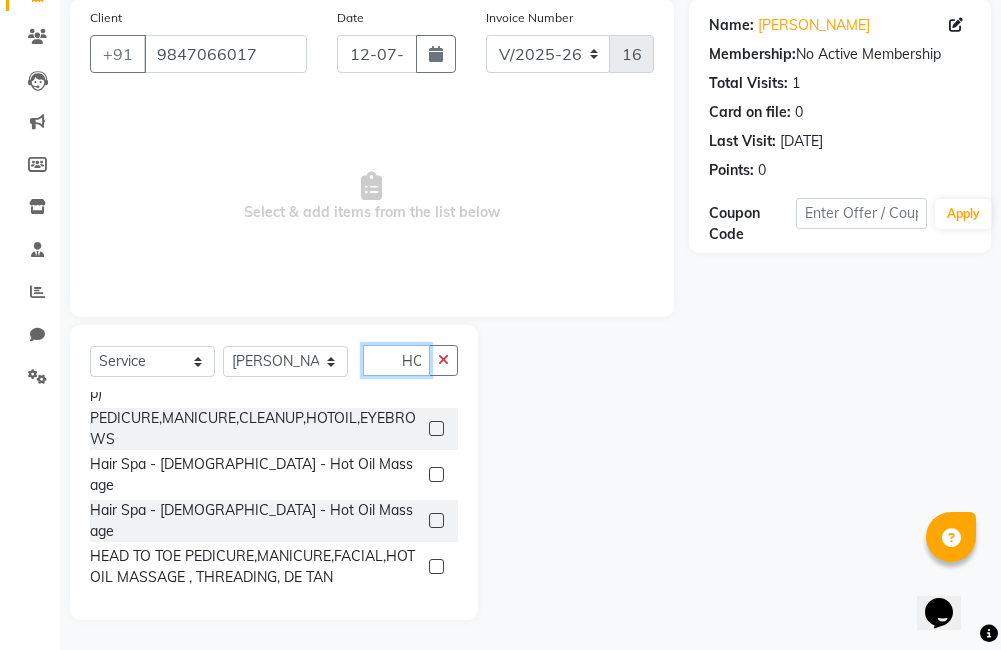 scroll, scrollTop: 25, scrollLeft: 0, axis: vertical 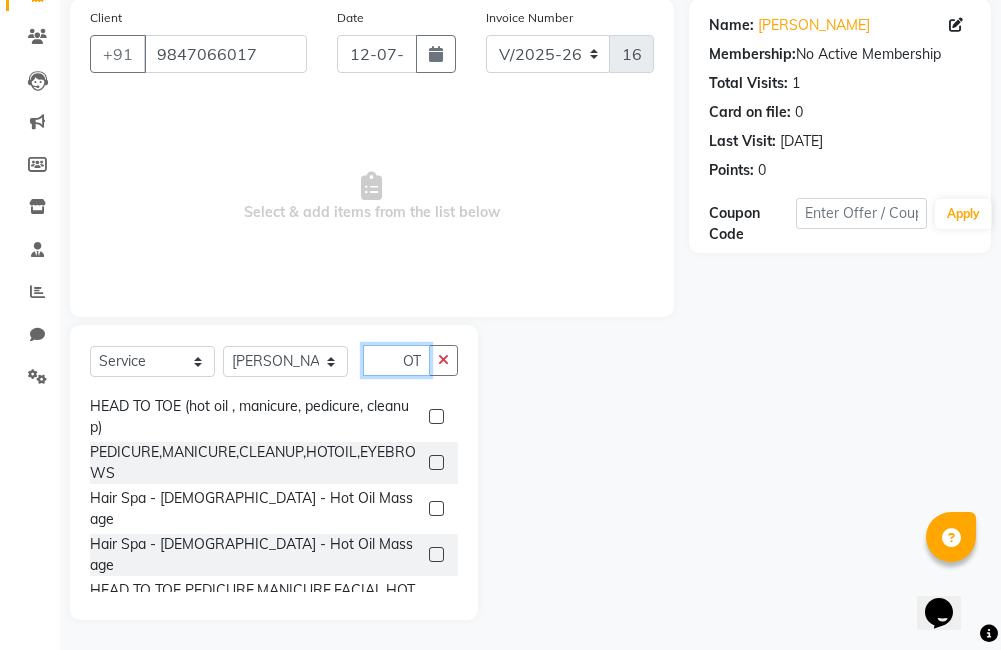 type on "HOT" 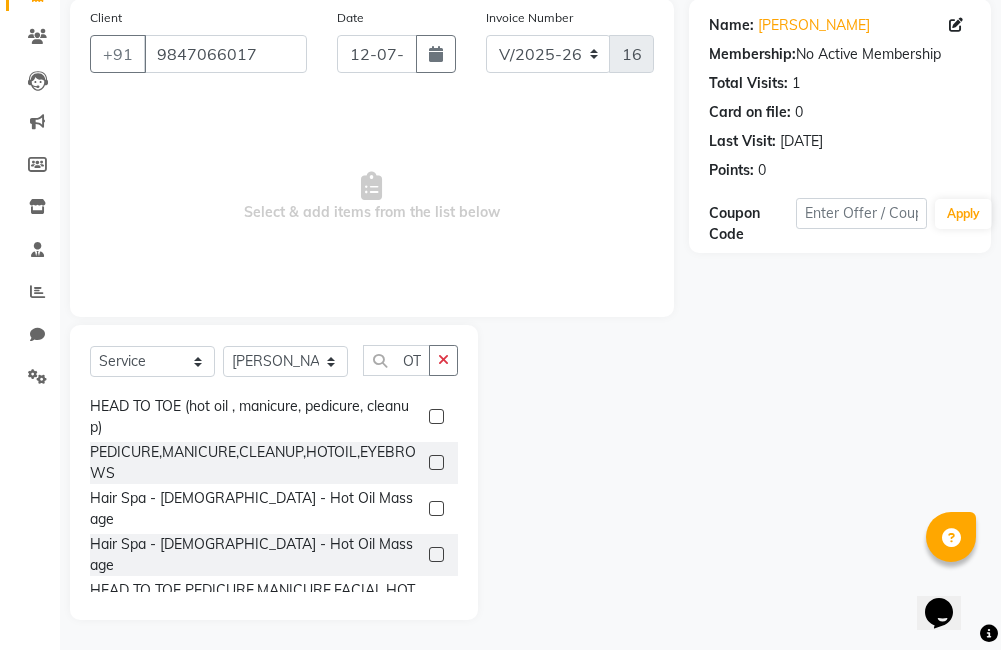 scroll, scrollTop: 0, scrollLeft: 0, axis: both 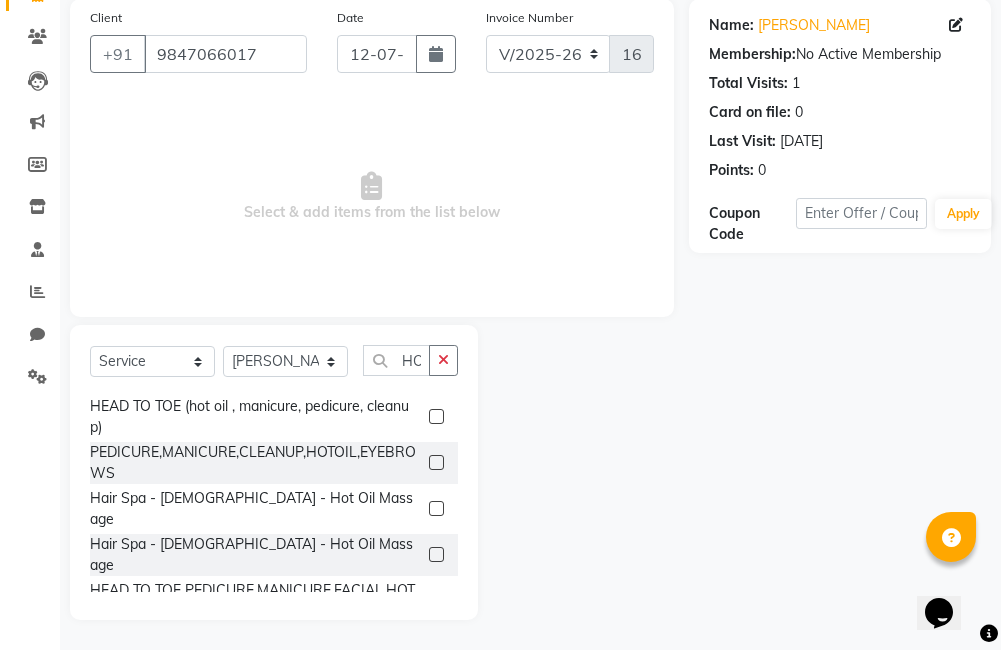 click 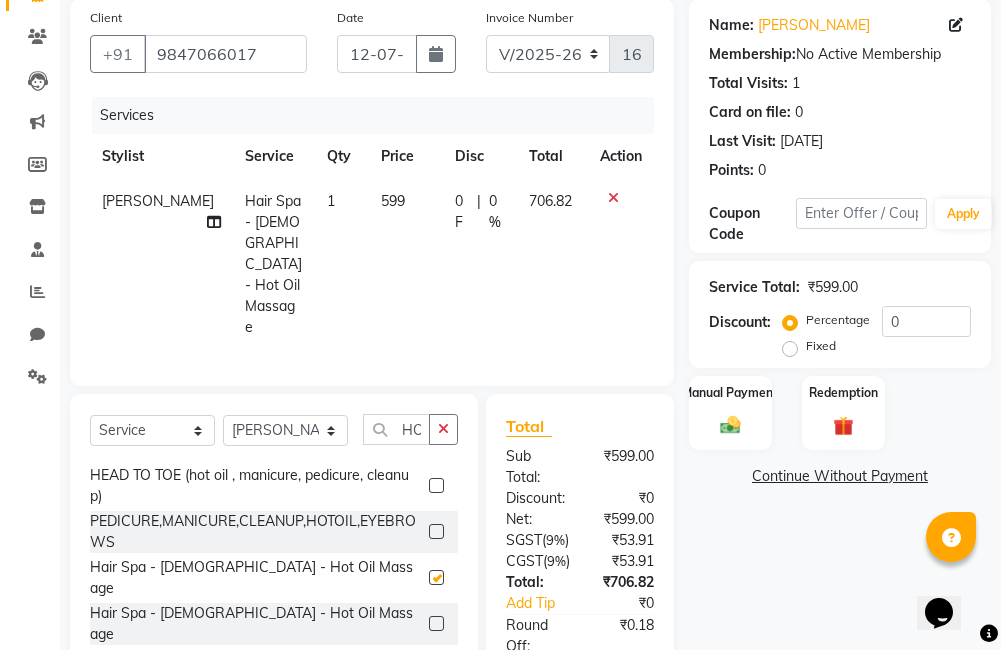 checkbox on "false" 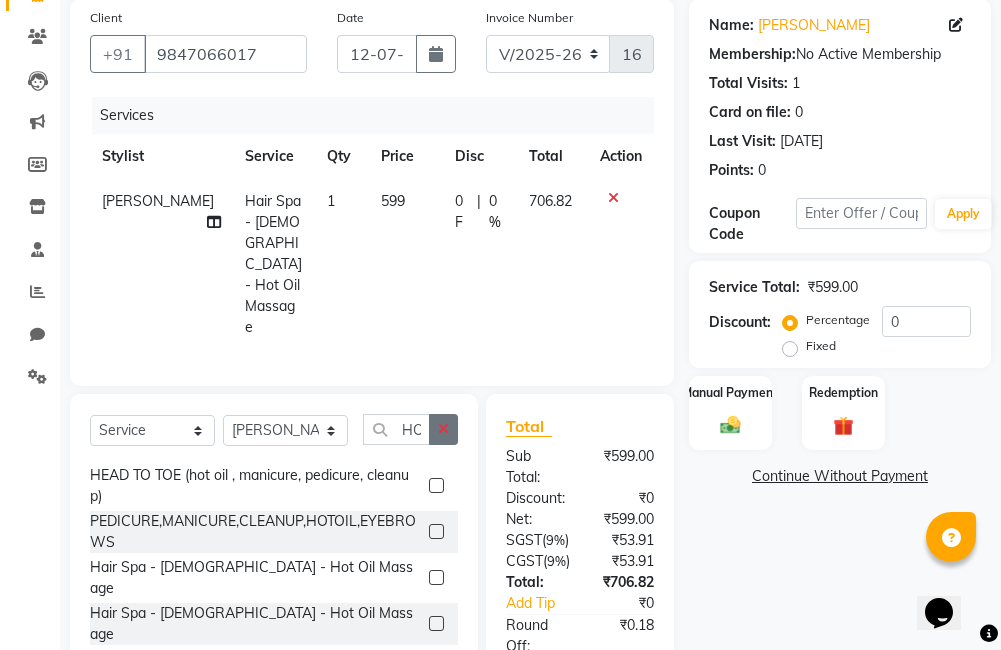 click 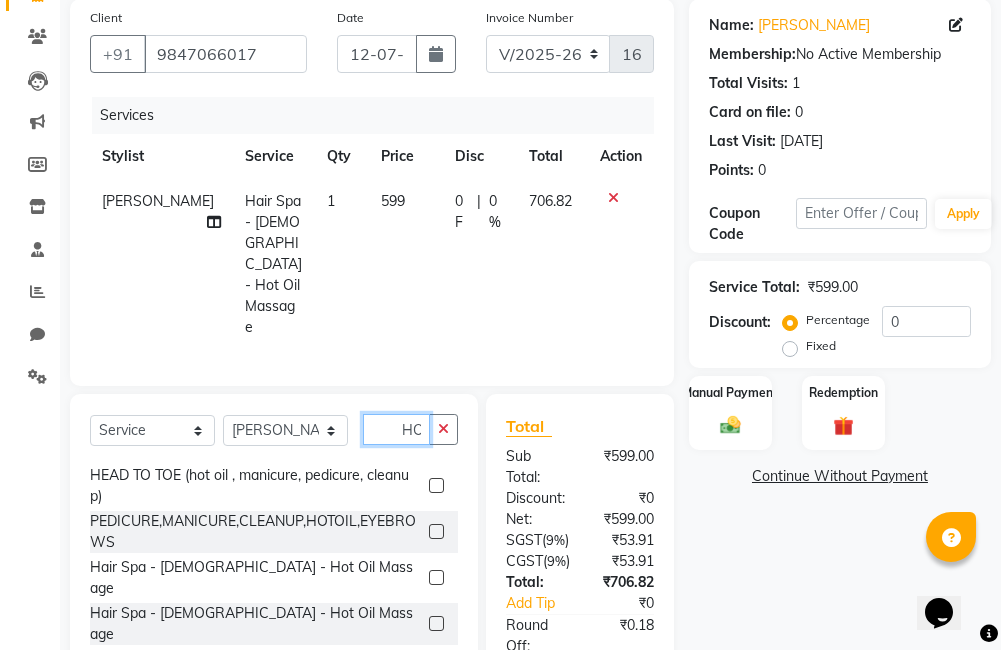 type 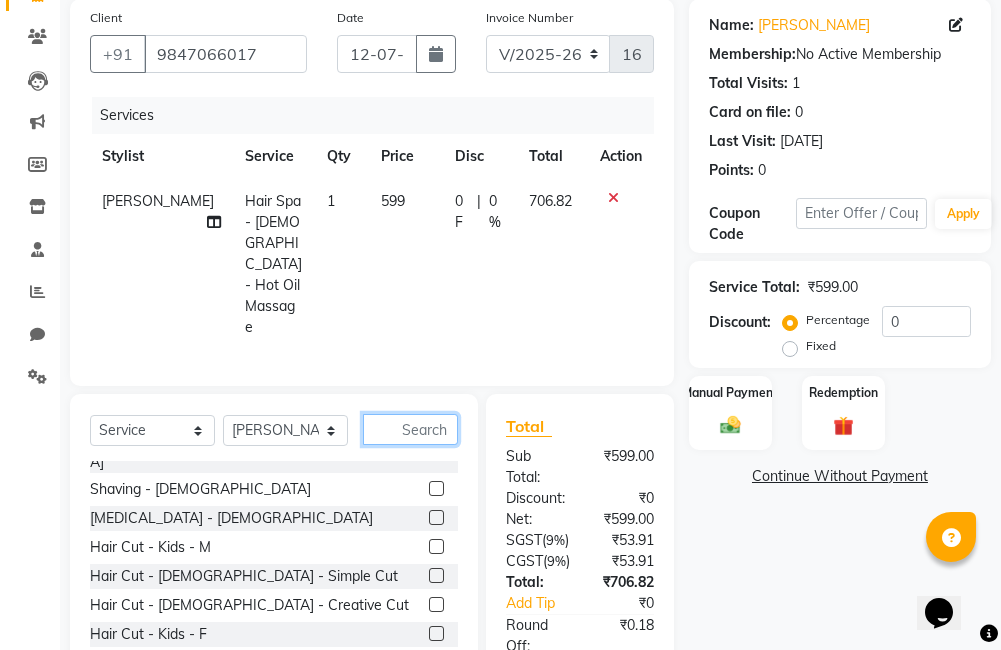 scroll, scrollTop: 307, scrollLeft: 0, axis: vertical 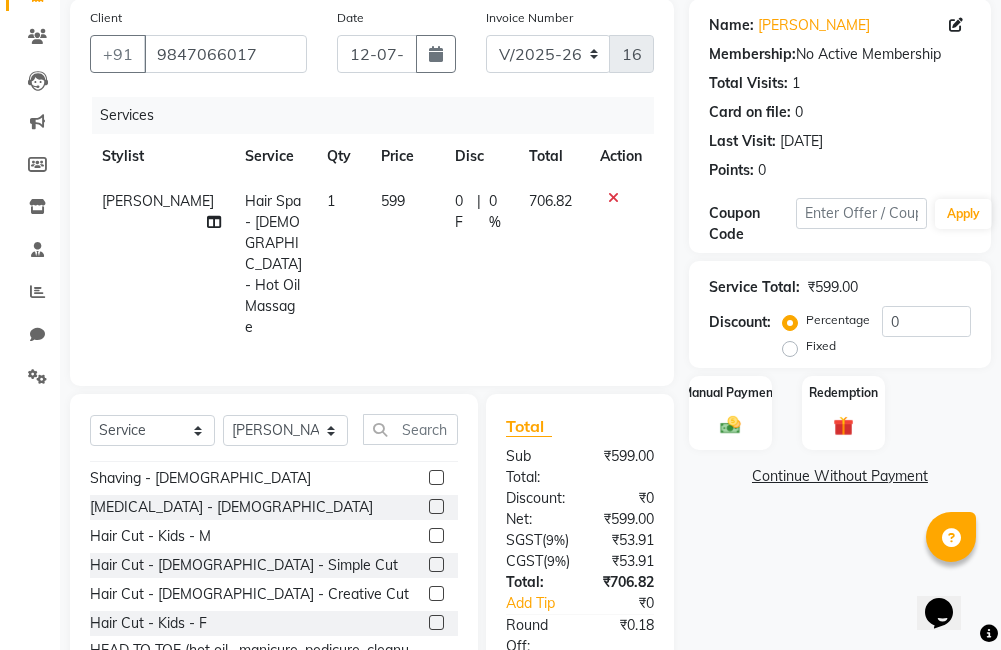 click 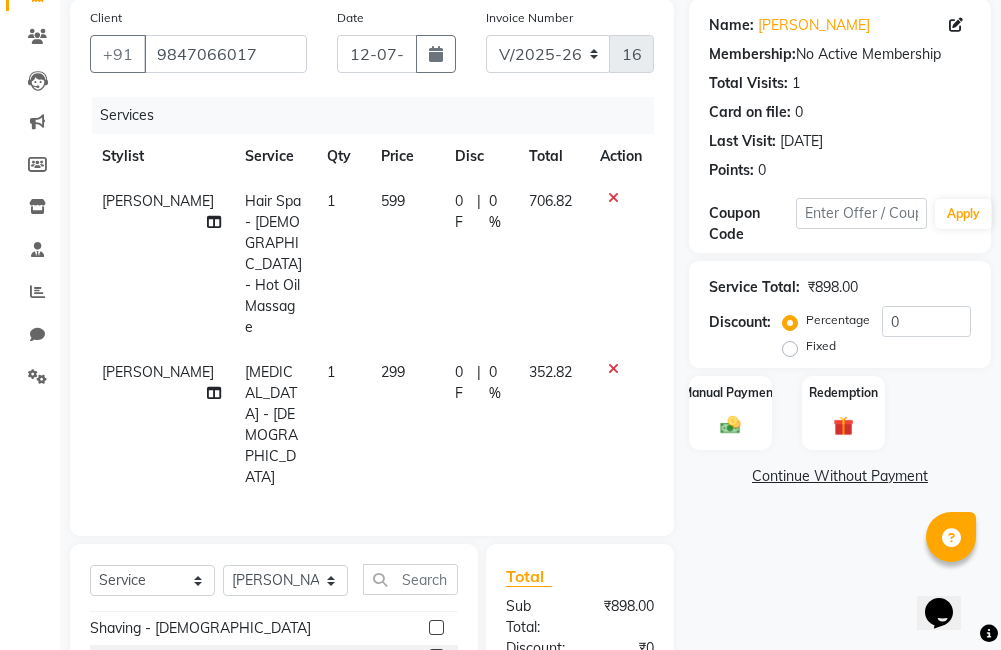 checkbox on "false" 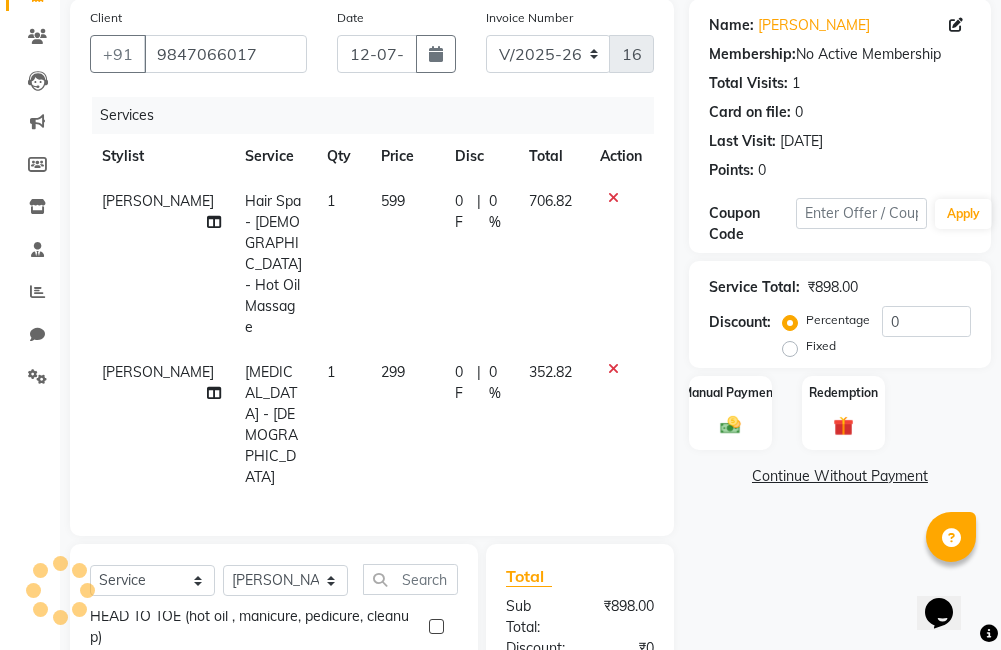 scroll, scrollTop: 507, scrollLeft: 0, axis: vertical 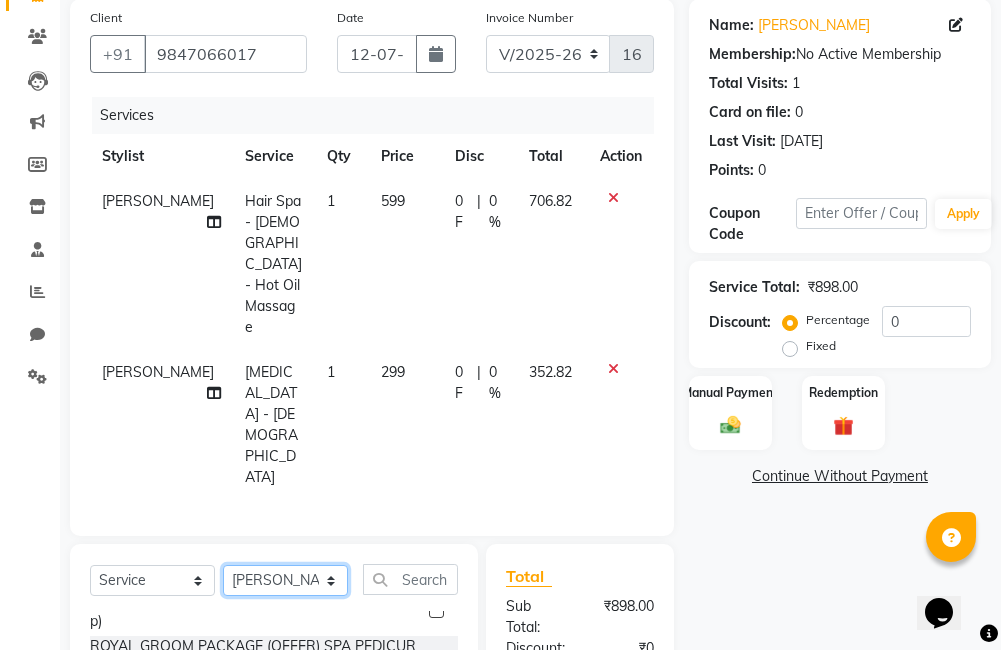 click on "Select Stylist [PERSON_NAME] Amulie Anju [PERSON_NAME] [PERSON_NAME] Jeeshma [PERSON_NAME] [PERSON_NAME] Shijo" 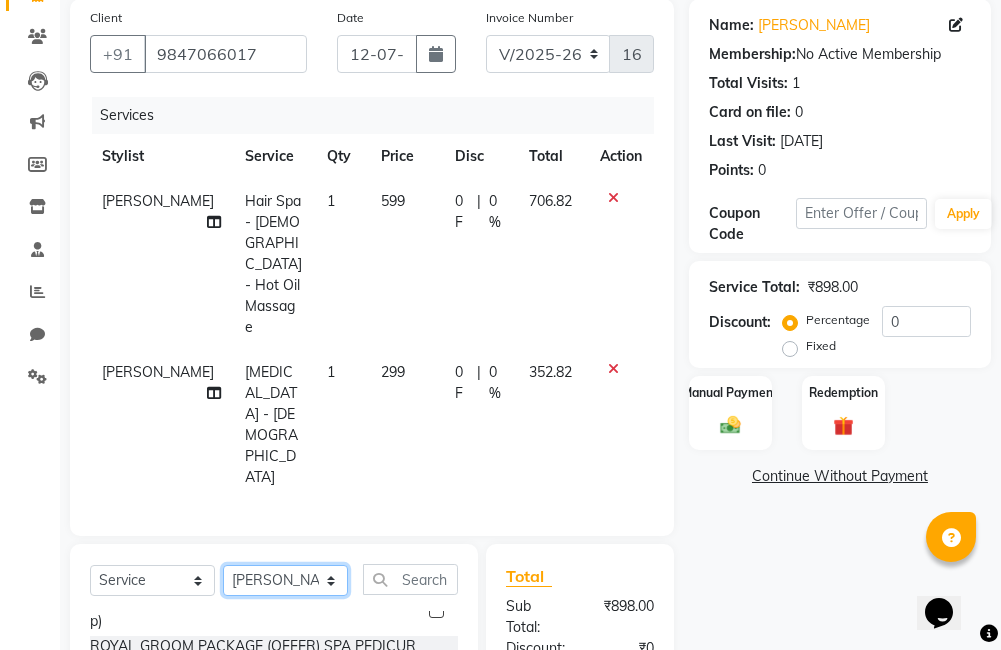 select on "85969" 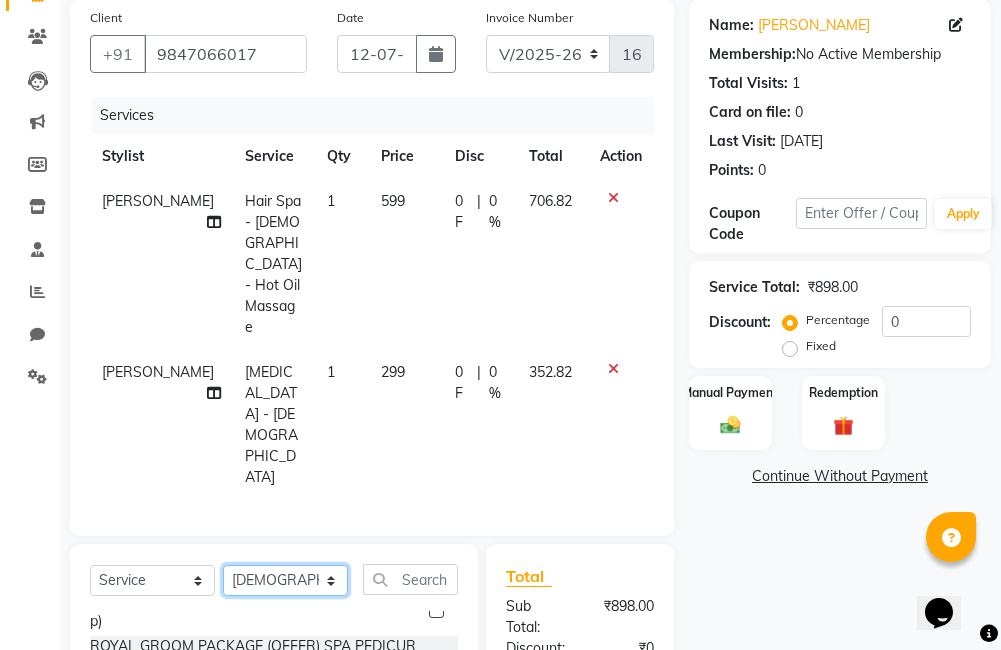 click on "Select Stylist [PERSON_NAME] Amulie Anju [PERSON_NAME] [PERSON_NAME] Jeeshma [PERSON_NAME] [PERSON_NAME] Shijo" 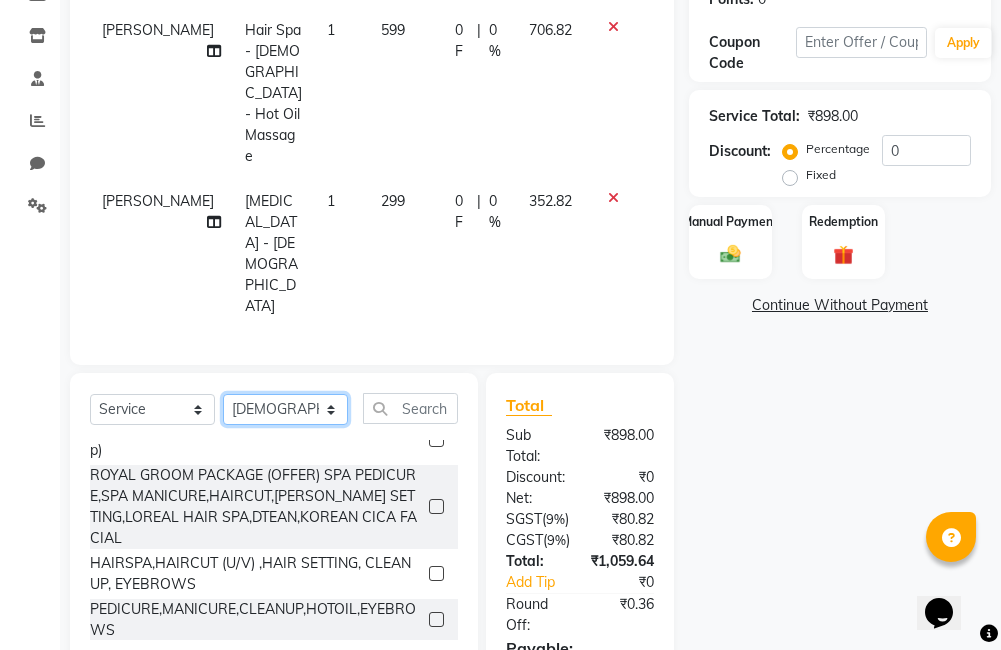 scroll, scrollTop: 435, scrollLeft: 0, axis: vertical 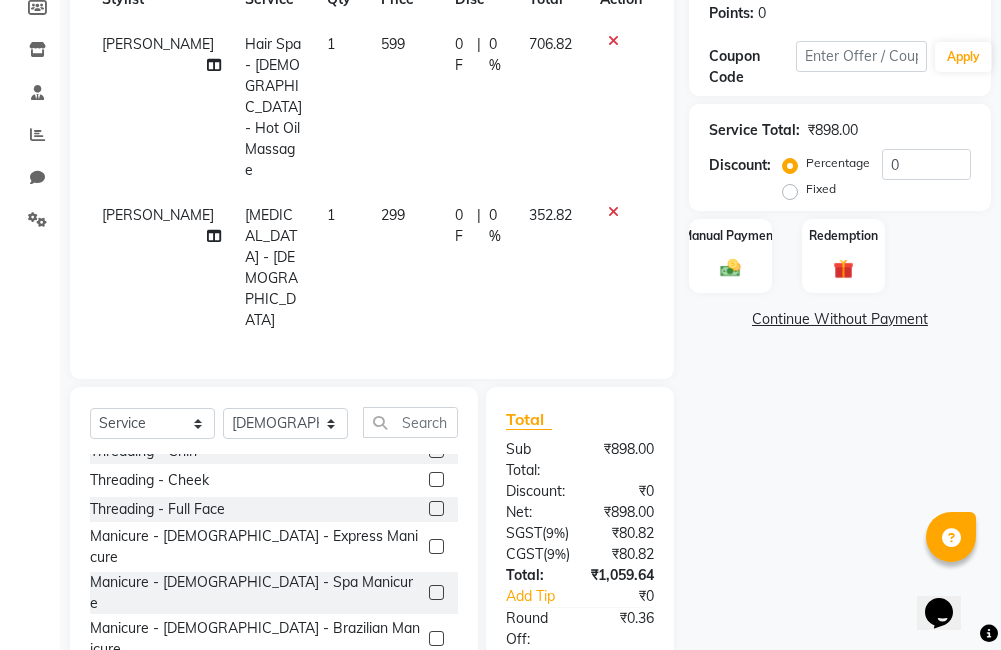click 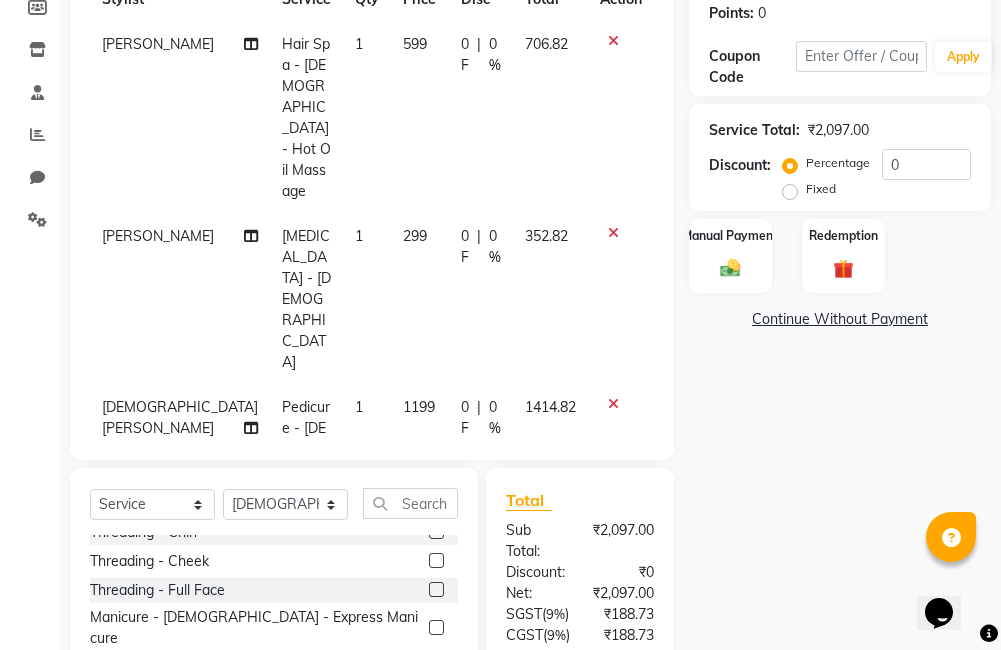 checkbox on "false" 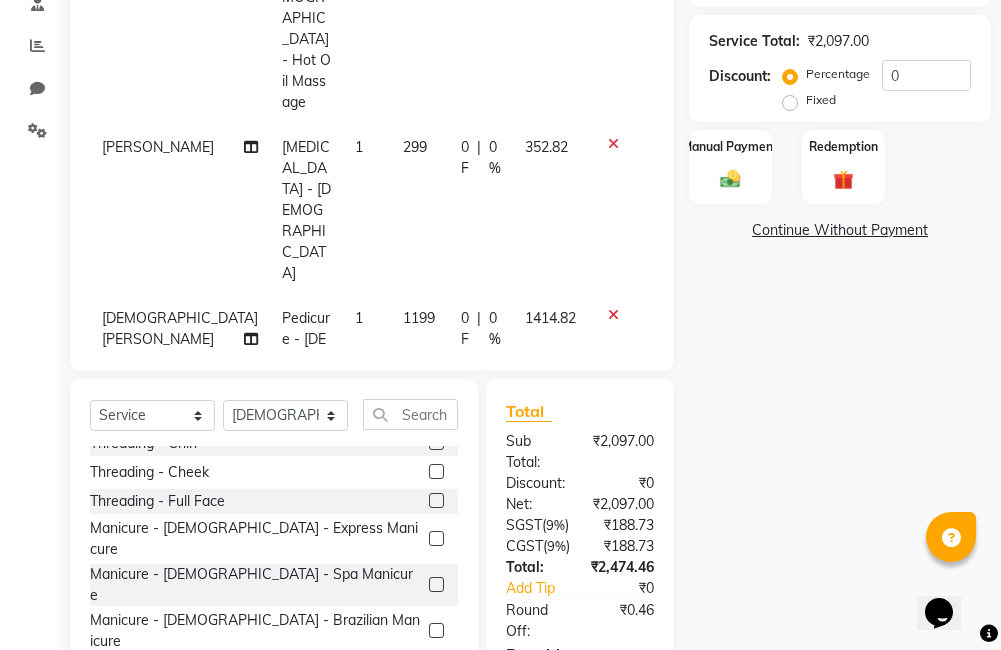 scroll, scrollTop: 435, scrollLeft: 0, axis: vertical 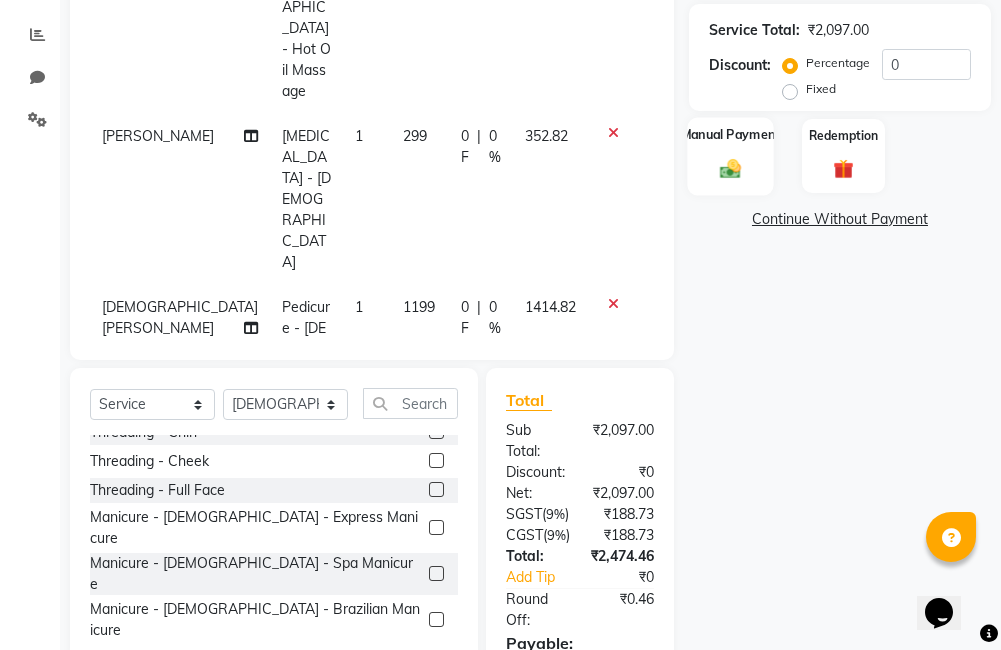 click on "Manual Payment" 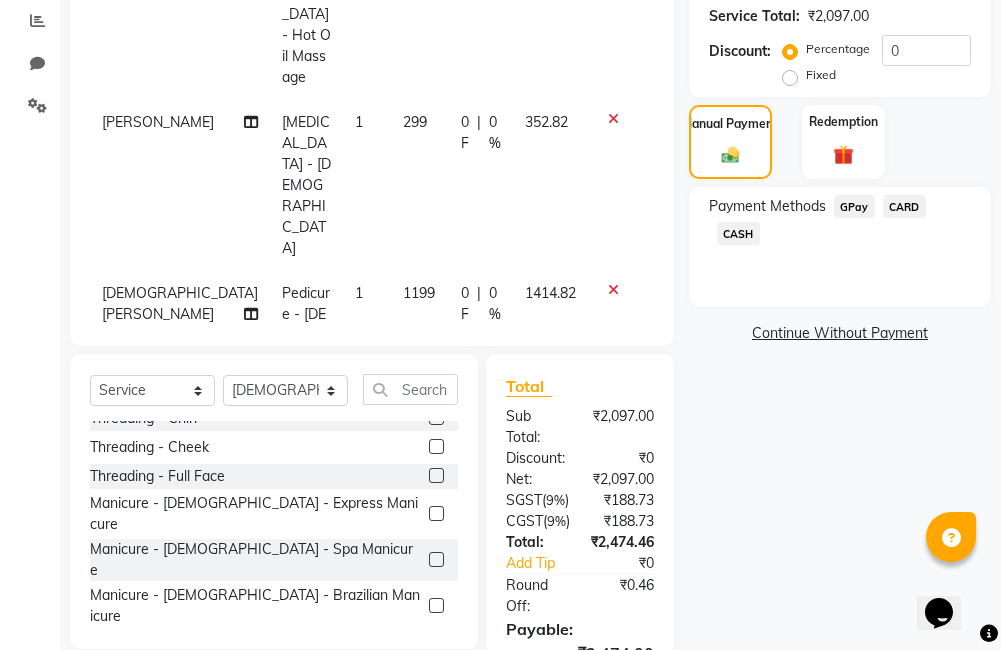 scroll, scrollTop: 543, scrollLeft: 0, axis: vertical 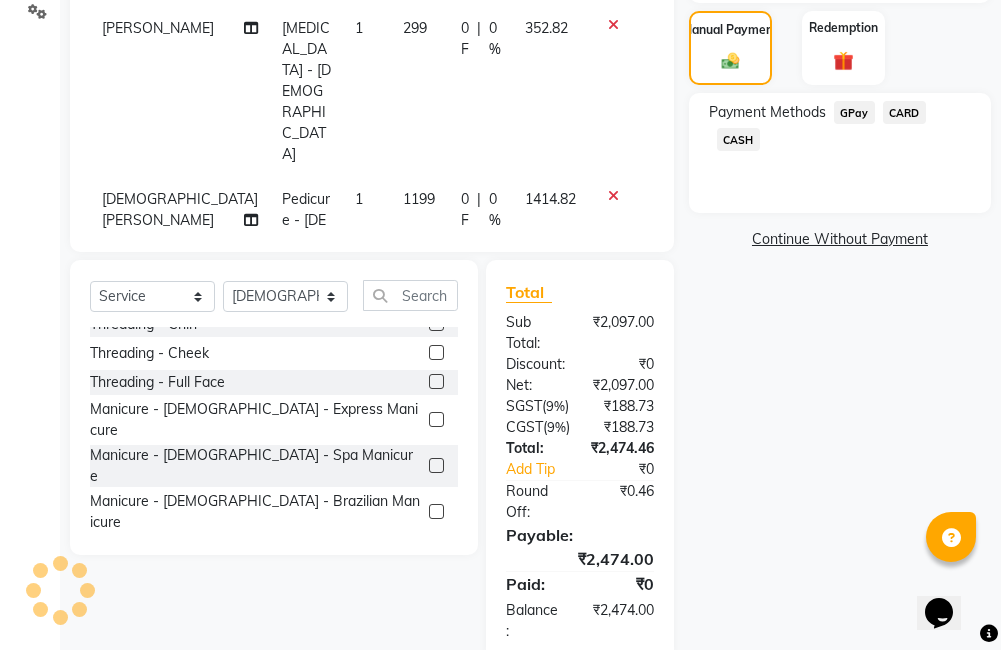 click on "GPay" 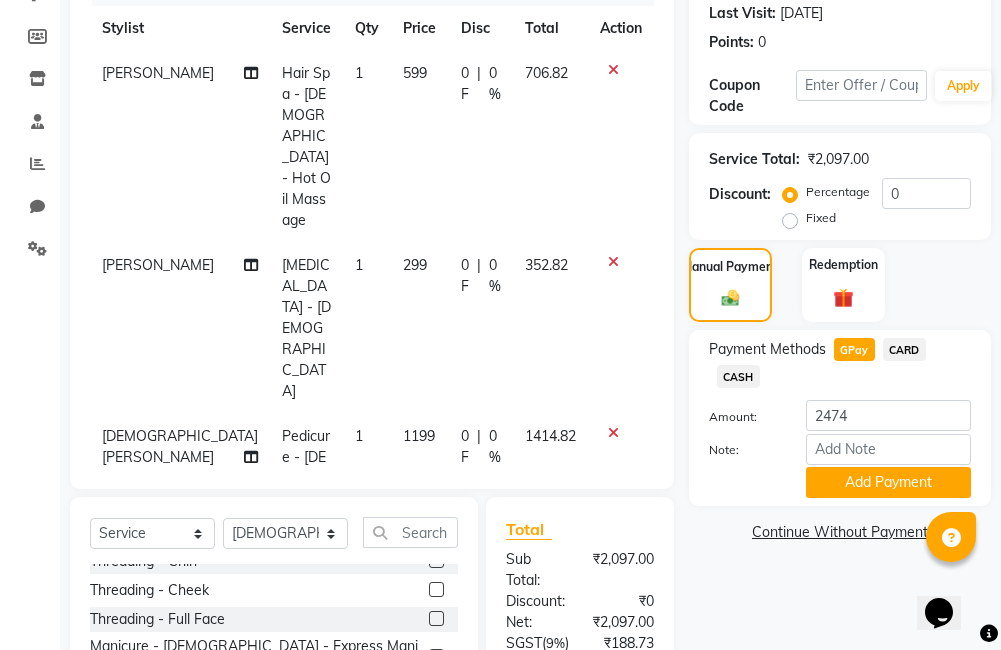 scroll, scrollTop: 343, scrollLeft: 0, axis: vertical 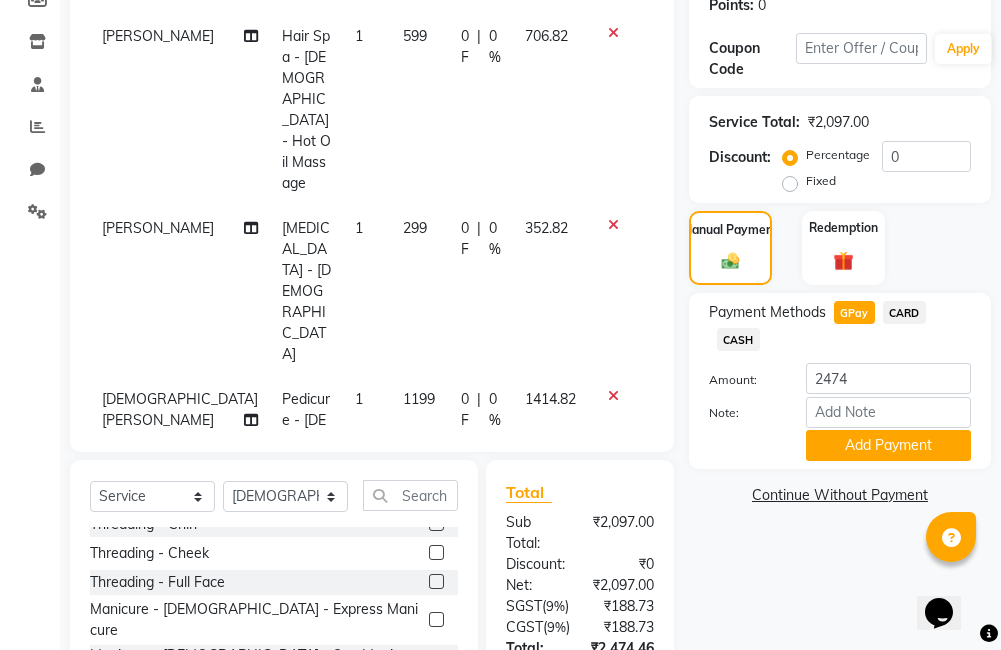 click 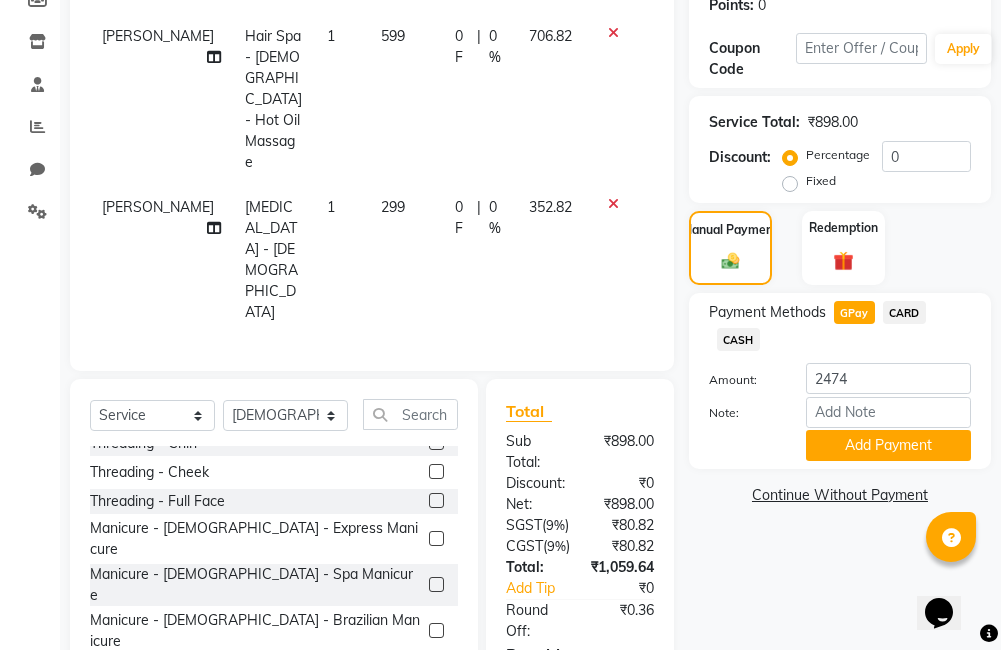 click 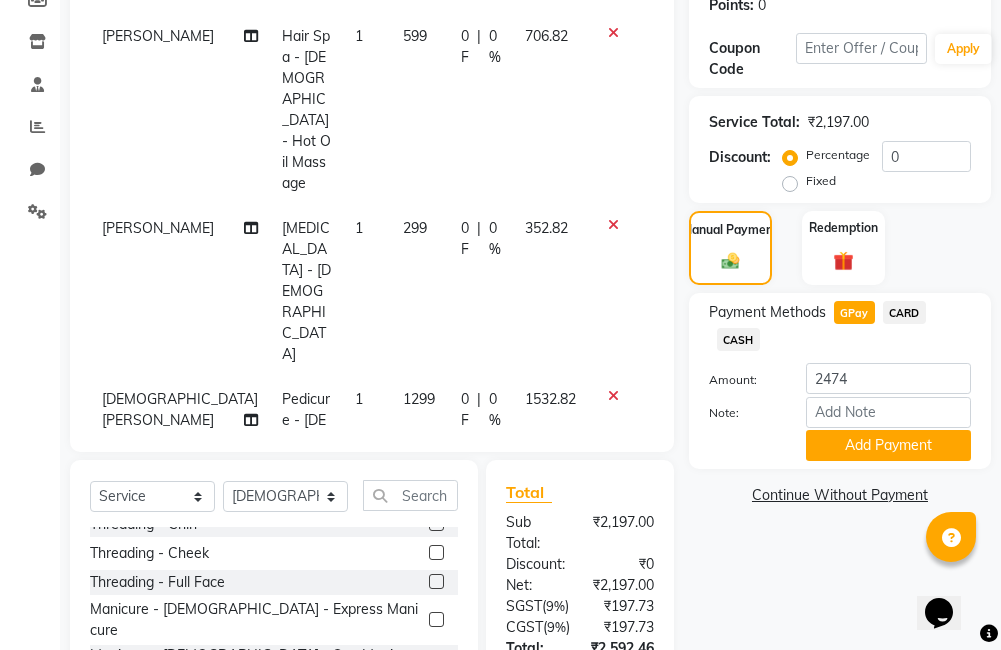 checkbox on "false" 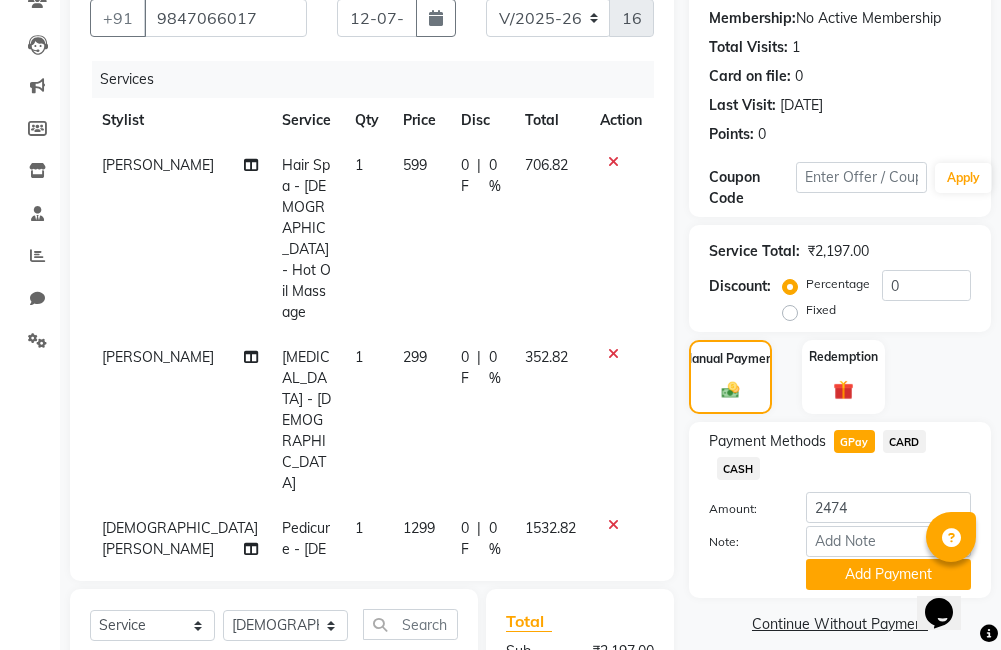 scroll, scrollTop: 243, scrollLeft: 0, axis: vertical 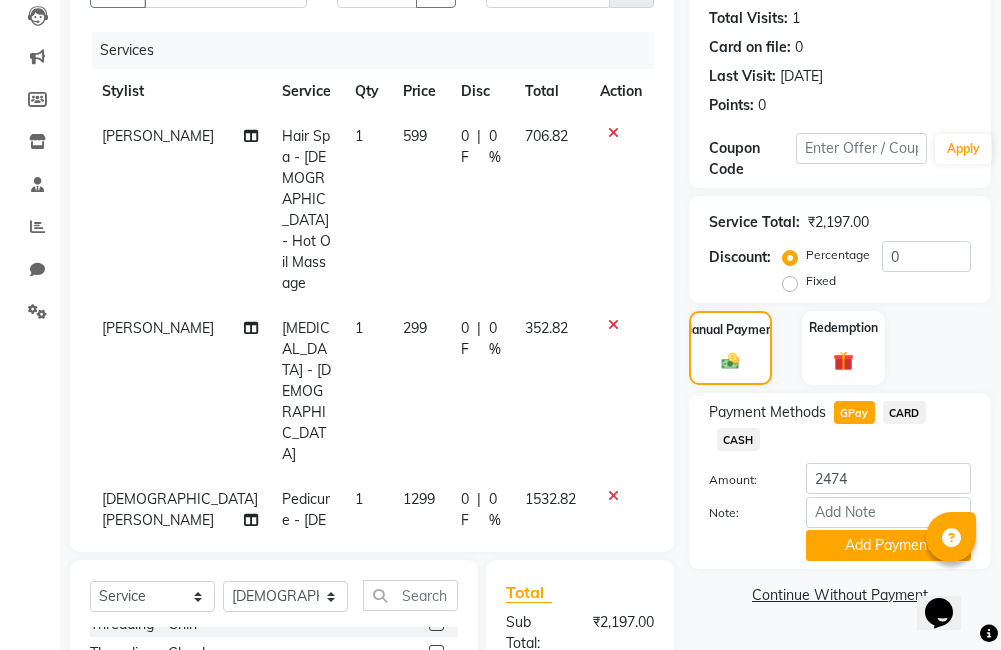 drag, startPoint x: 427, startPoint y: 247, endPoint x: 448, endPoint y: 240, distance: 22.135944 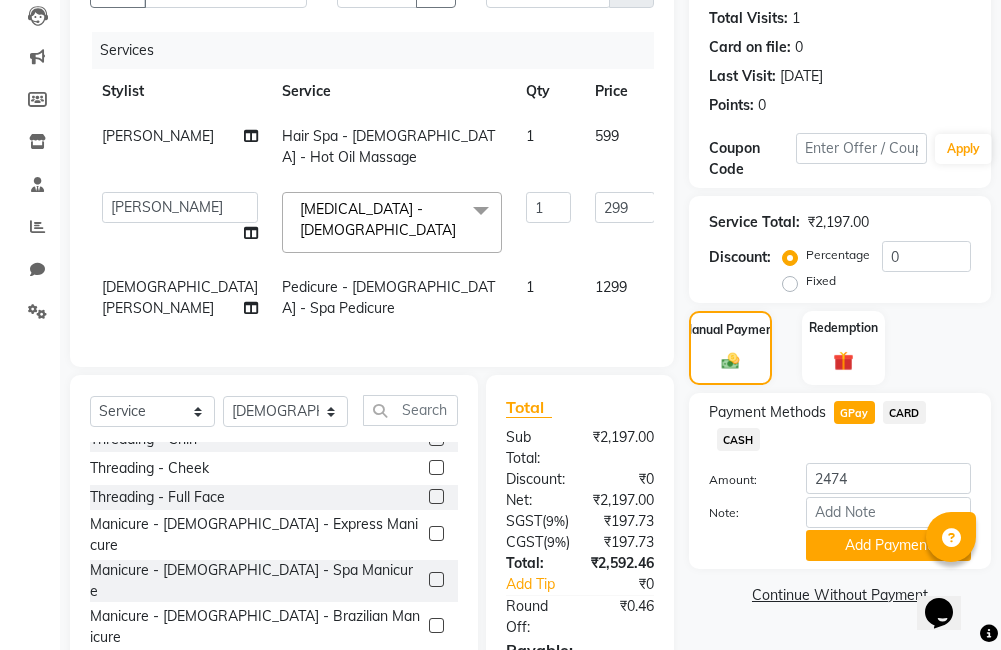 click on "0" 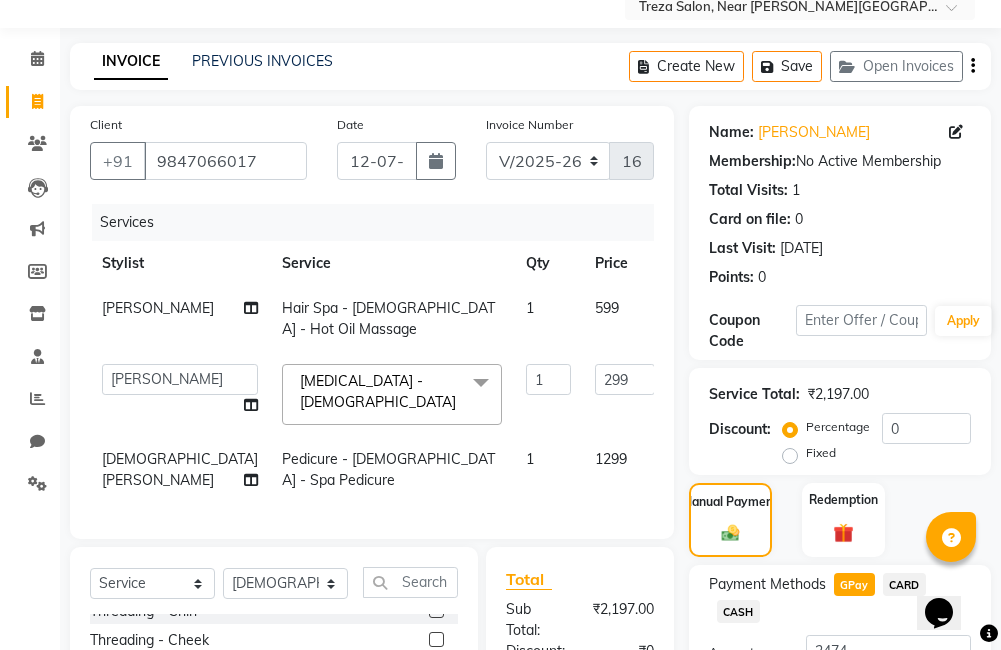 scroll, scrollTop: 48, scrollLeft: 0, axis: vertical 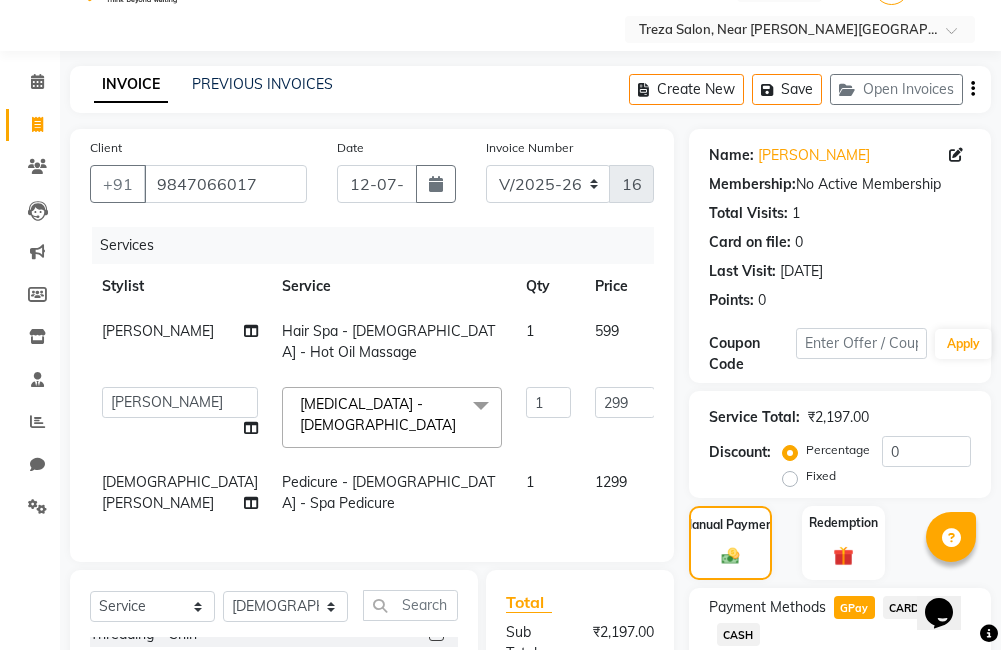 type on "045" 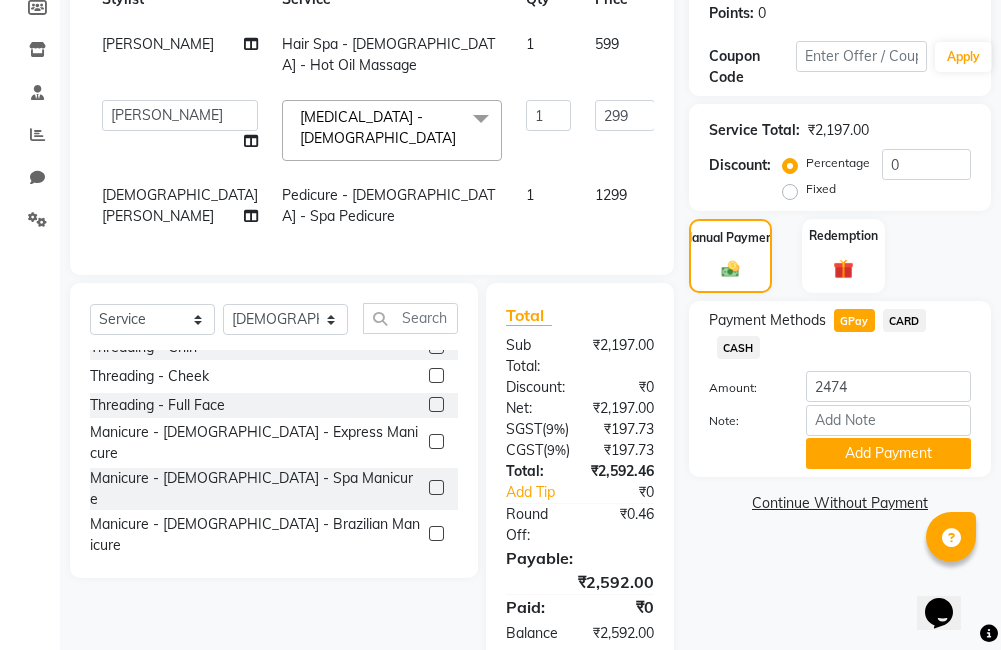 scroll, scrollTop: 448, scrollLeft: 0, axis: vertical 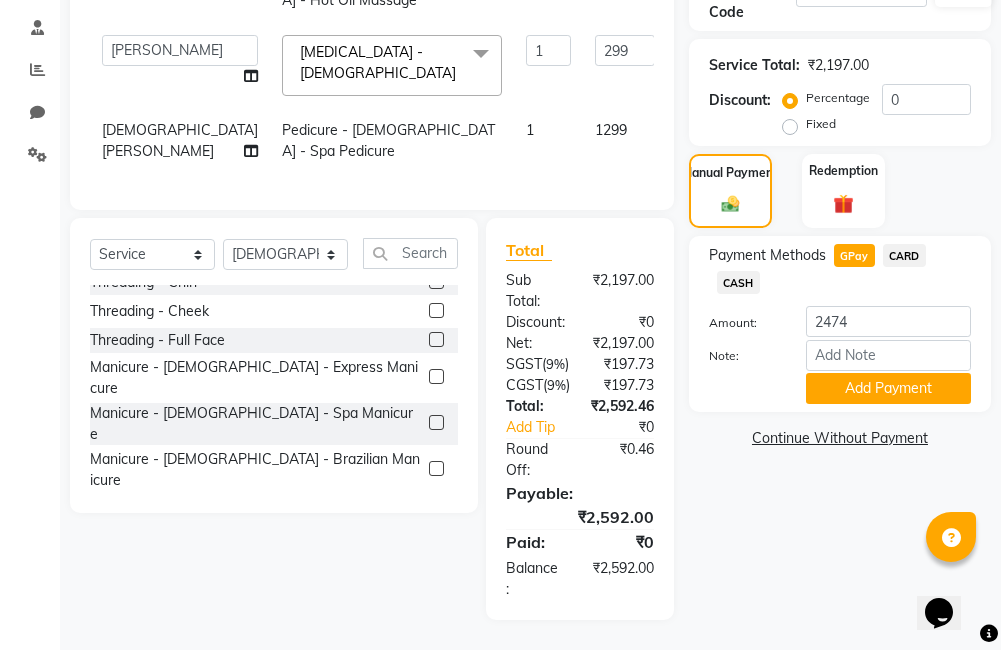 click on "Name: Sreenath  Membership:  No Active Membership  Total Visits:  1 Card on file:  0 Last Visit:   12-04-2025 Points:   0  Coupon Code Apply Service Total:  ₹2,197.00  Discount:  Percentage   Fixed  0 Manual Payment Redemption Payment Methods  GPay   CARD   CASH  Amount: 2474 Note: Add Payment  Continue Without Payment" 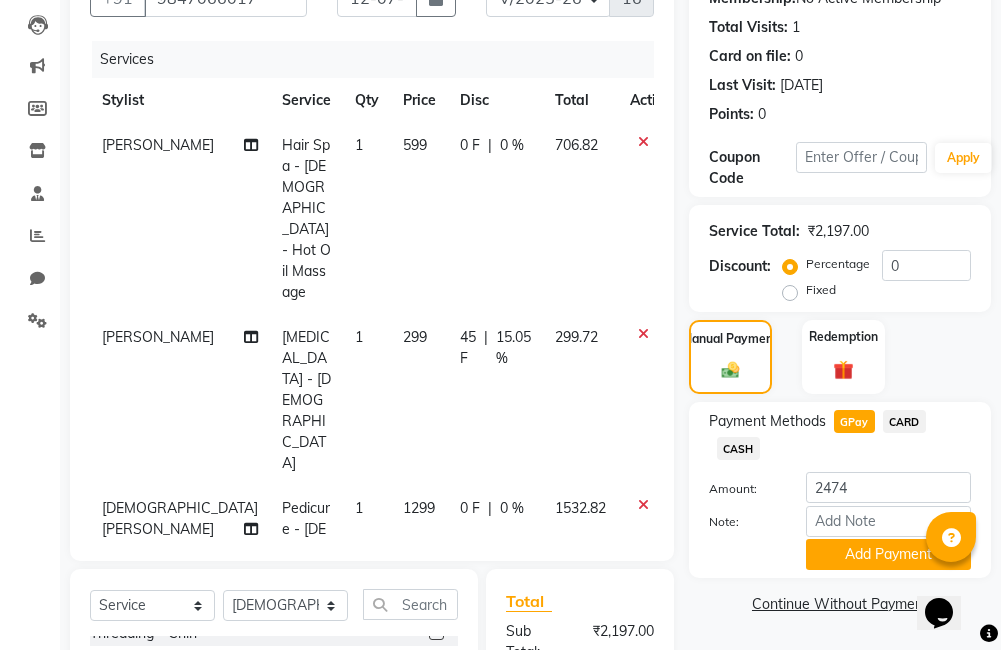 scroll, scrollTop: 343, scrollLeft: 0, axis: vertical 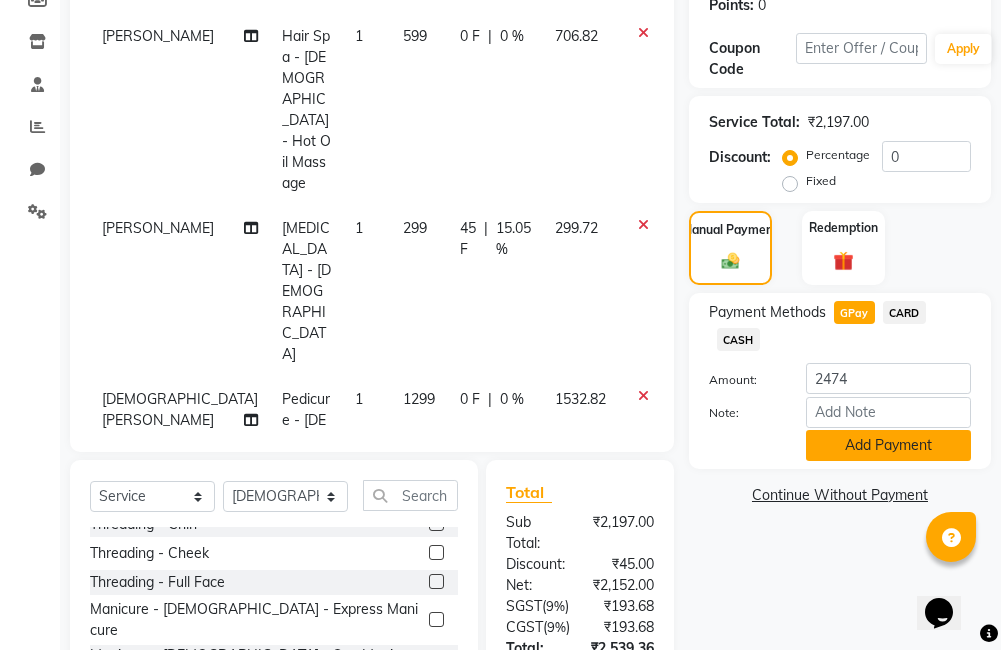 click on "Add Payment" 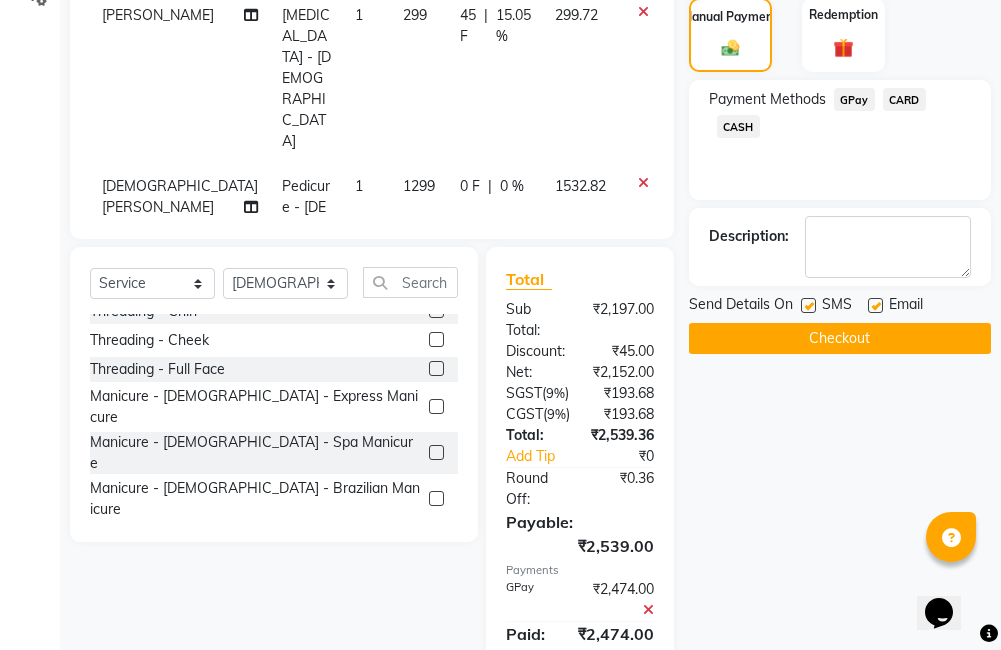 scroll, scrollTop: 606, scrollLeft: 0, axis: vertical 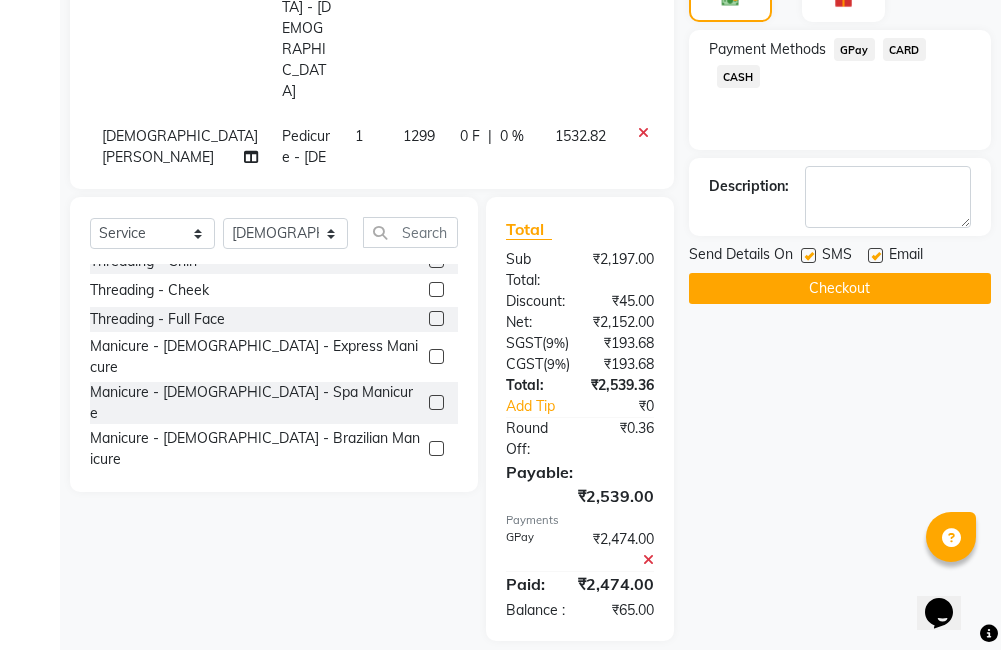 click 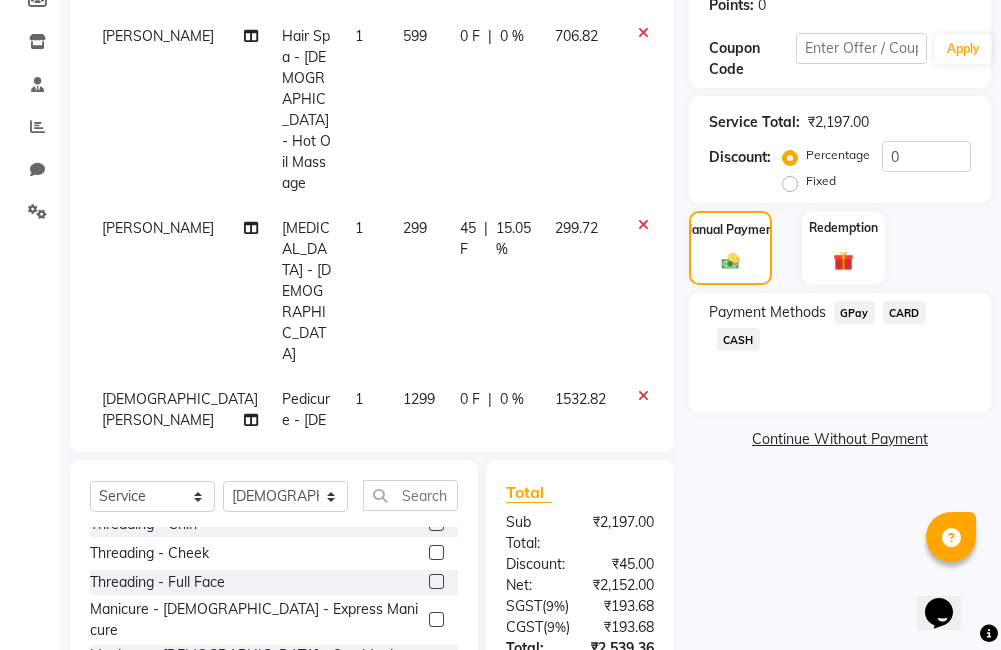 scroll, scrollTop: 243, scrollLeft: 0, axis: vertical 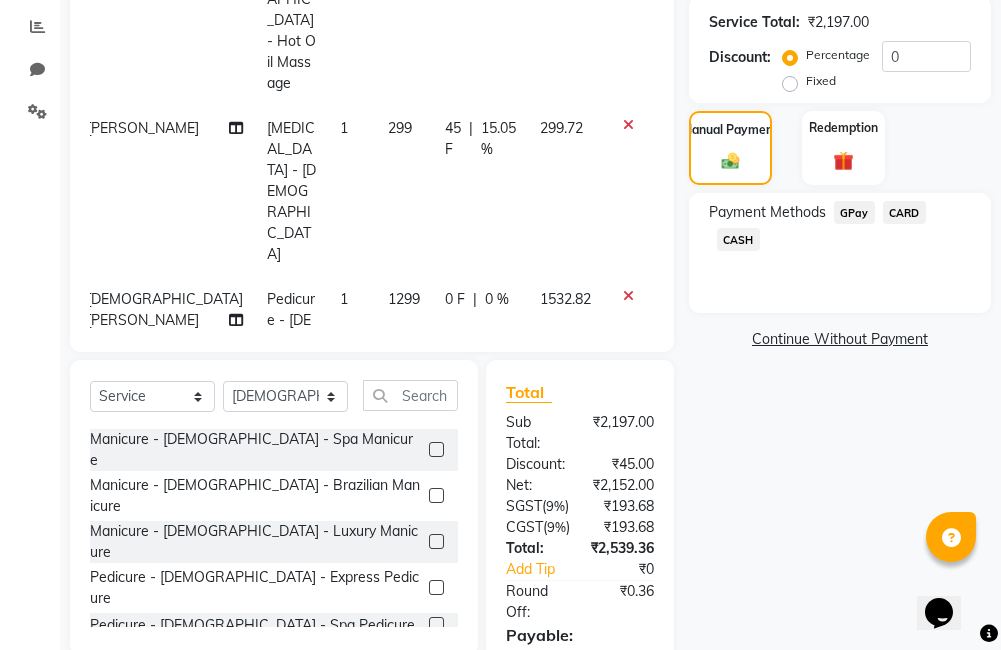 click on "GPay" 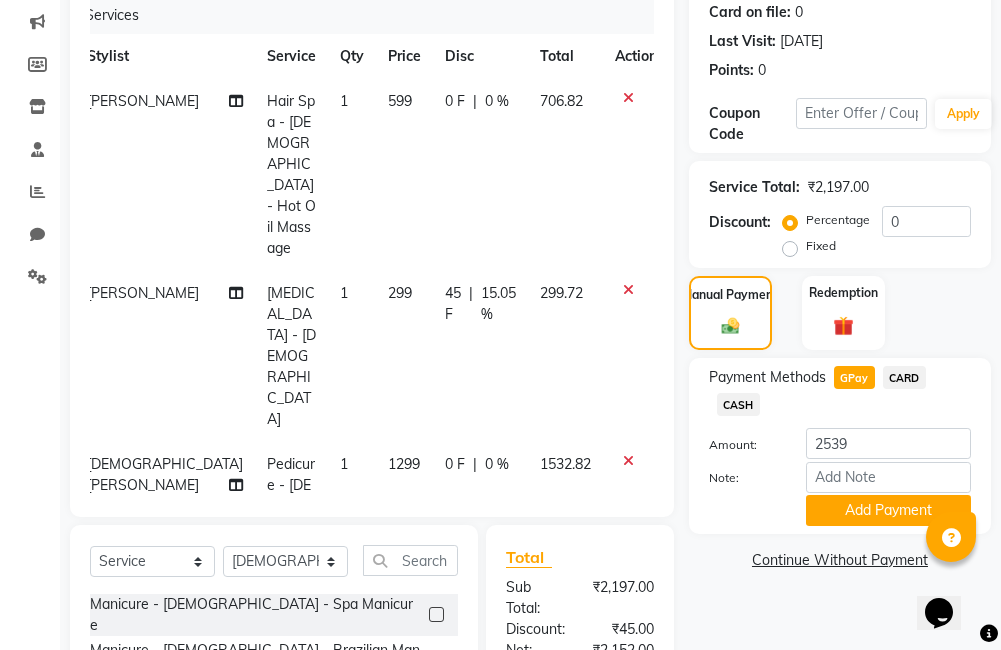 scroll, scrollTop: 243, scrollLeft: 0, axis: vertical 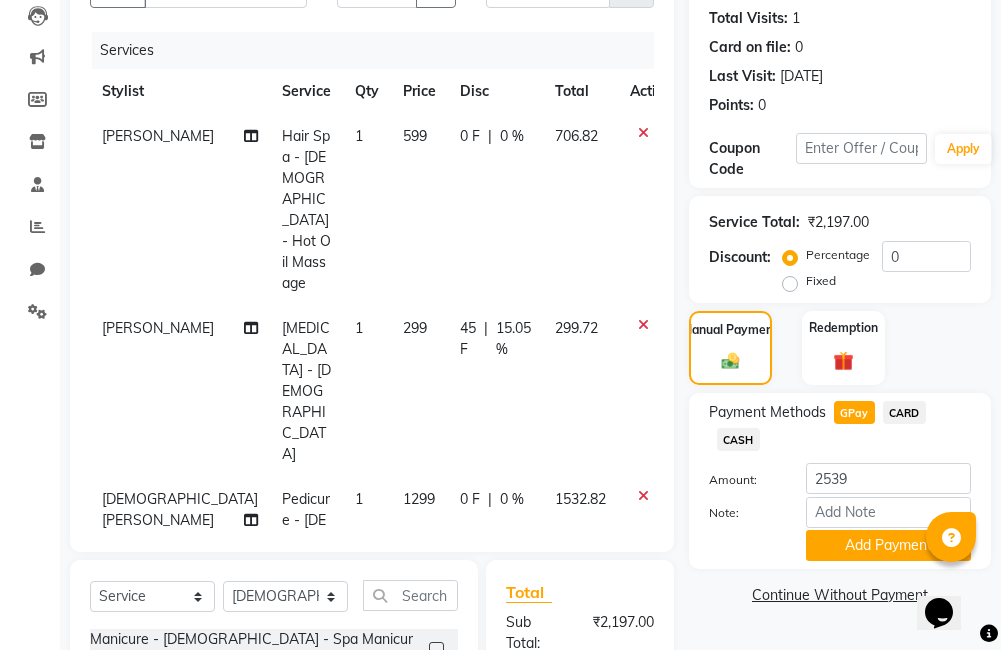 click 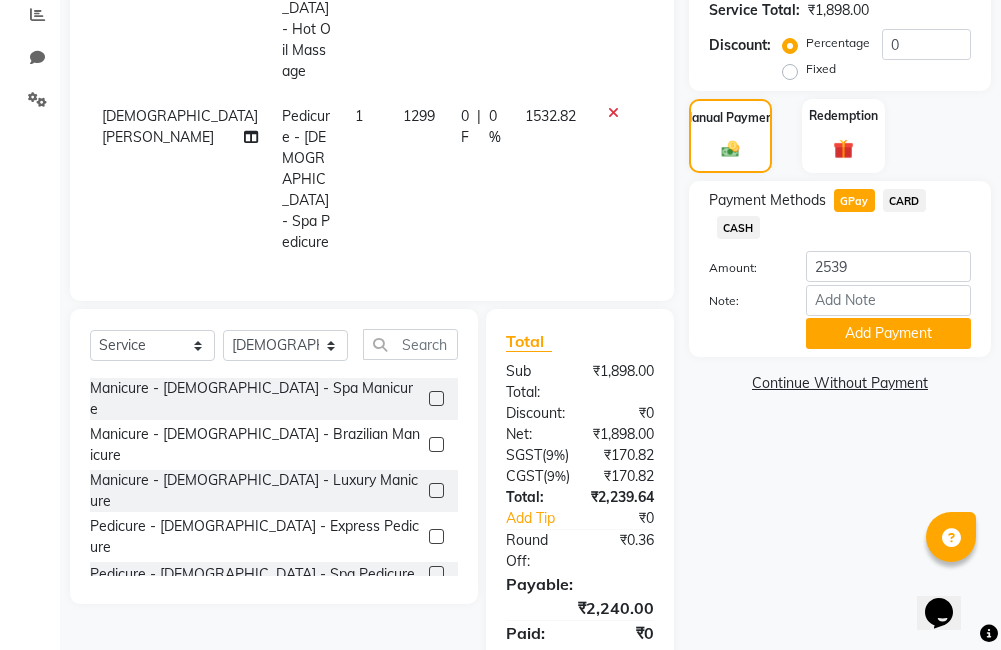 scroll, scrollTop: 456, scrollLeft: 0, axis: vertical 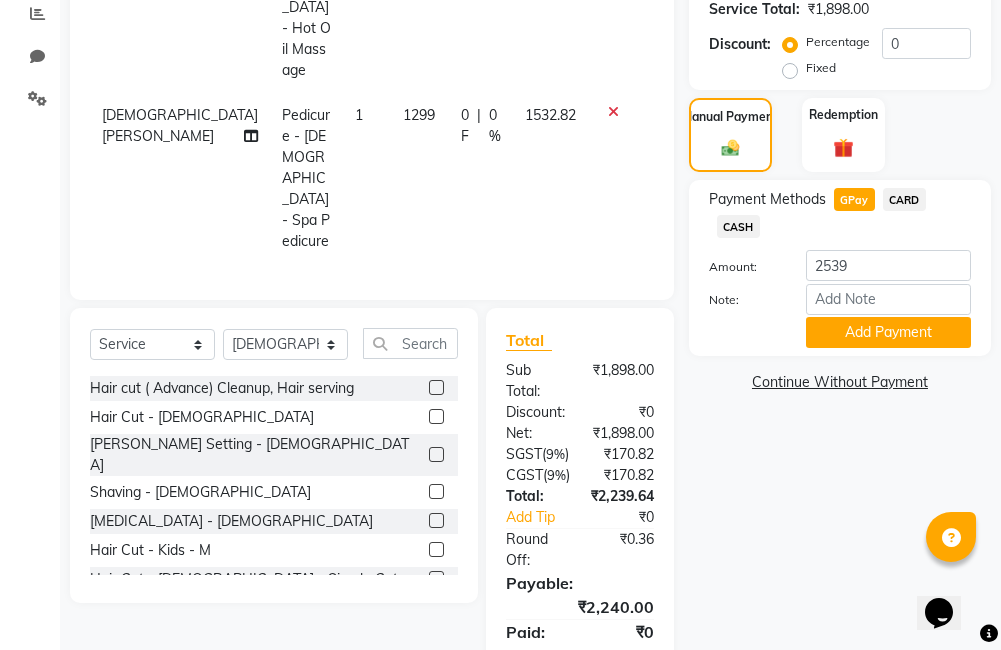 click 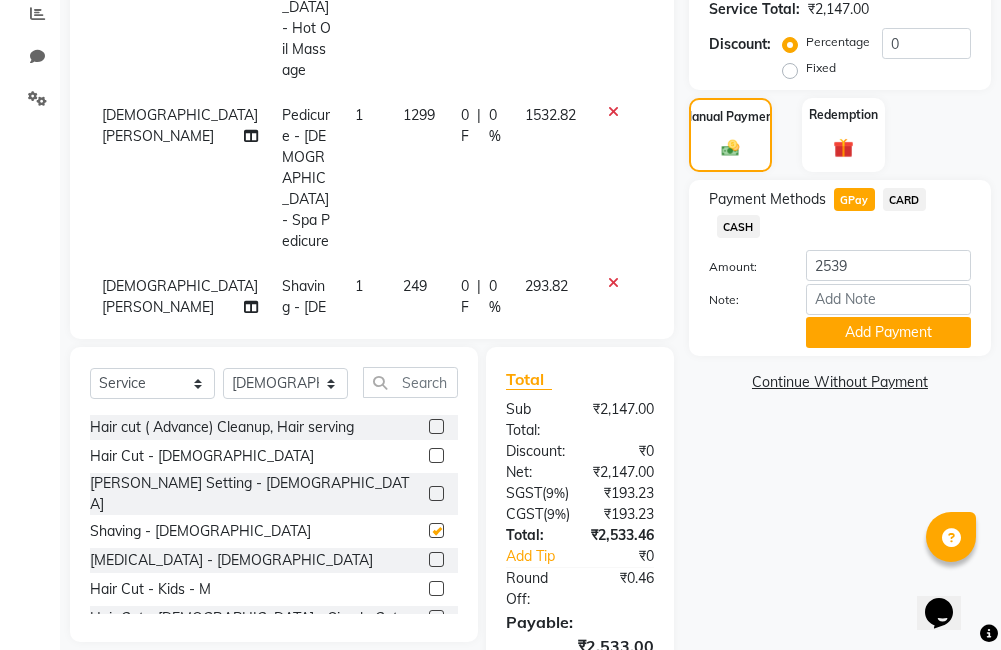 checkbox on "false" 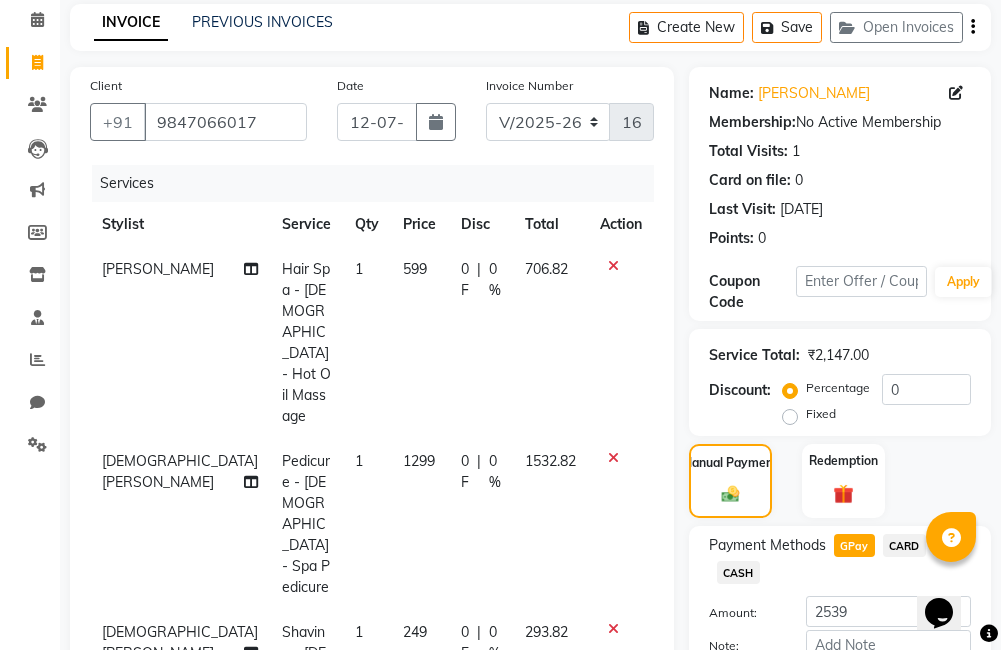 scroll, scrollTop: 156, scrollLeft: 0, axis: vertical 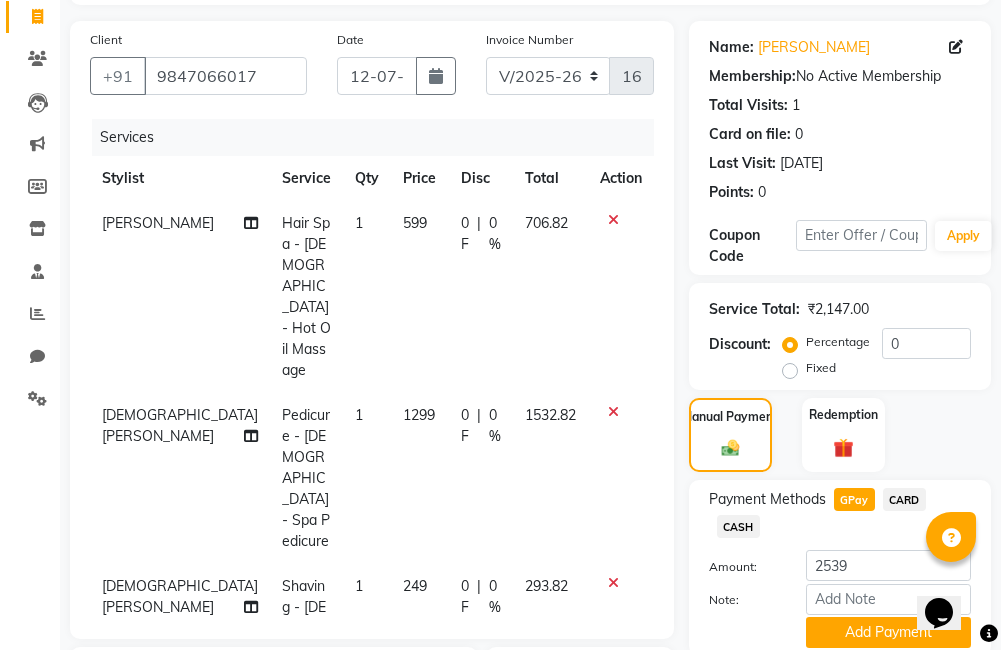 click on "0 F | 0 %" 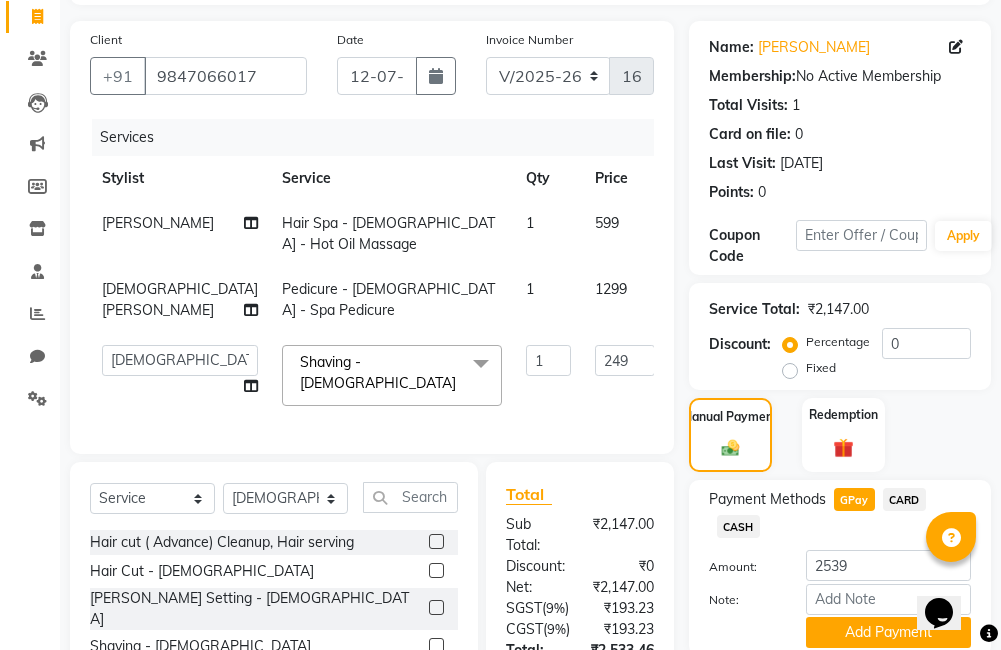 click on "0" 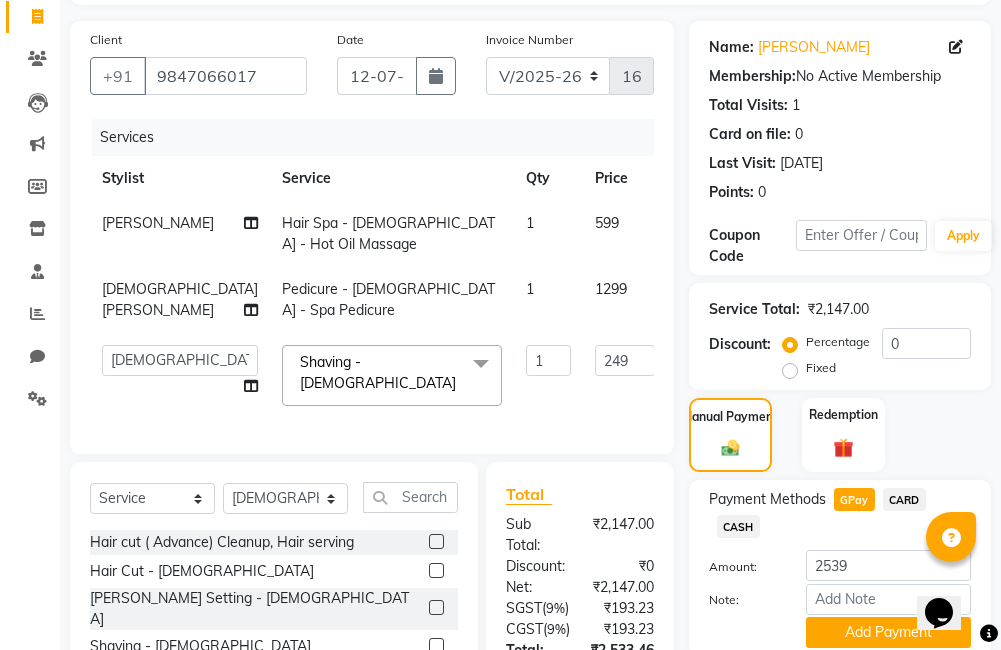 type on "040" 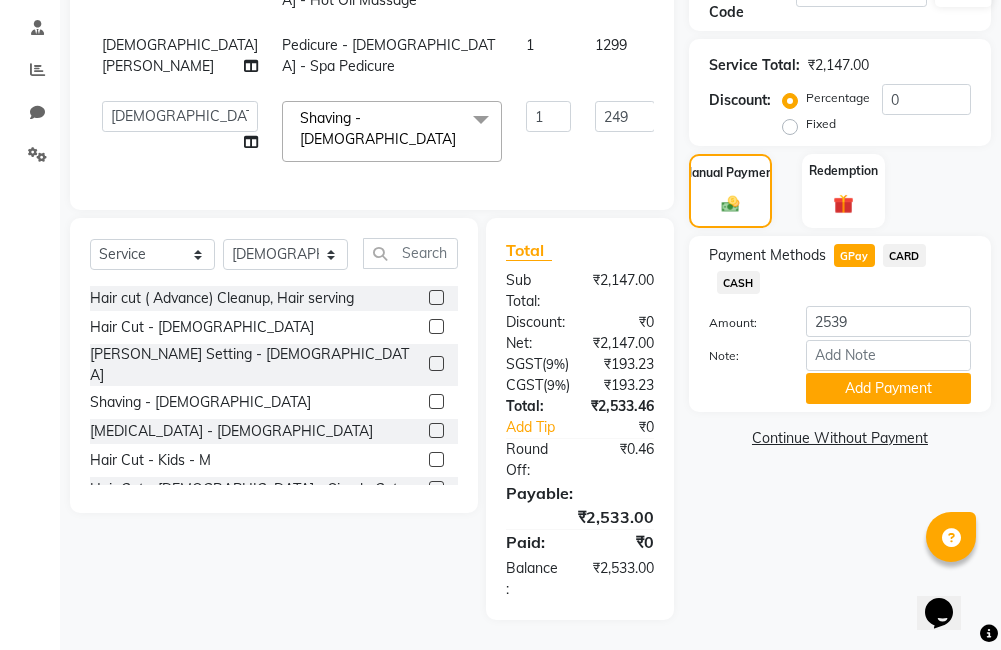scroll, scrollTop: 448, scrollLeft: 0, axis: vertical 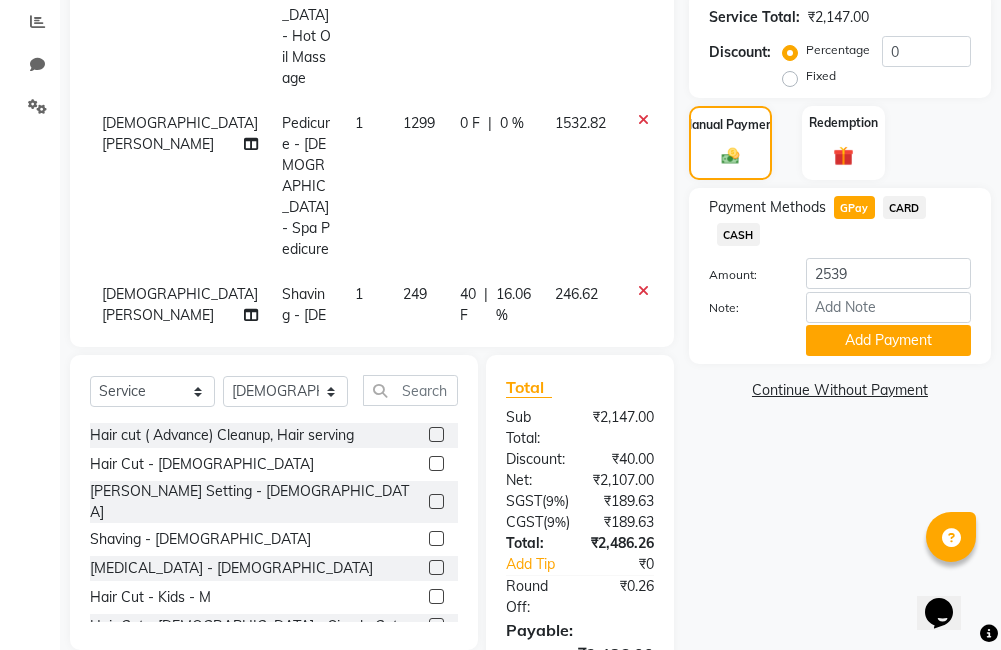 click on "Name: Sreenath  Membership:  No Active Membership  Total Visits:  1 Card on file:  0 Last Visit:   12-04-2025 Points:   0  Coupon Code Apply Service Total:  ₹2,147.00  Discount:  Percentage   Fixed  0 Manual Payment Redemption Payment Methods  GPay   CARD   CASH  Amount: 2539 Note: Add Payment  Continue Without Payment" 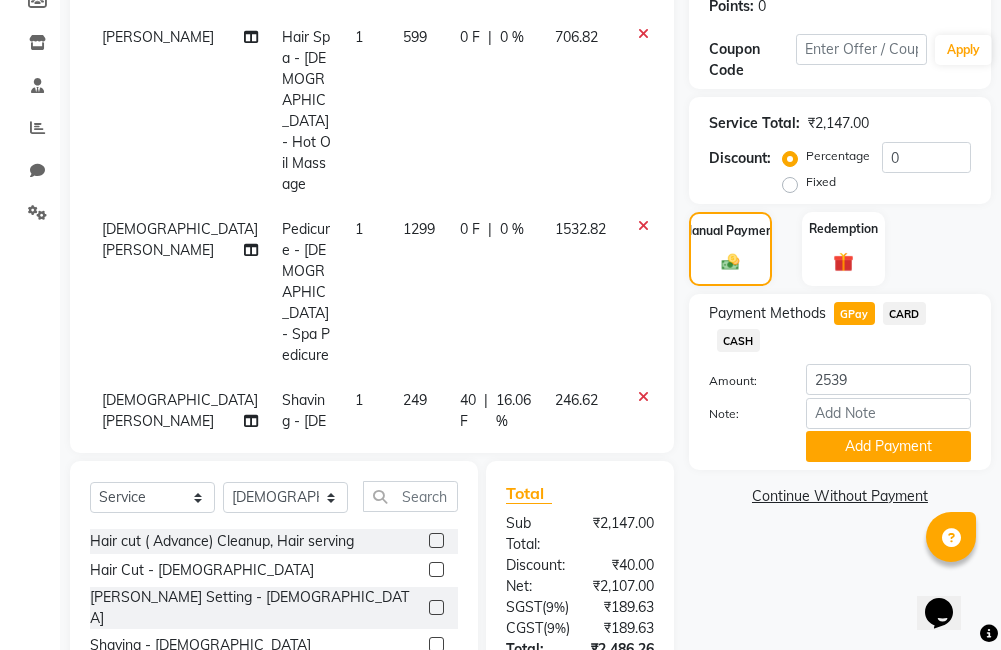 scroll, scrollTop: 322, scrollLeft: 0, axis: vertical 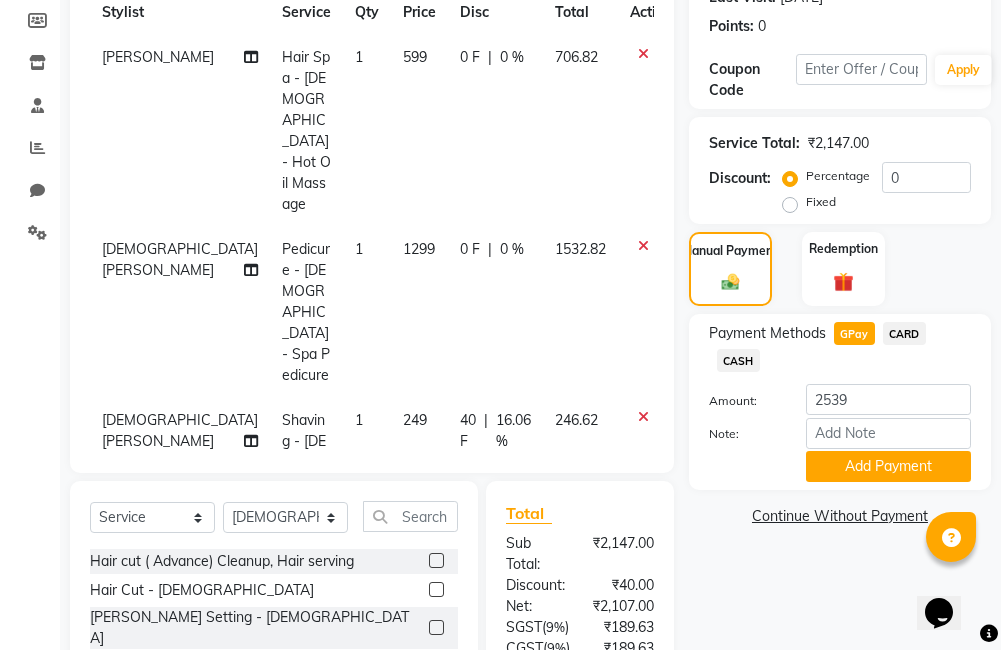 click on "40 F" 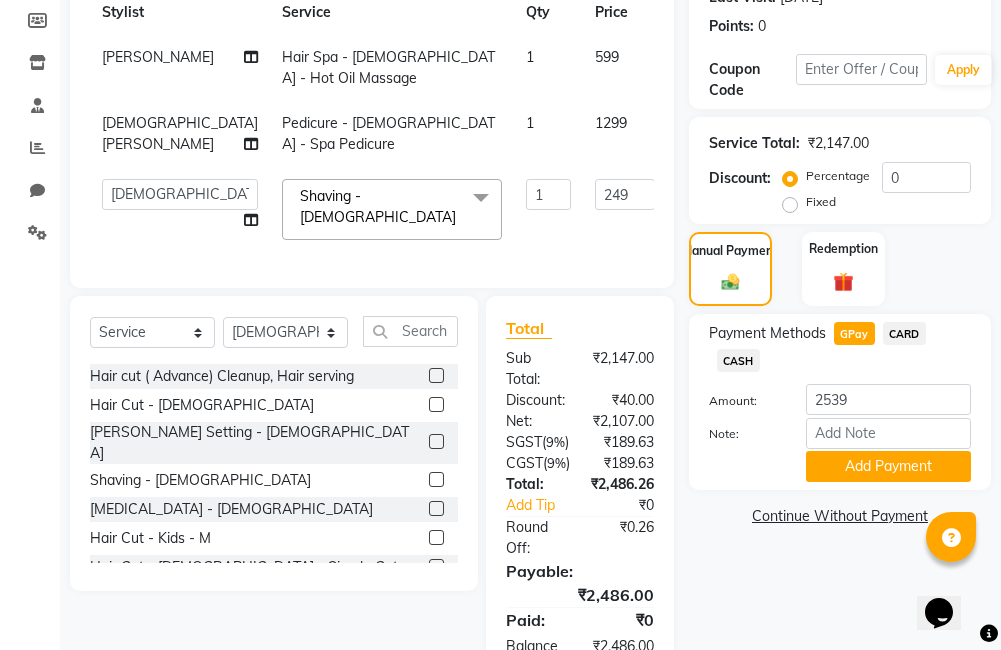 click on "40" 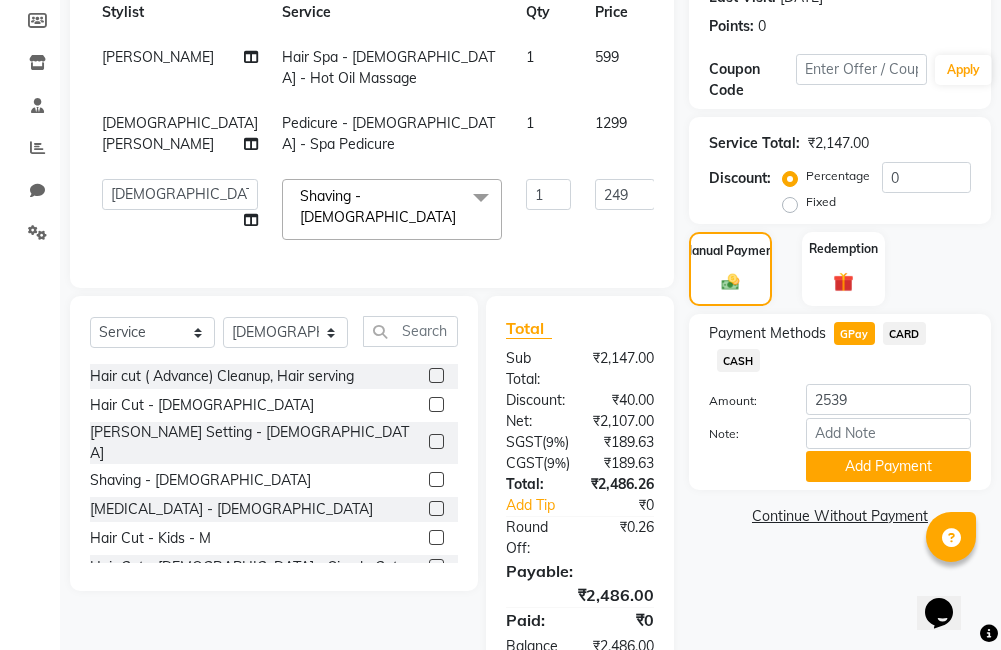 type on "39" 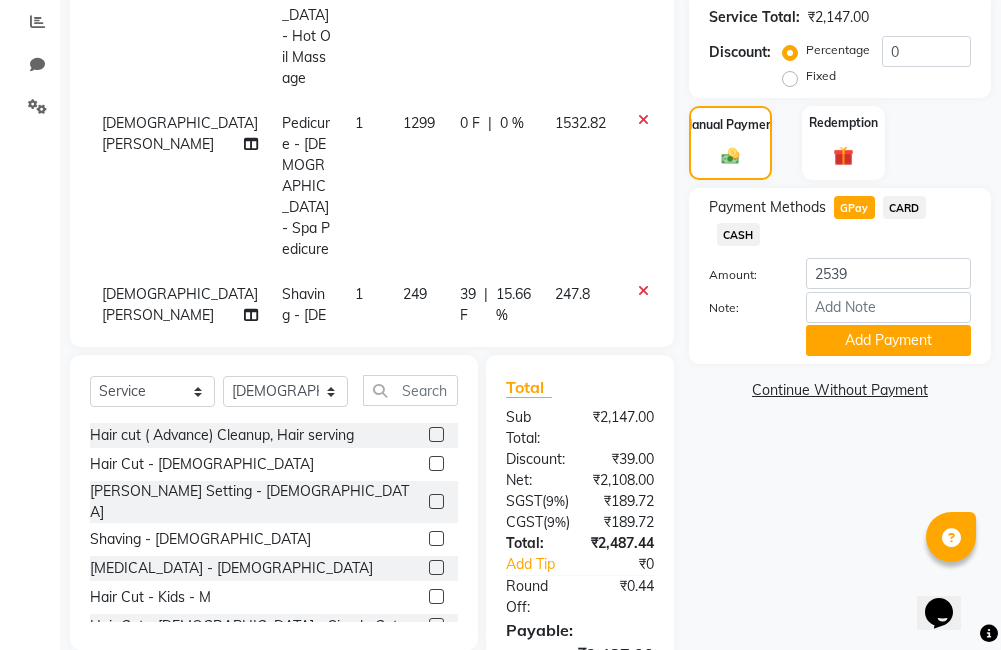 click on "Name: Sreenath  Membership:  No Active Membership  Total Visits:  1 Card on file:  0 Last Visit:   12-04-2025 Points:   0  Coupon Code Apply Service Total:  ₹2,147.00  Discount:  Percentage   Fixed  0 Manual Payment Redemption Payment Methods  GPay   CARD   CASH  Amount: 2539 Note: Add Payment  Continue Without Payment" 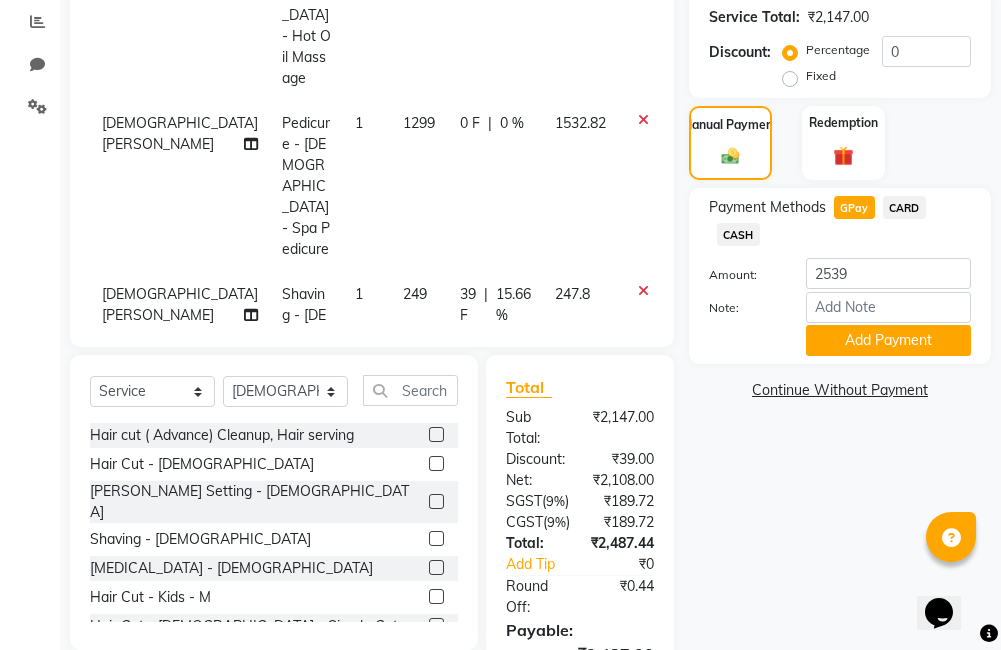 scroll, scrollTop: 522, scrollLeft: 0, axis: vertical 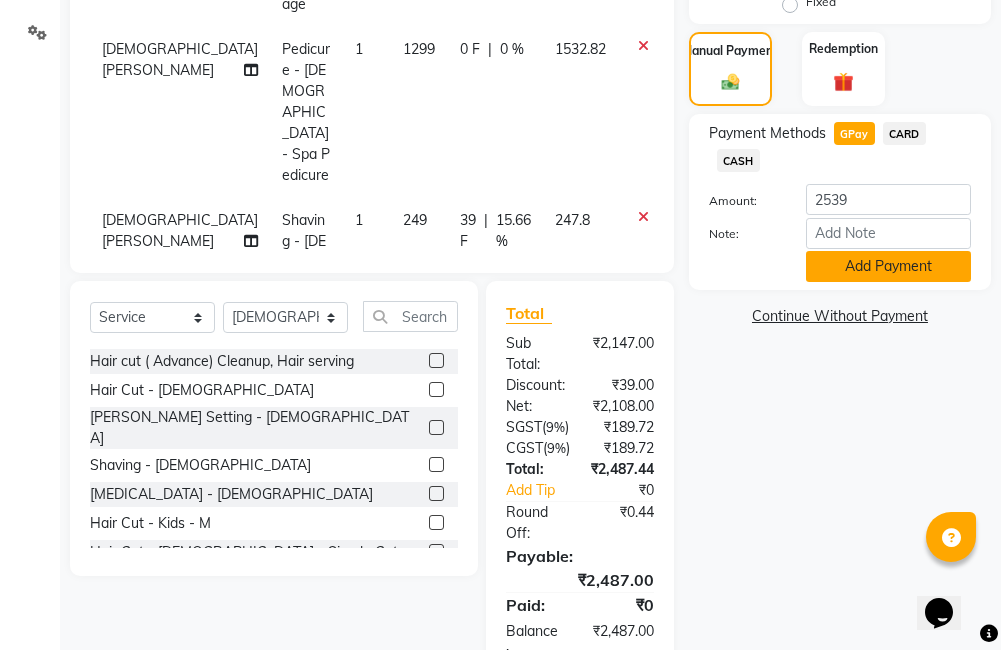 click on "Add Payment" 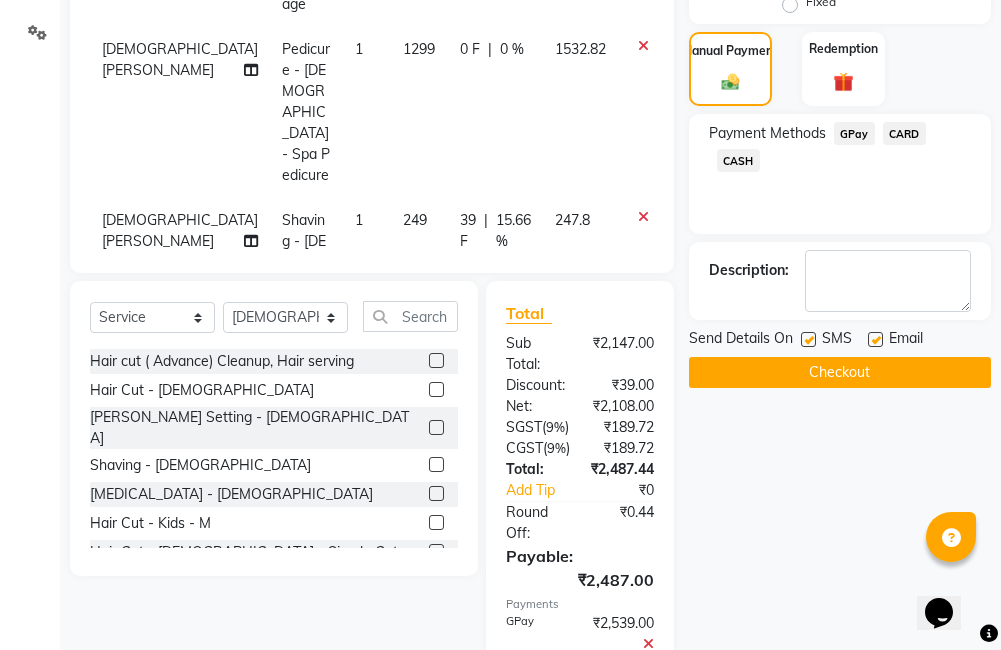click 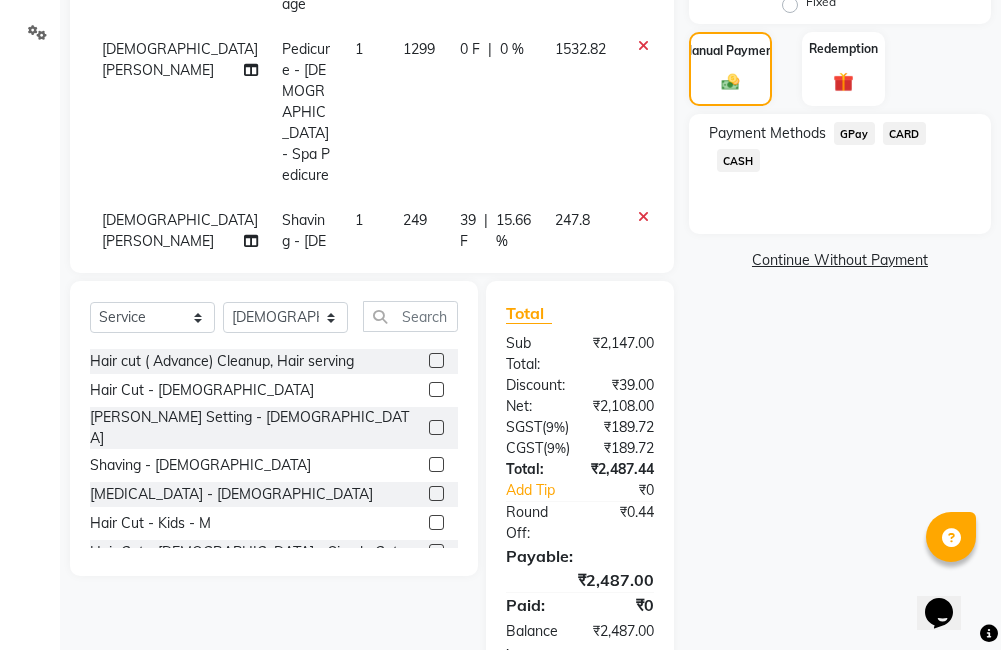 click on "GPay" 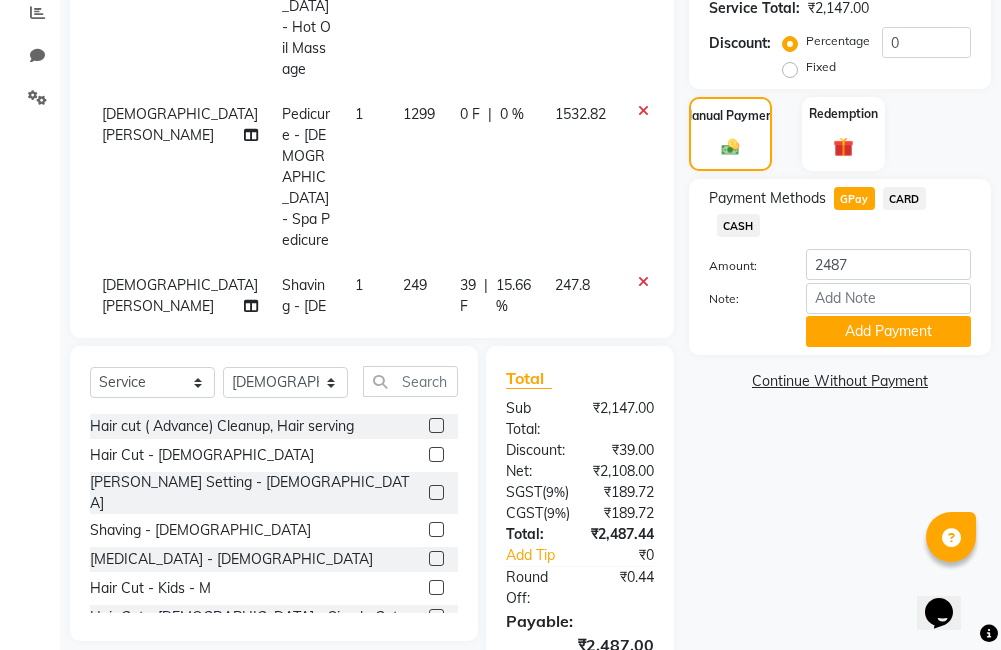 scroll, scrollTop: 422, scrollLeft: 0, axis: vertical 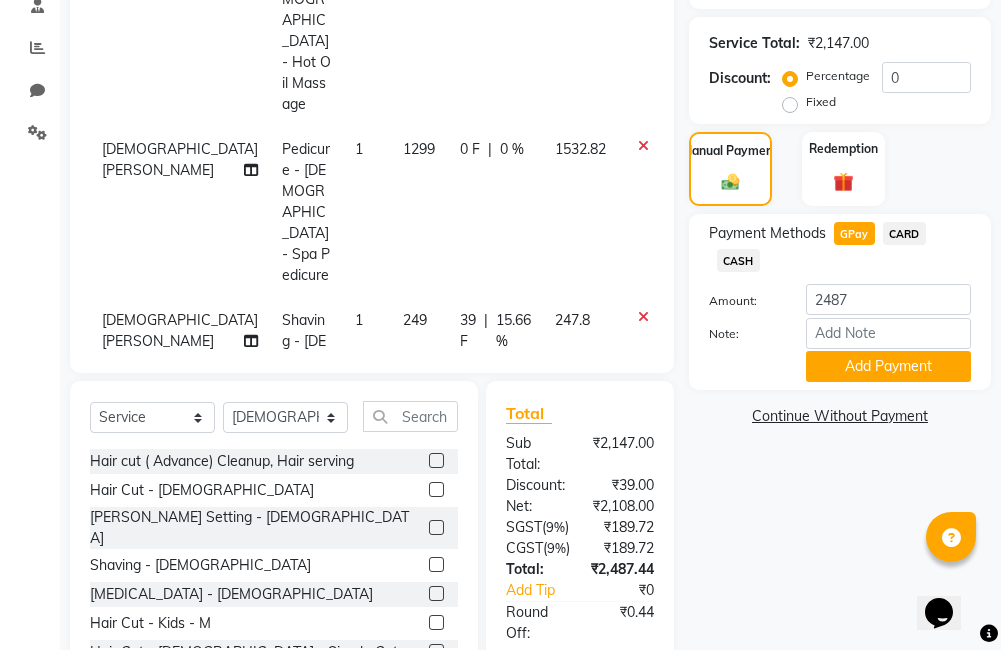 click on "39 F | 15.66 %" 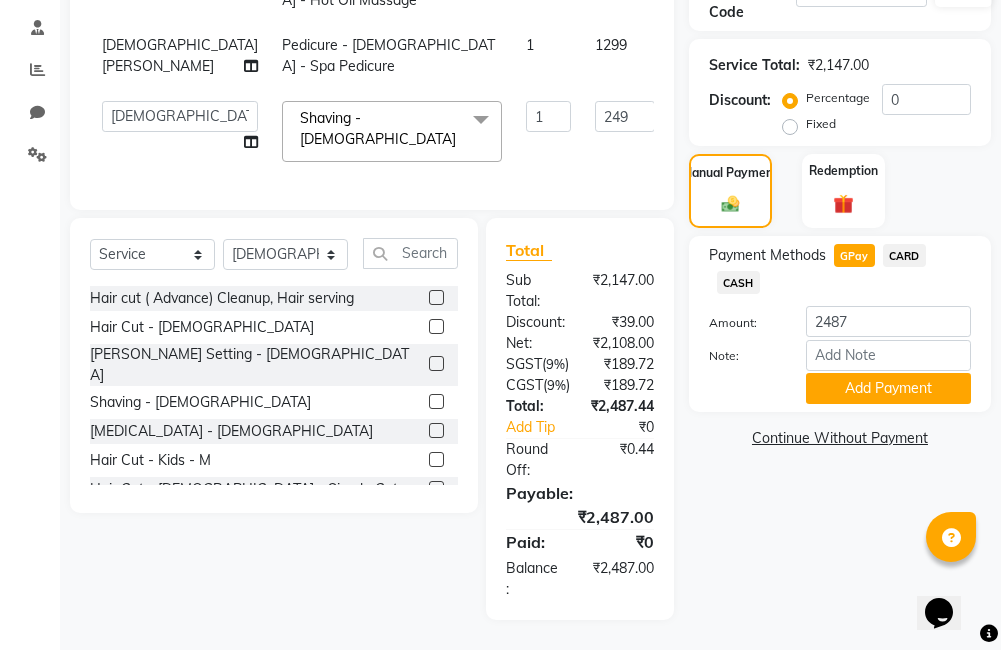 click on "39" 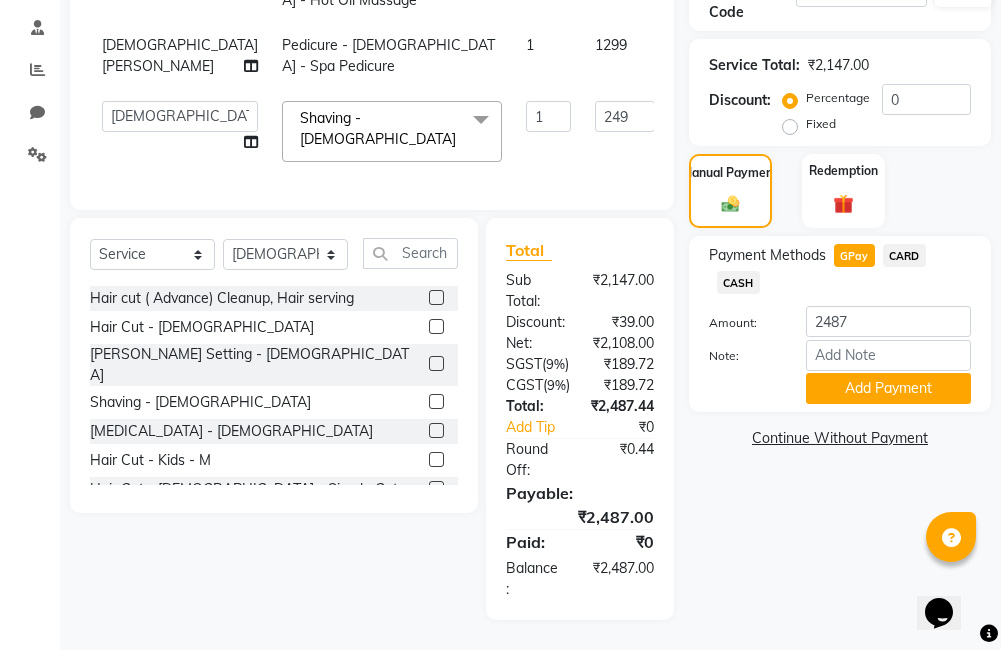 type on "3" 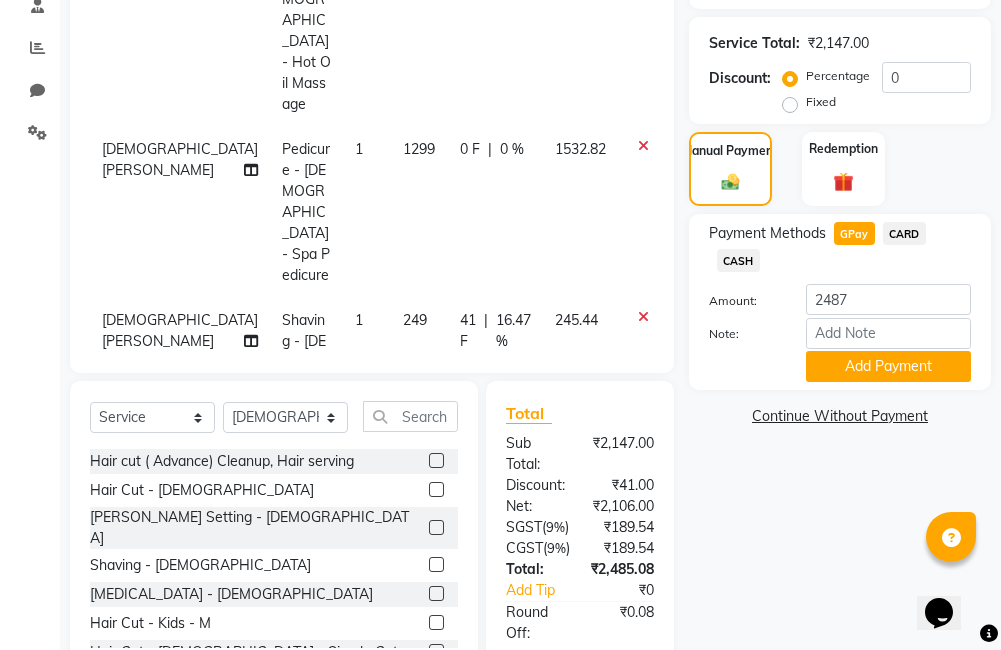 click on "Name: Sreenath  Membership:  No Active Membership  Total Visits:  1 Card on file:  0 Last Visit:   12-04-2025 Points:   0  Coupon Code Apply Service Total:  ₹2,147.00  Discount:  Percentage   Fixed  0 Manual Payment Redemption Payment Methods  GPay   CARD   CASH  Amount: 2487 Note: Add Payment  Continue Without Payment" 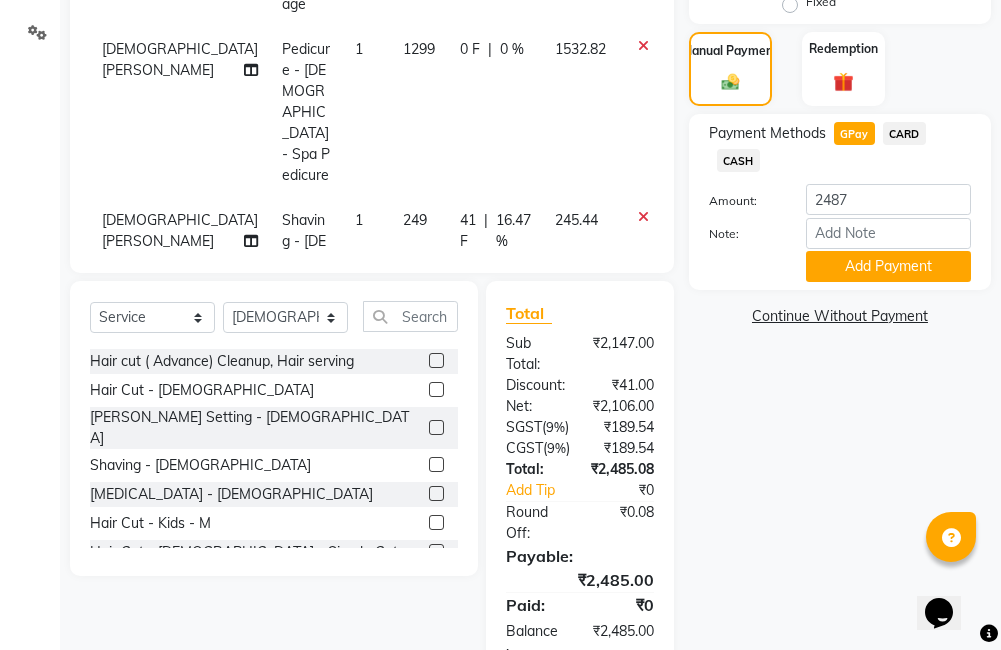 scroll, scrollTop: 422, scrollLeft: 0, axis: vertical 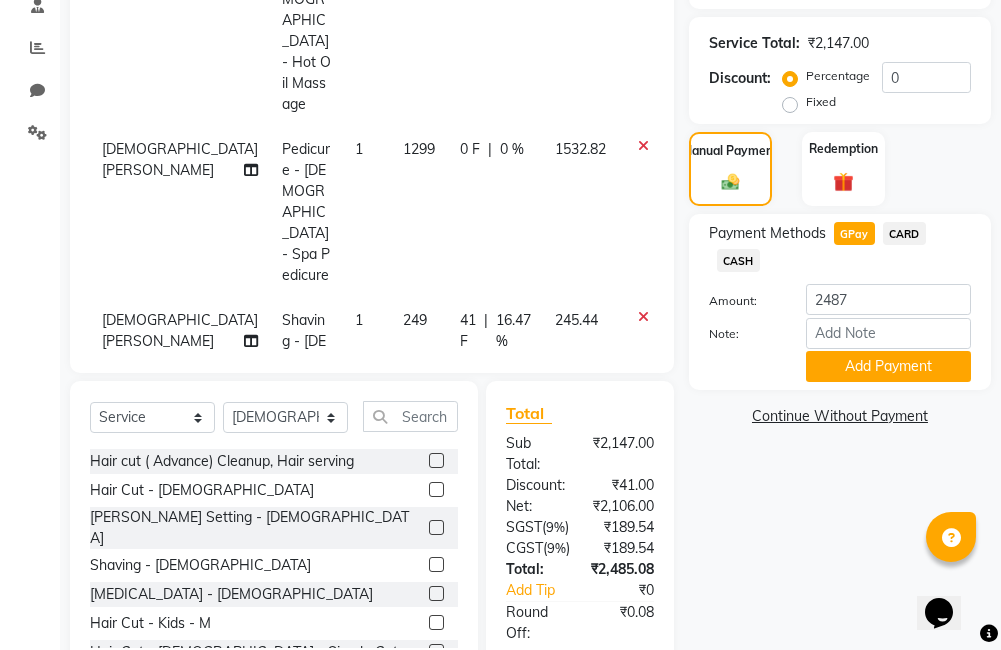 click on "41 F" 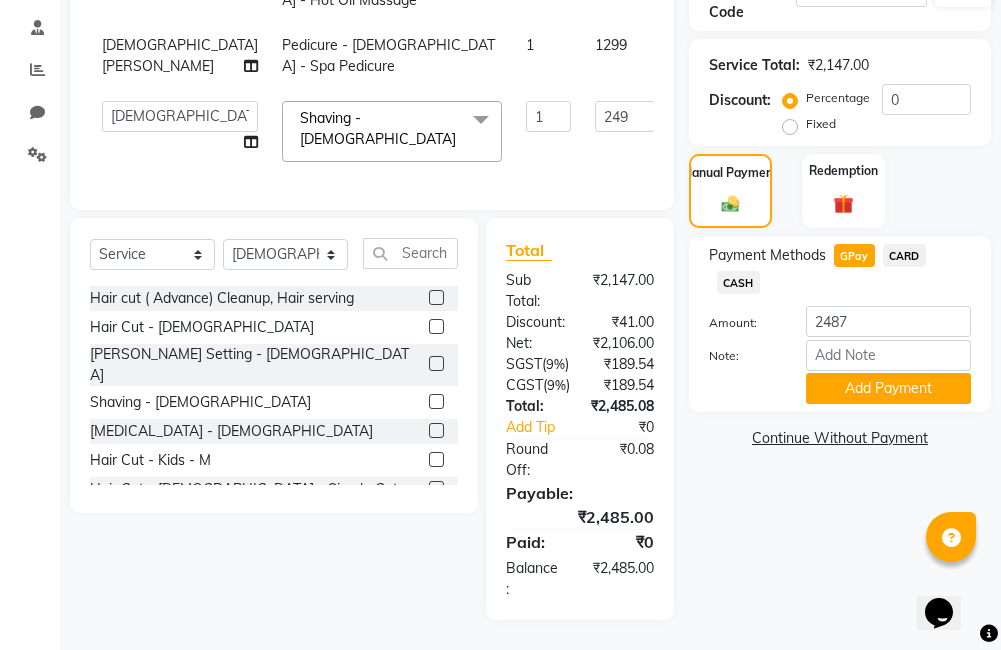 click on "41" 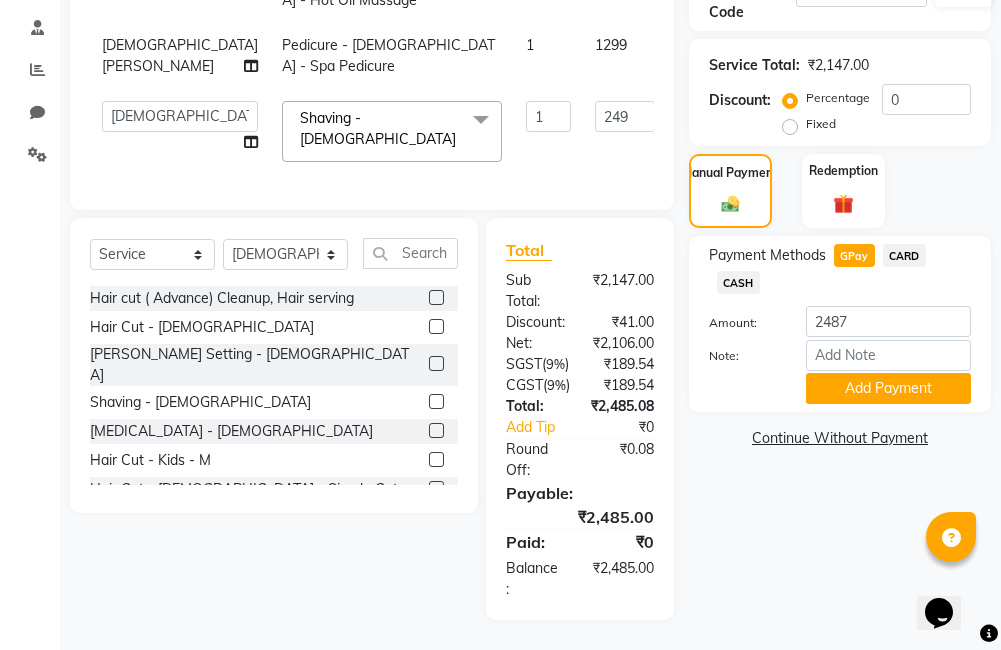 type on "40" 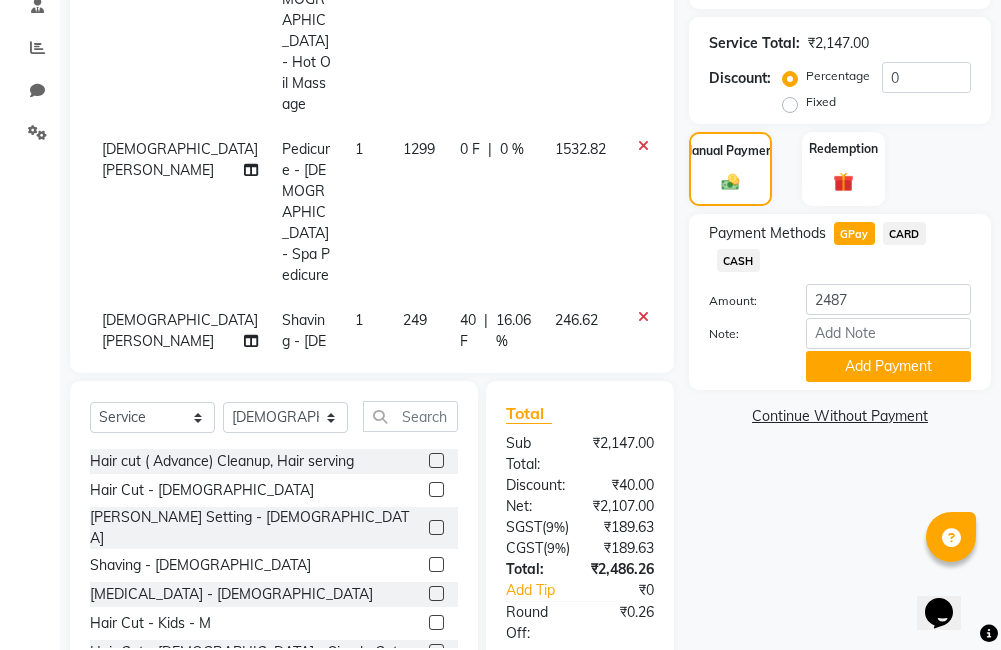 click on "Name: Sreenath  Membership:  No Active Membership  Total Visits:  1 Card on file:  0 Last Visit:   12-04-2025 Points:   0  Coupon Code Apply Service Total:  ₹2,147.00  Discount:  Percentage   Fixed  0 Manual Payment Redemption Payment Methods  GPay   CARD   CASH  Amount: 2487 Note: Add Payment  Continue Without Payment" 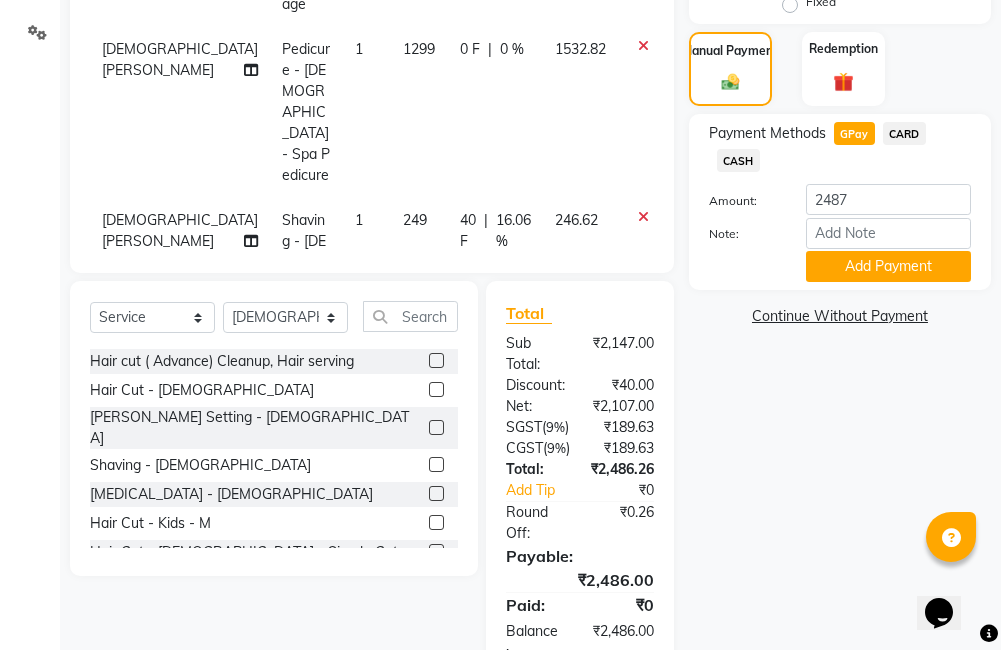 scroll, scrollTop: 422, scrollLeft: 0, axis: vertical 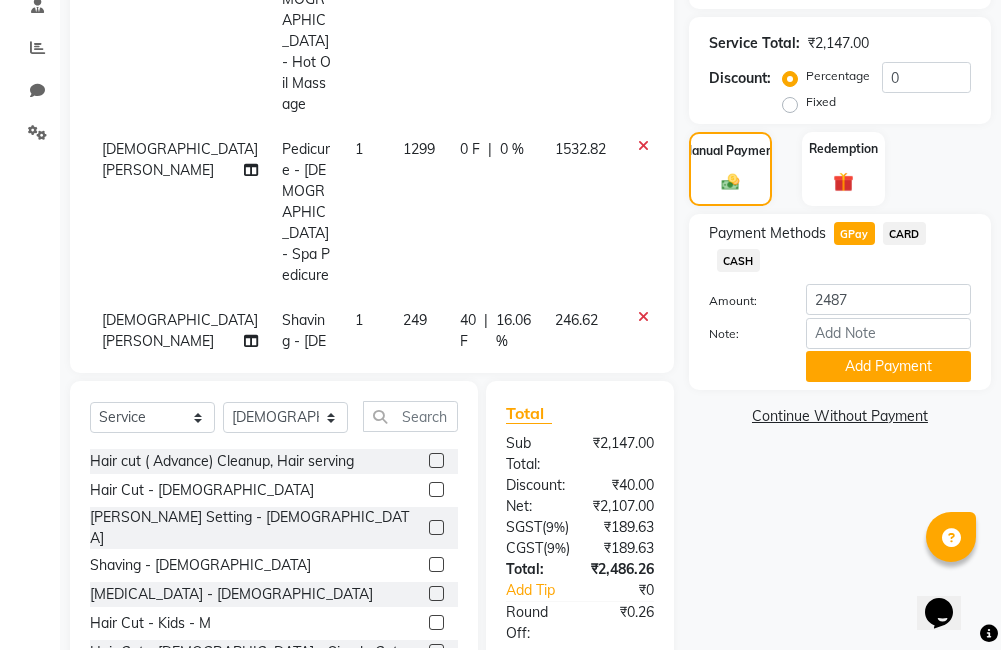 click on "40 F" 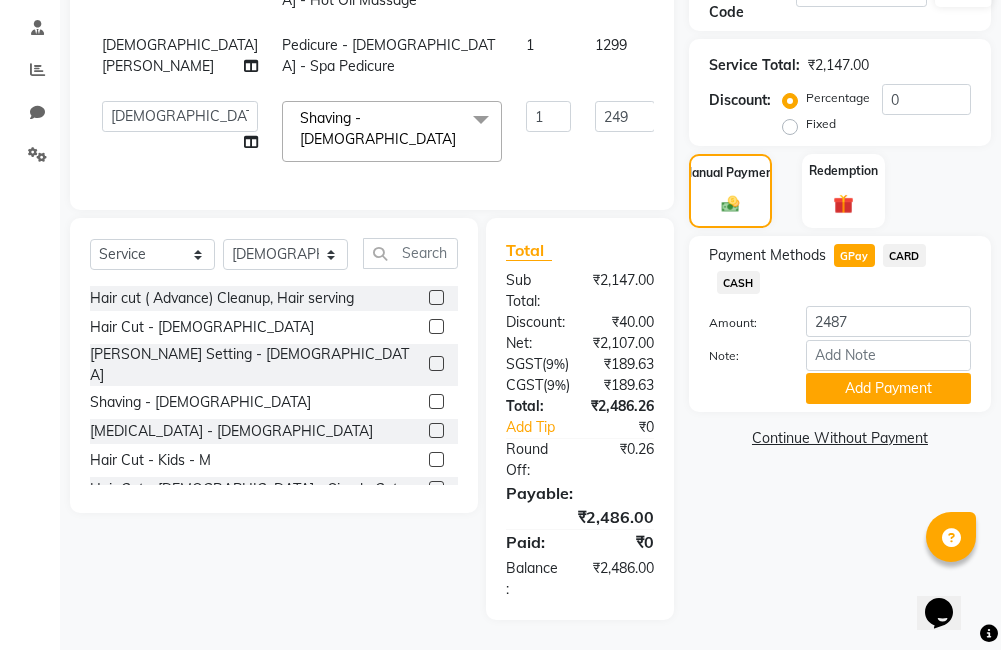 drag, startPoint x: 615, startPoint y: 61, endPoint x: 615, endPoint y: 76, distance: 15 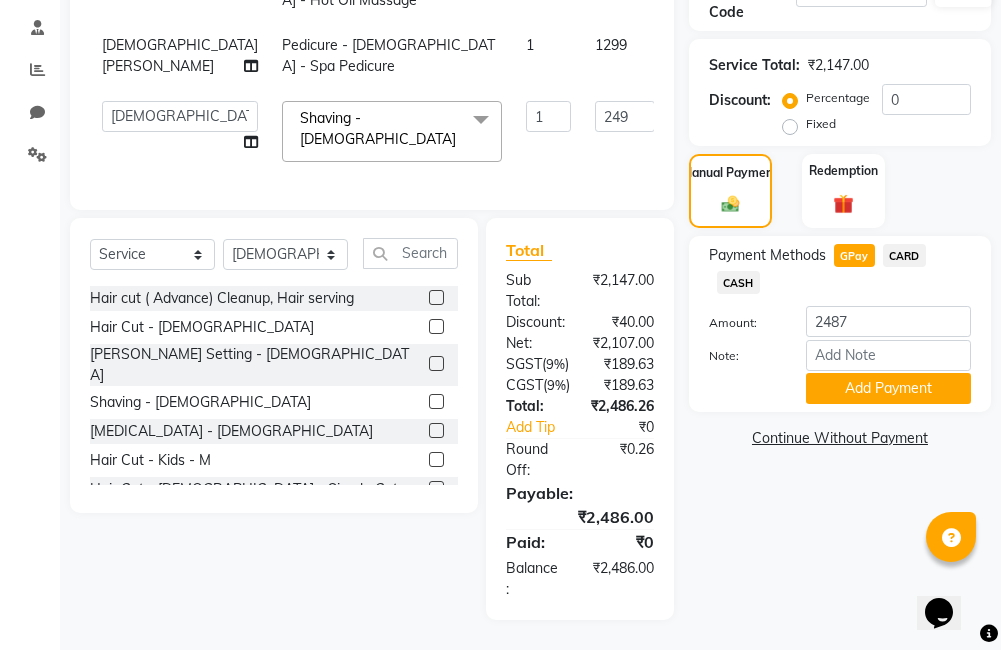 click on "40" 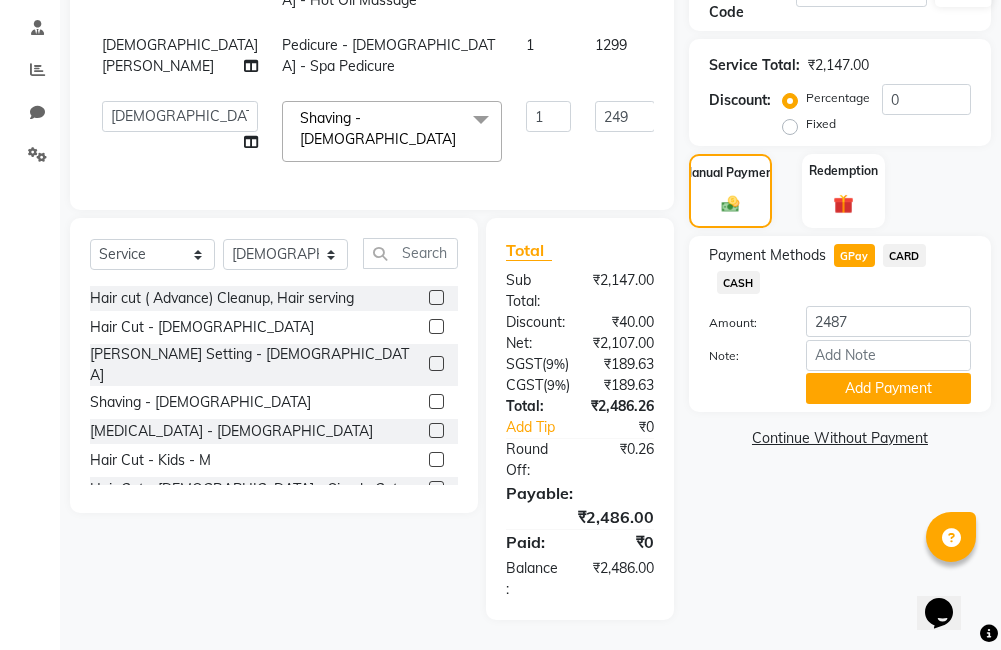 type on "4" 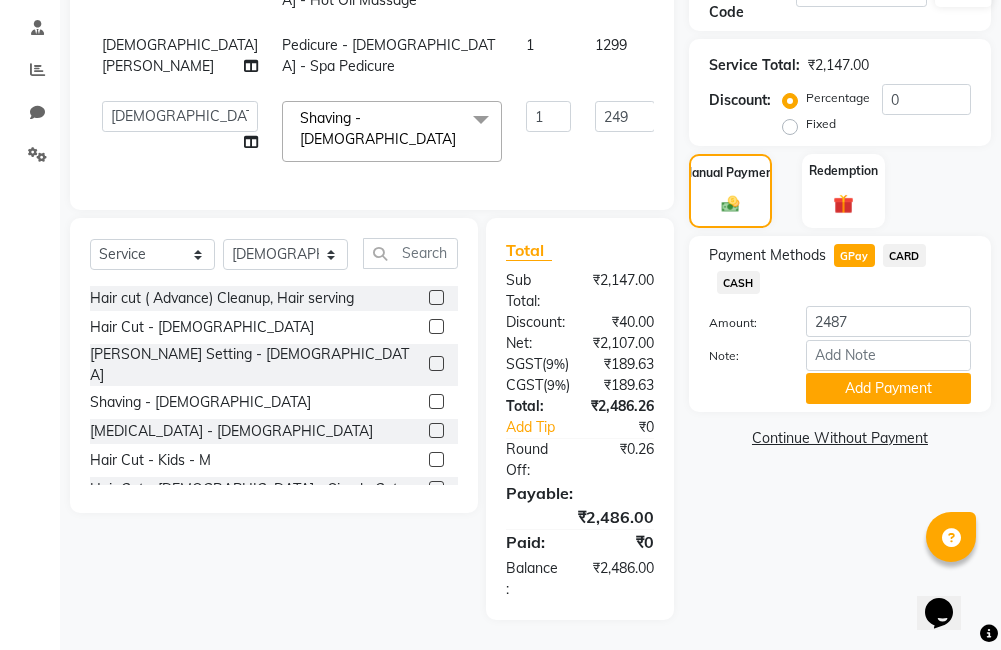 type on "39" 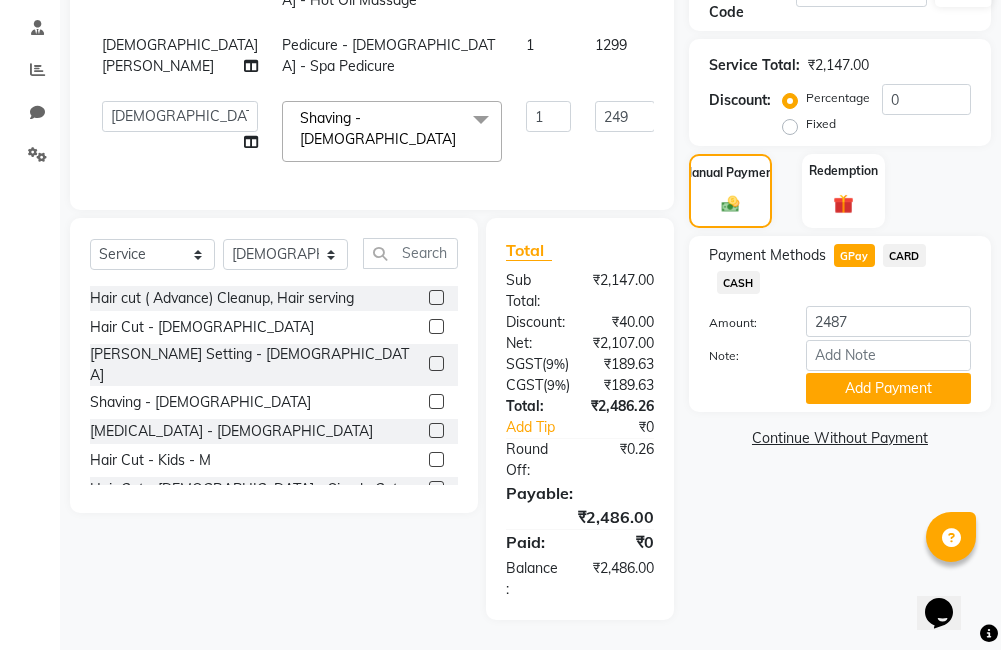 click on "Name: Sreenath  Membership:  No Active Membership  Total Visits:  1 Card on file:  0 Last Visit:   12-04-2025 Points:   0  Coupon Code Apply Service Total:  ₹2,147.00  Discount:  Percentage   Fixed  0 Manual Payment Redemption Payment Methods  GPay   CARD   CASH  Amount: 2487 Note: Add Payment  Continue Without Payment" 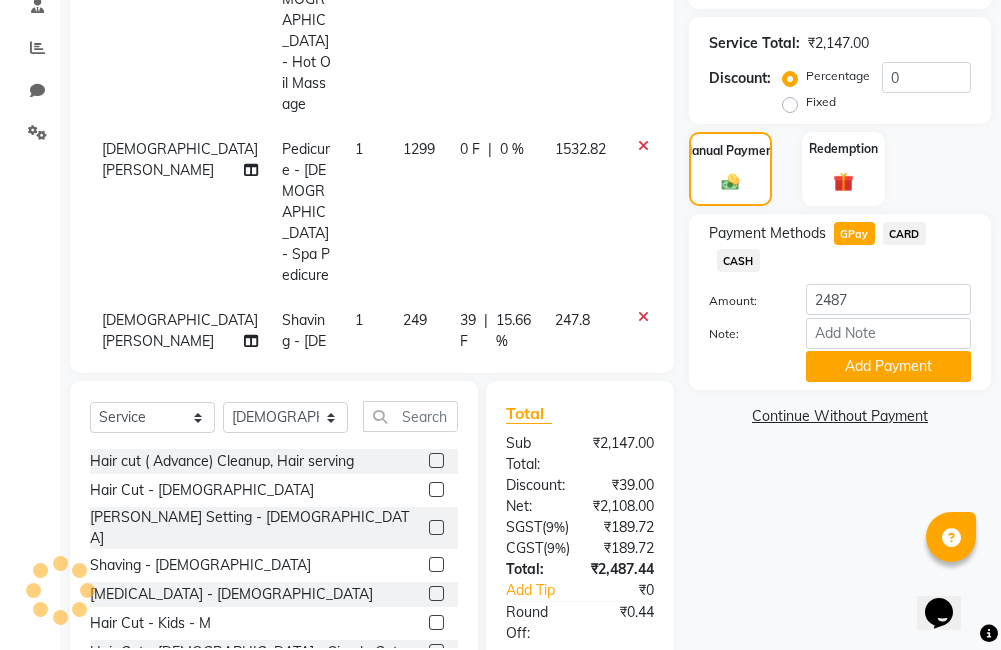 scroll, scrollTop: 0, scrollLeft: 1, axis: horizontal 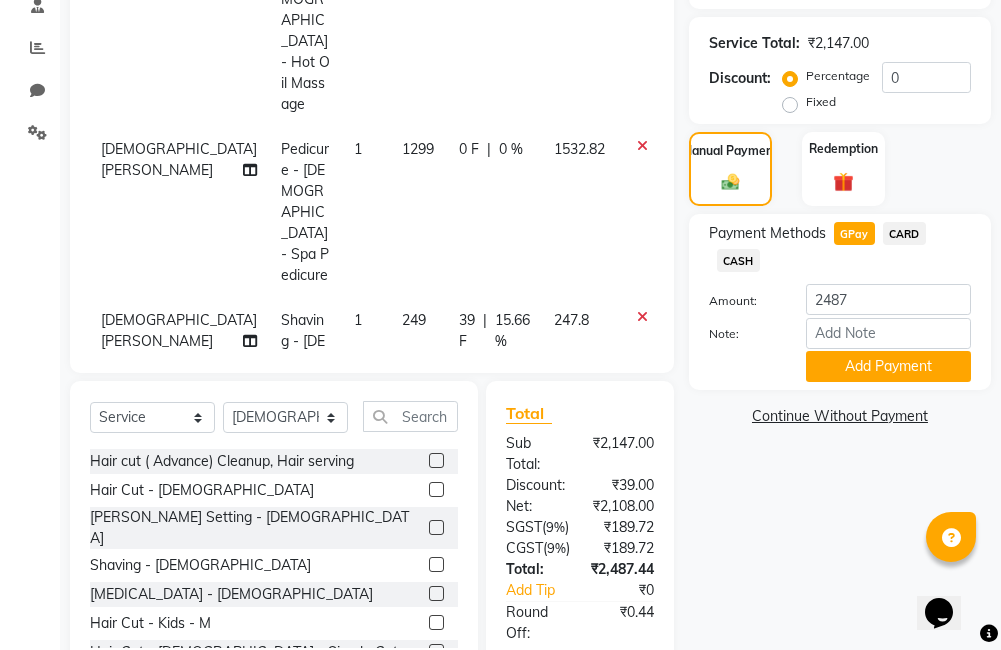 click on "39 F" 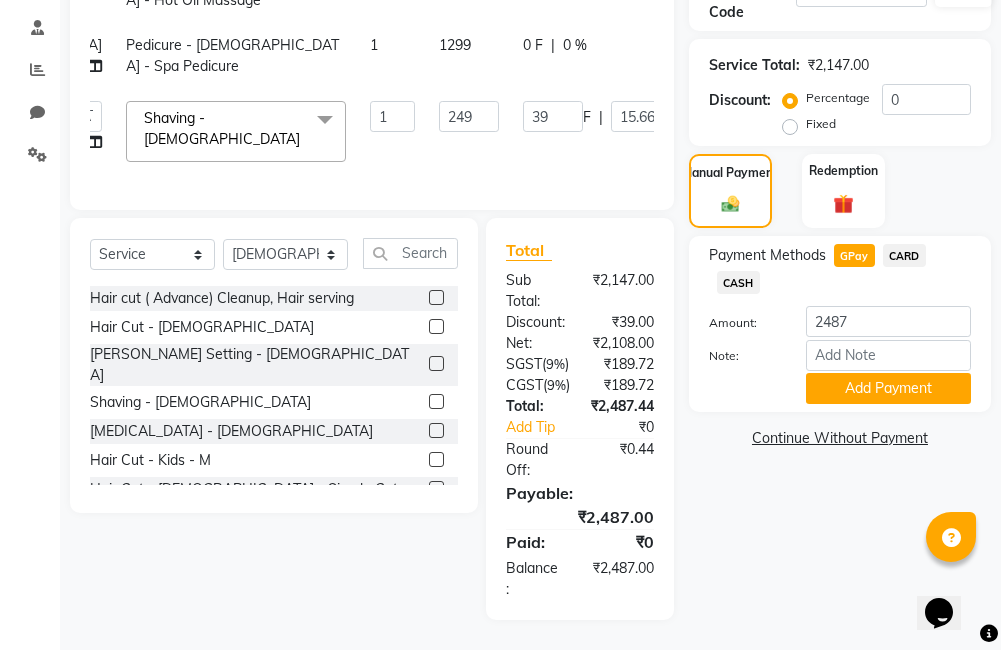 scroll, scrollTop: 0, scrollLeft: 234, axis: horizontal 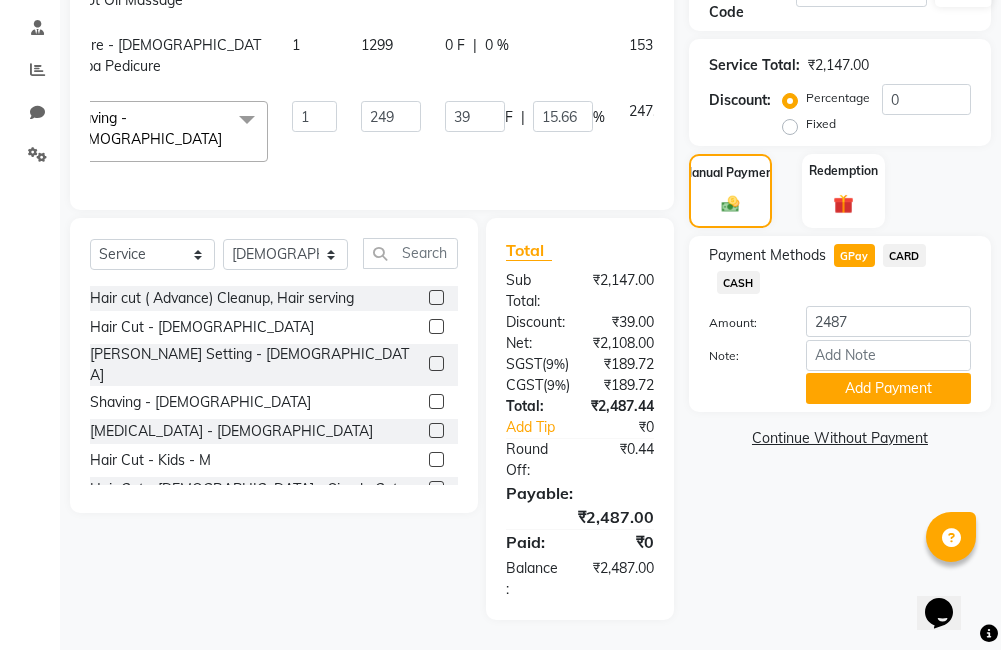 click on "F" 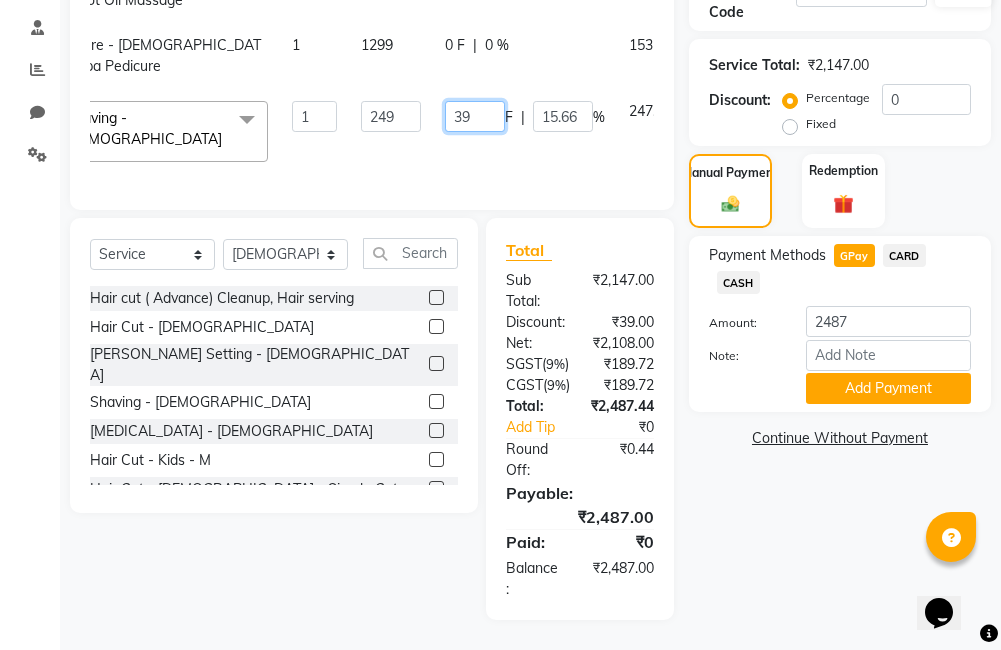 click on "39" 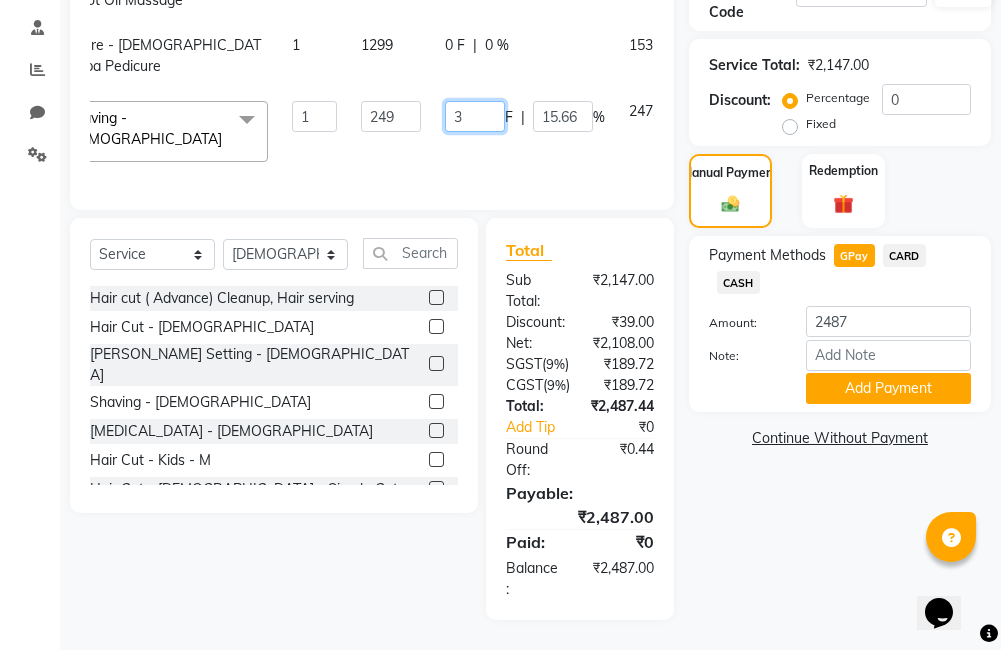 type on "38" 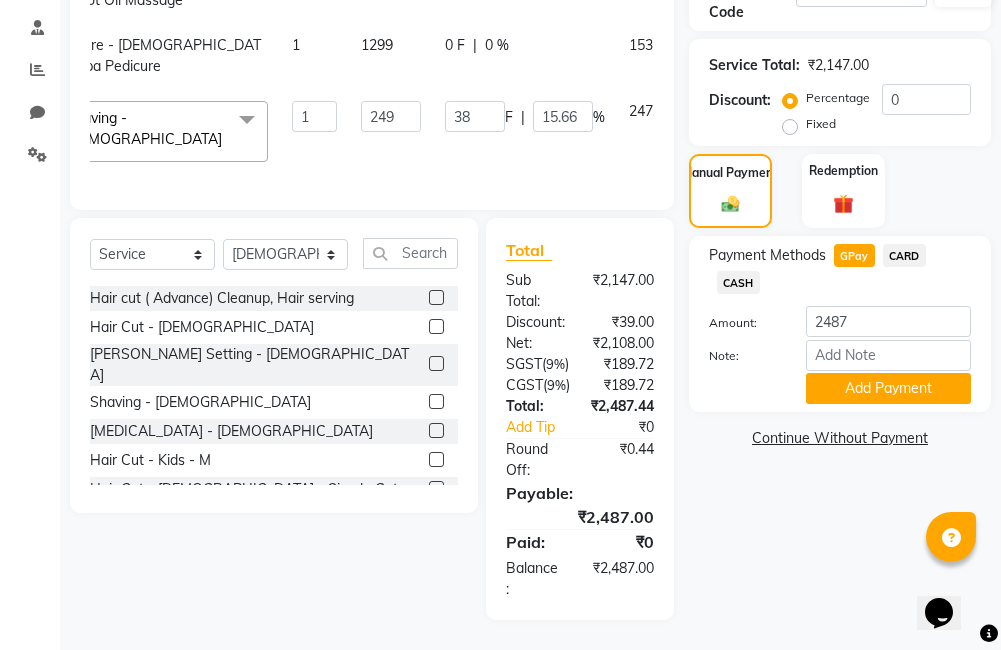 scroll, scrollTop: 0, scrollLeft: 15, axis: horizontal 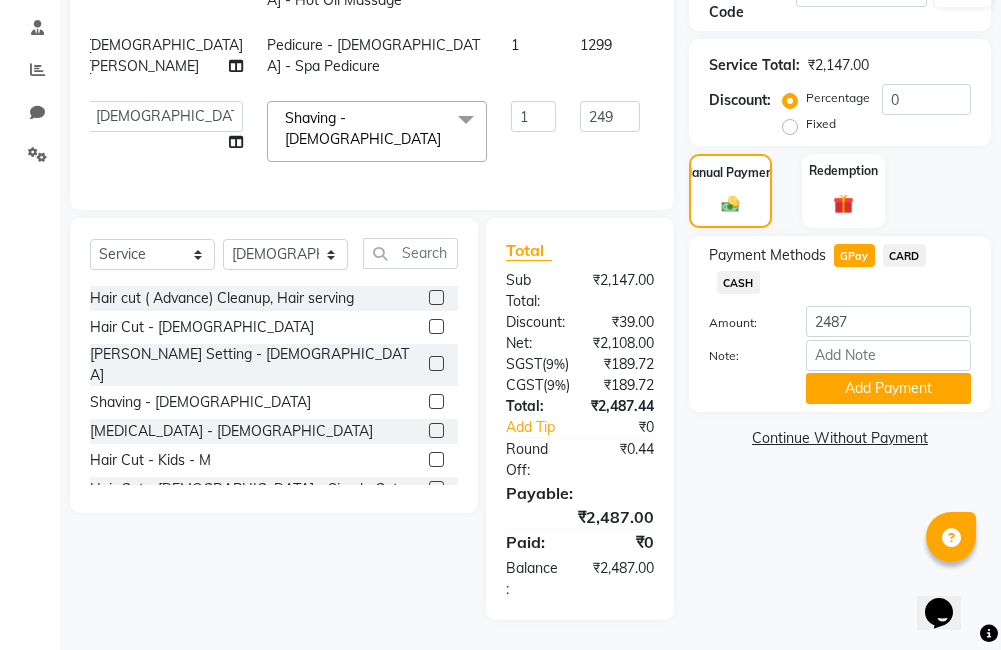 click on "Name: Sreenath  Membership:  No Active Membership  Total Visits:  1 Card on file:  0 Last Visit:   12-04-2025 Points:   0  Coupon Code Apply Service Total:  ₹2,147.00  Discount:  Percentage   Fixed  0 Manual Payment Redemption Payment Methods  GPay   CARD   CASH  Amount: 2487 Note: Add Payment  Continue Without Payment" 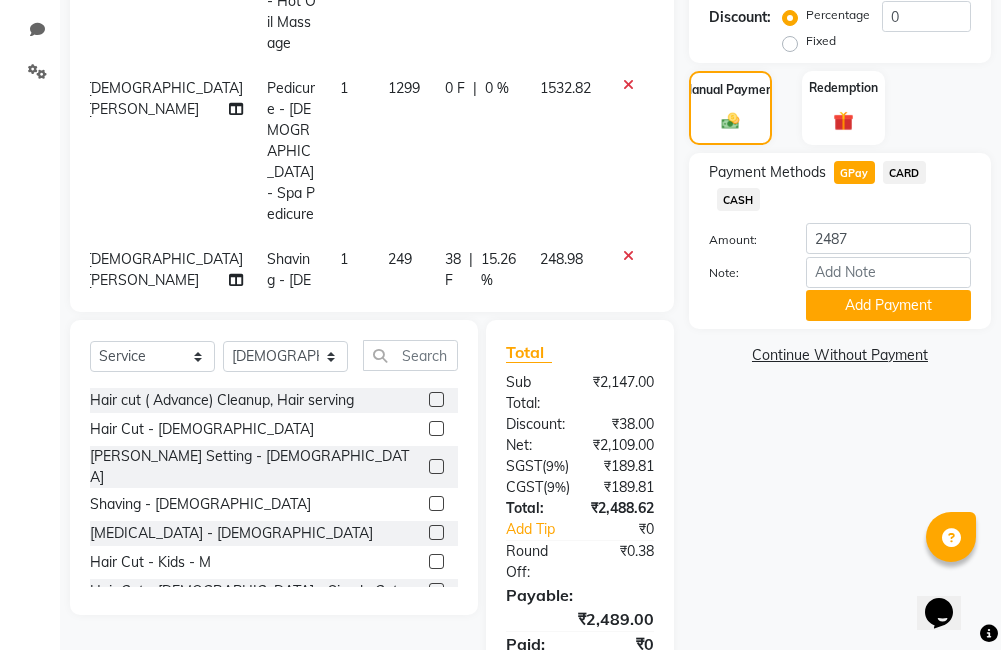 scroll, scrollTop: 522, scrollLeft: 0, axis: vertical 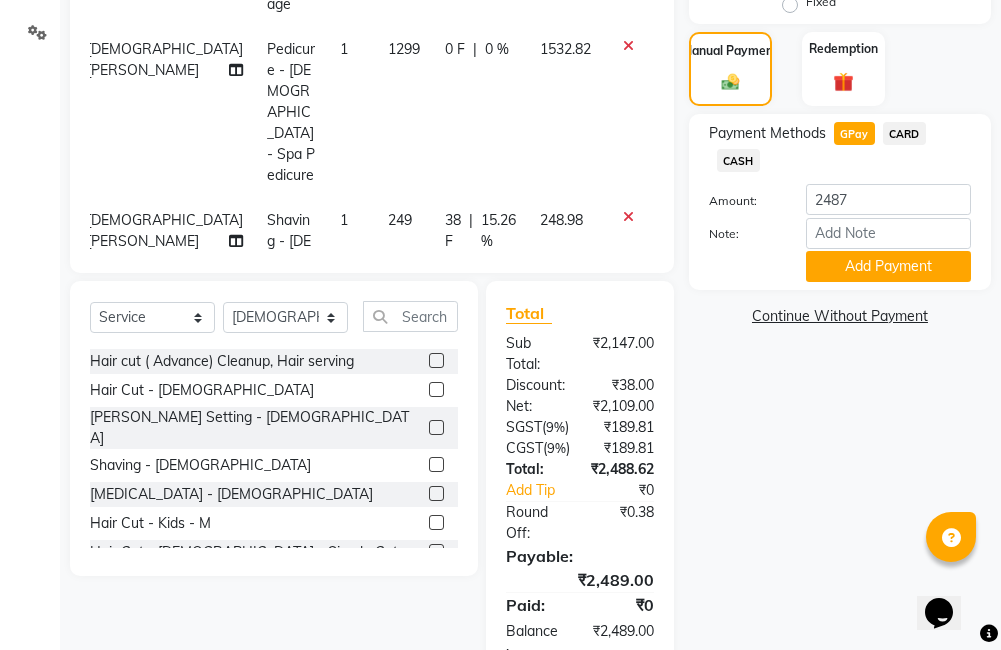 click on "CARD" 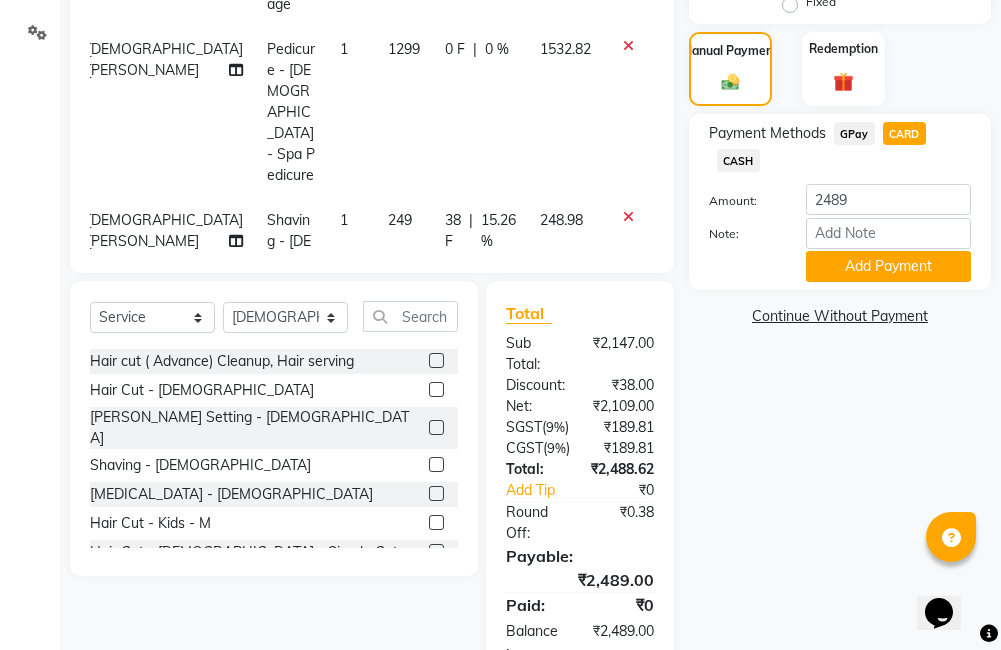 click on "GPay" 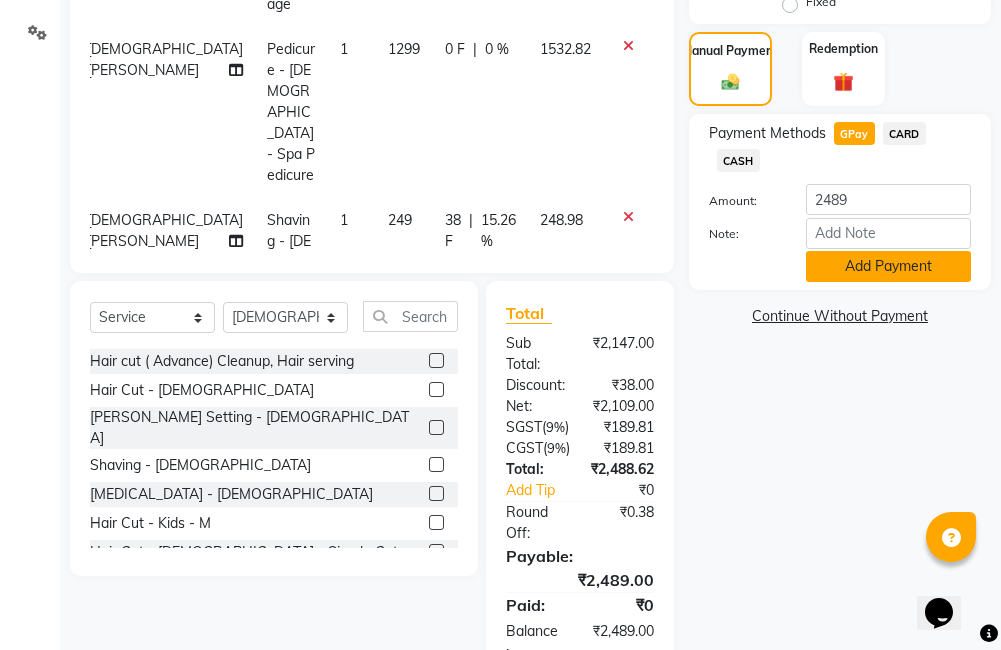 click on "Add Payment" 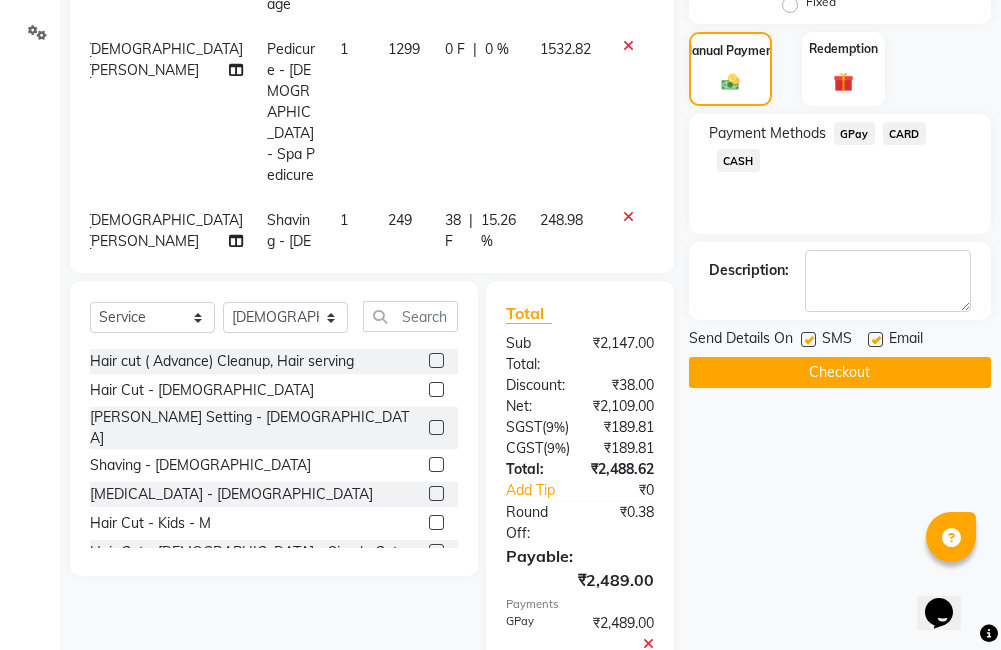 click on "Checkout" 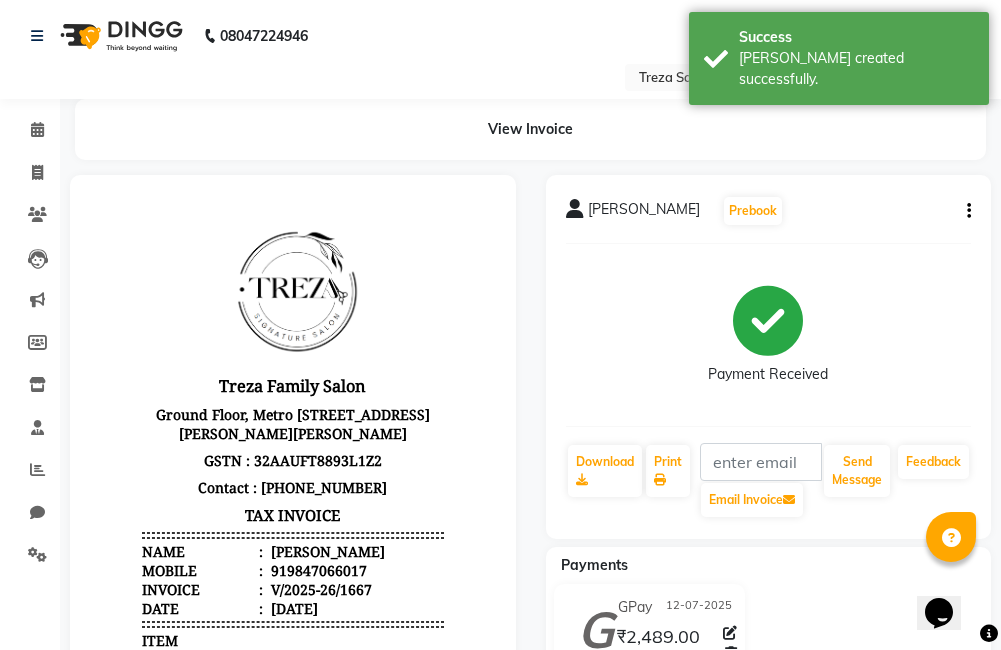 scroll, scrollTop: 0, scrollLeft: 0, axis: both 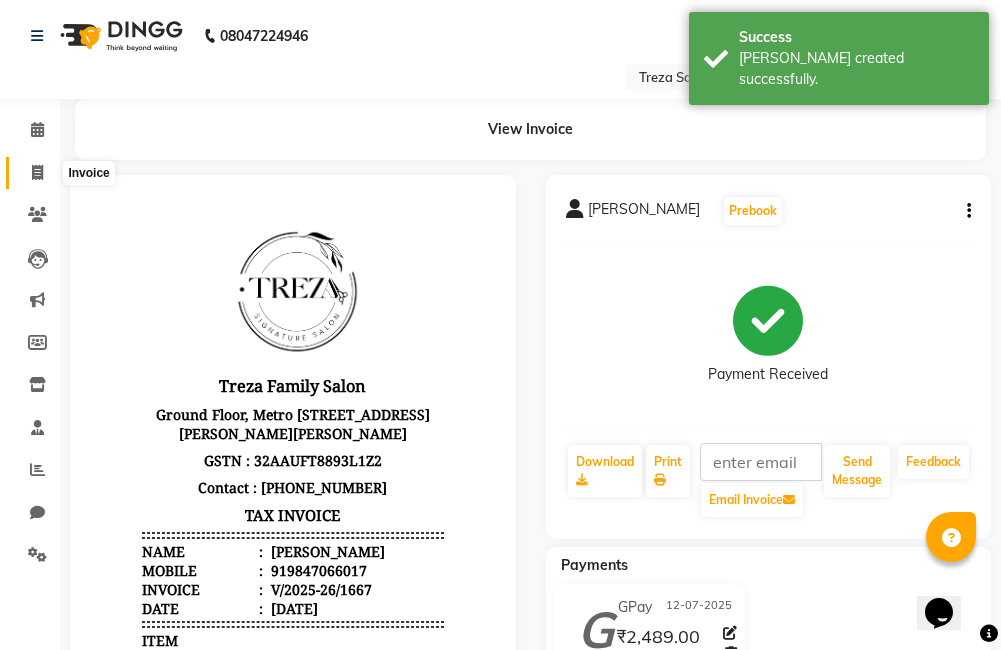 click 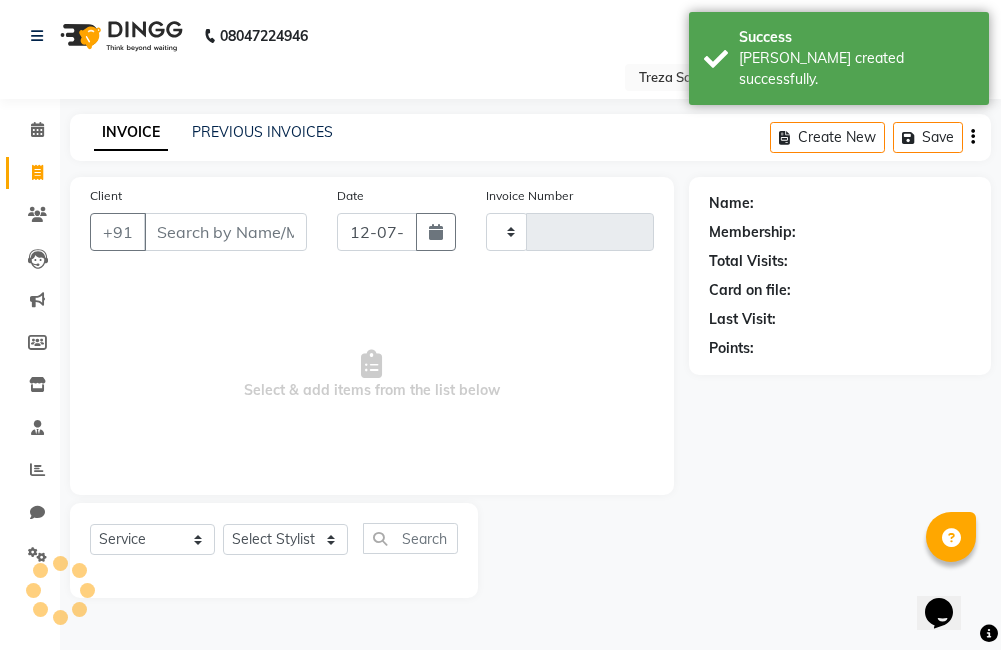type on "1668" 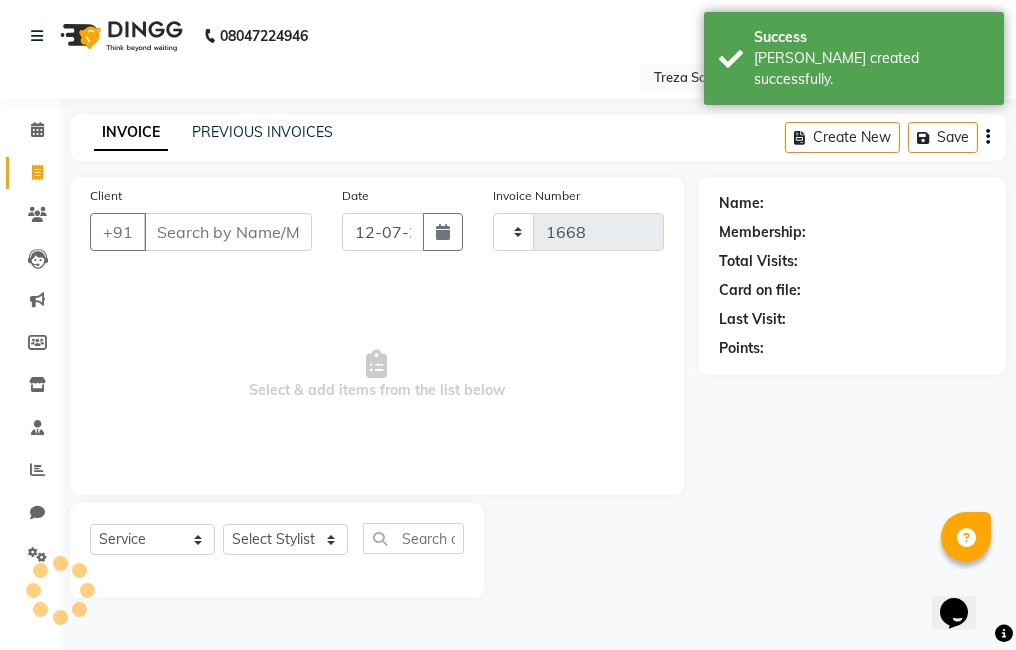 select on "7633" 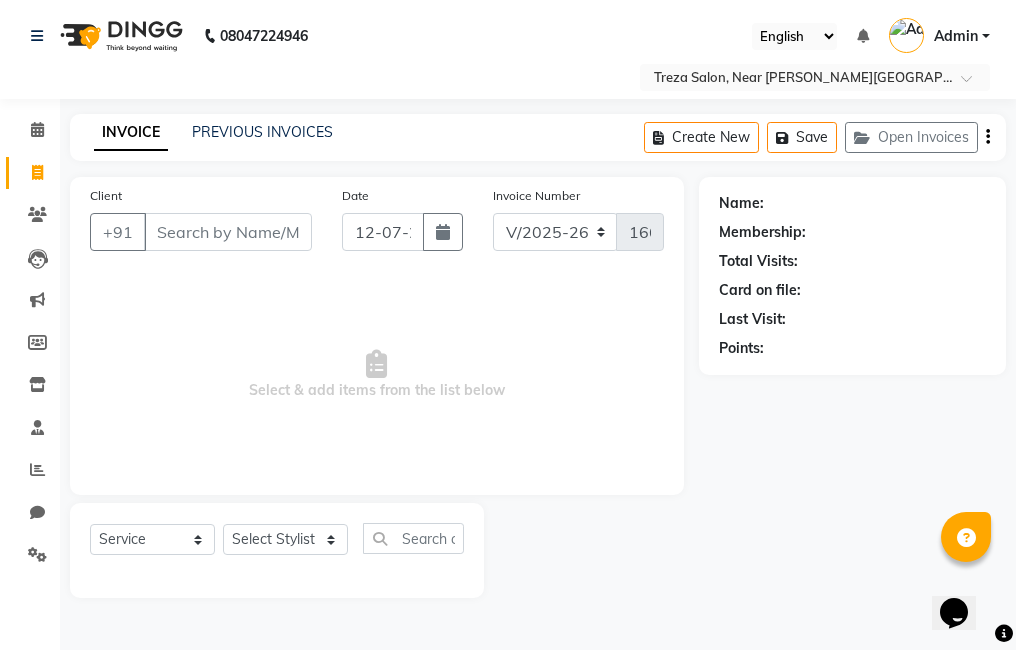click on "Client" at bounding box center (228, 232) 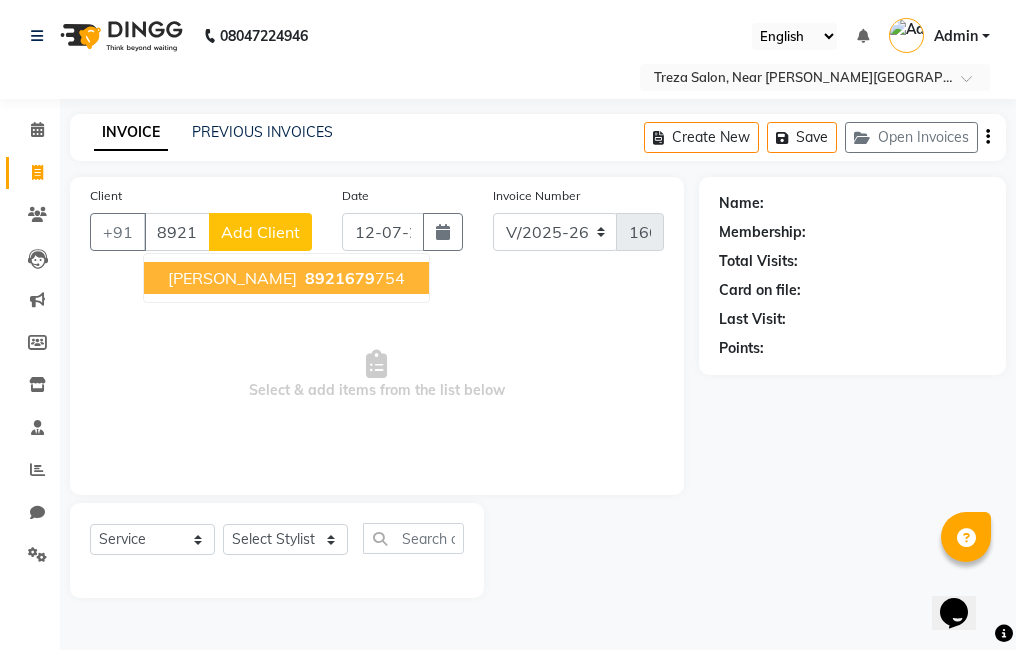 click on "8921679" at bounding box center [340, 278] 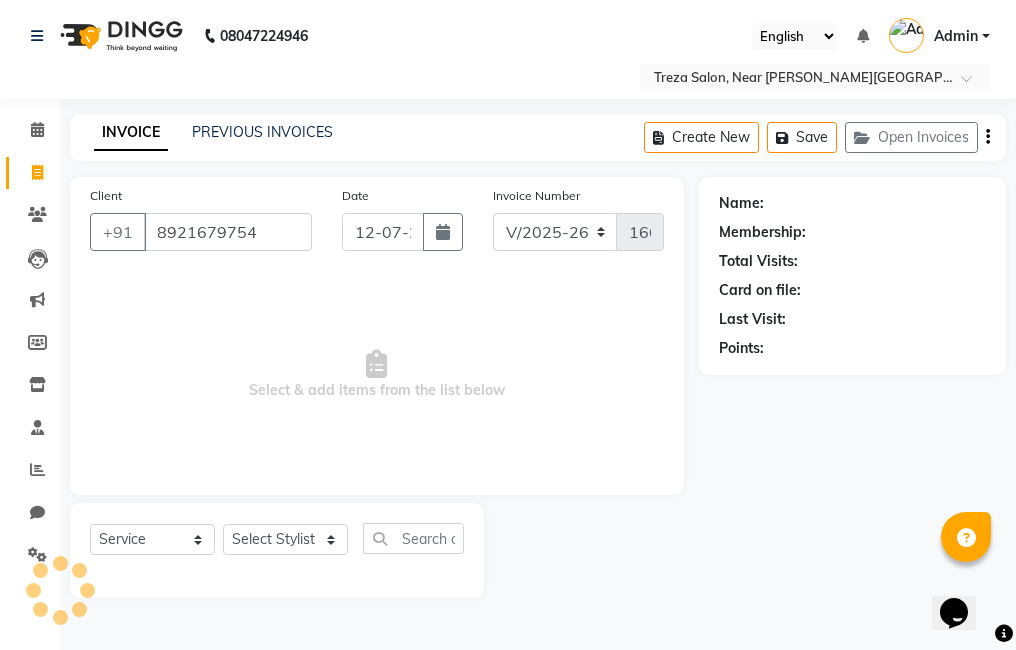 type on "8921679754" 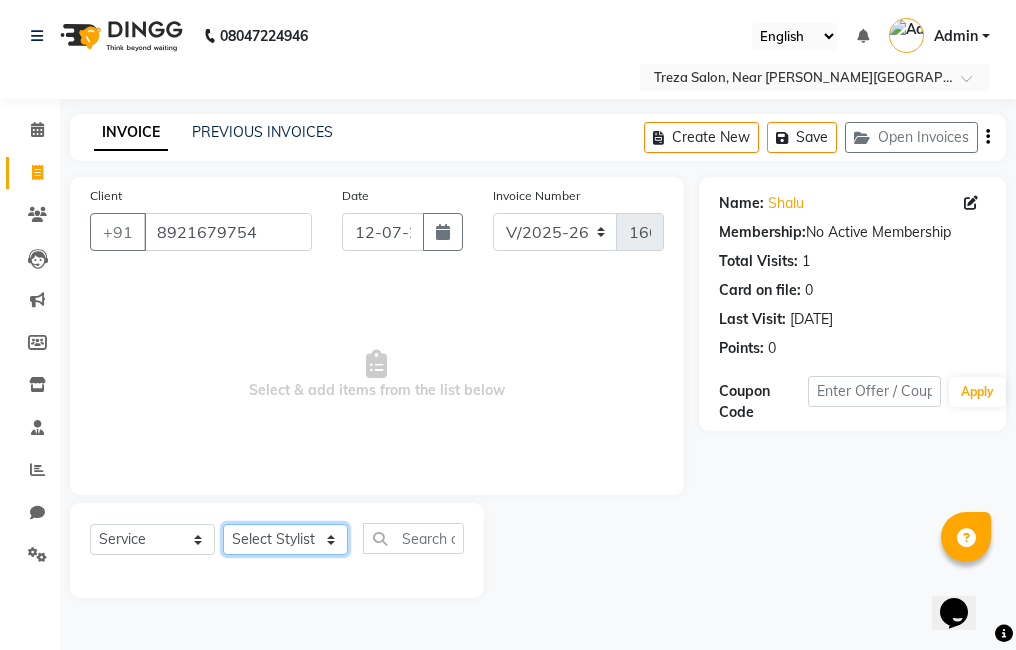 click on "Select Stylist [PERSON_NAME] Amulie Anju [PERSON_NAME] [PERSON_NAME] Jeeshma [PERSON_NAME] [PERSON_NAME] Shijo" 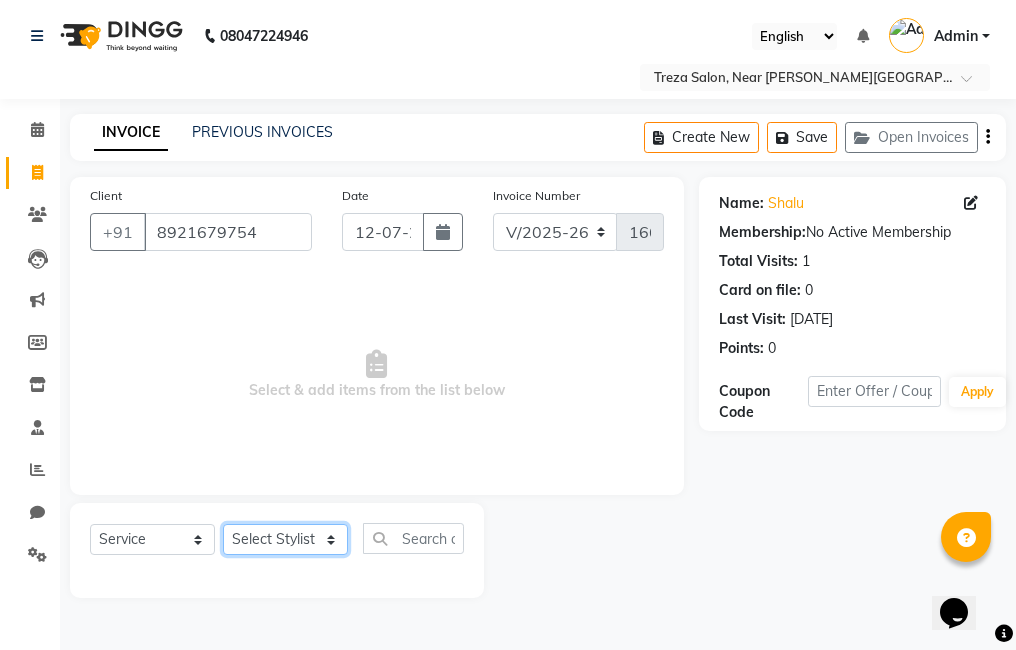 select on "67451" 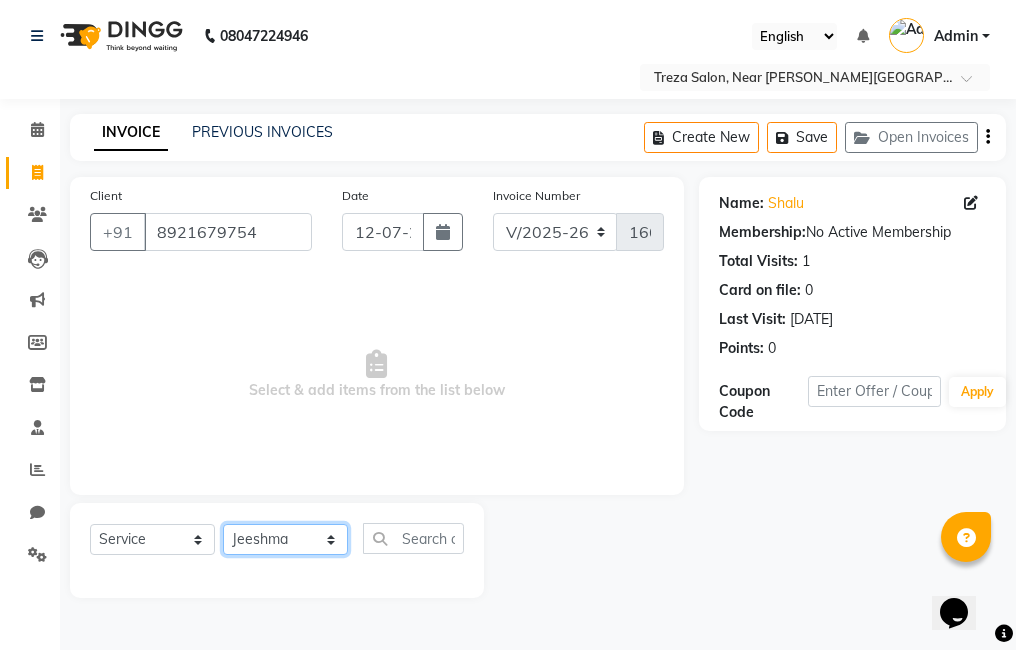 click on "Select Stylist [PERSON_NAME] Amulie Anju [PERSON_NAME] [PERSON_NAME] Jeeshma [PERSON_NAME] [PERSON_NAME] Shijo" 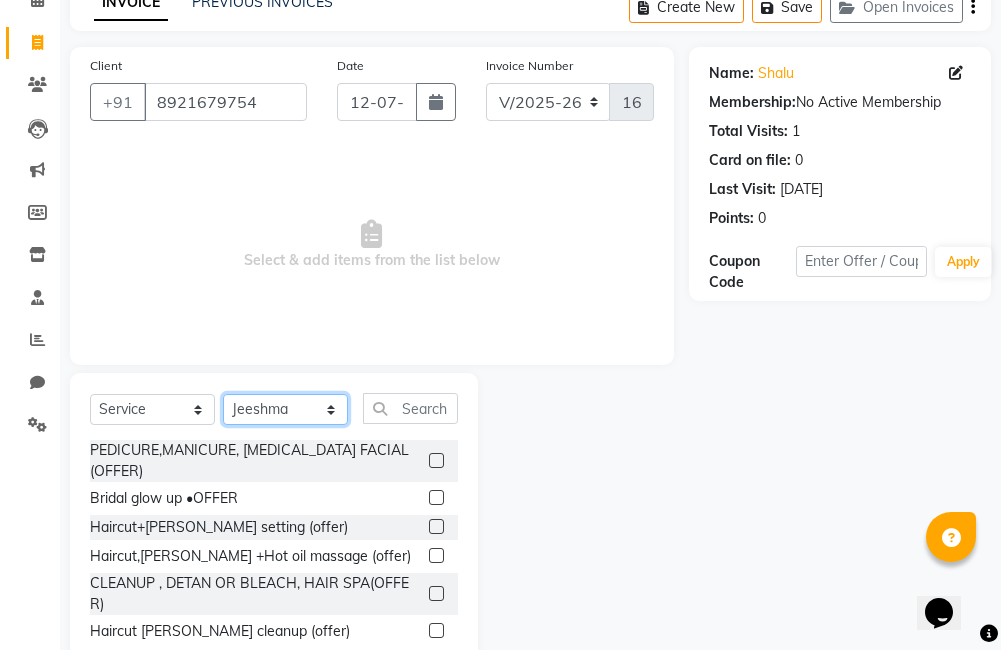 scroll, scrollTop: 178, scrollLeft: 0, axis: vertical 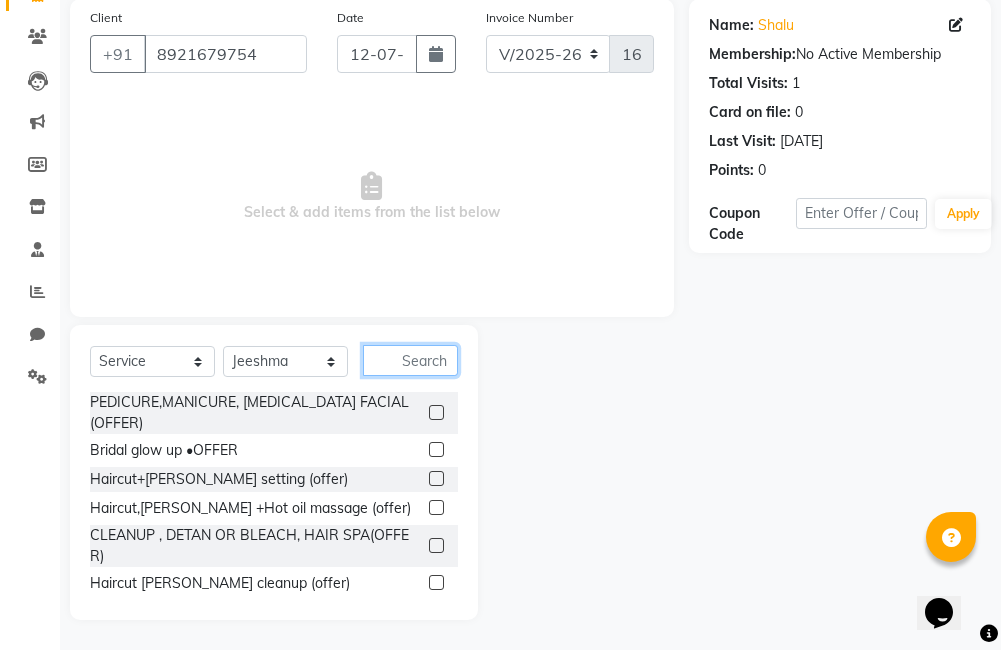 click 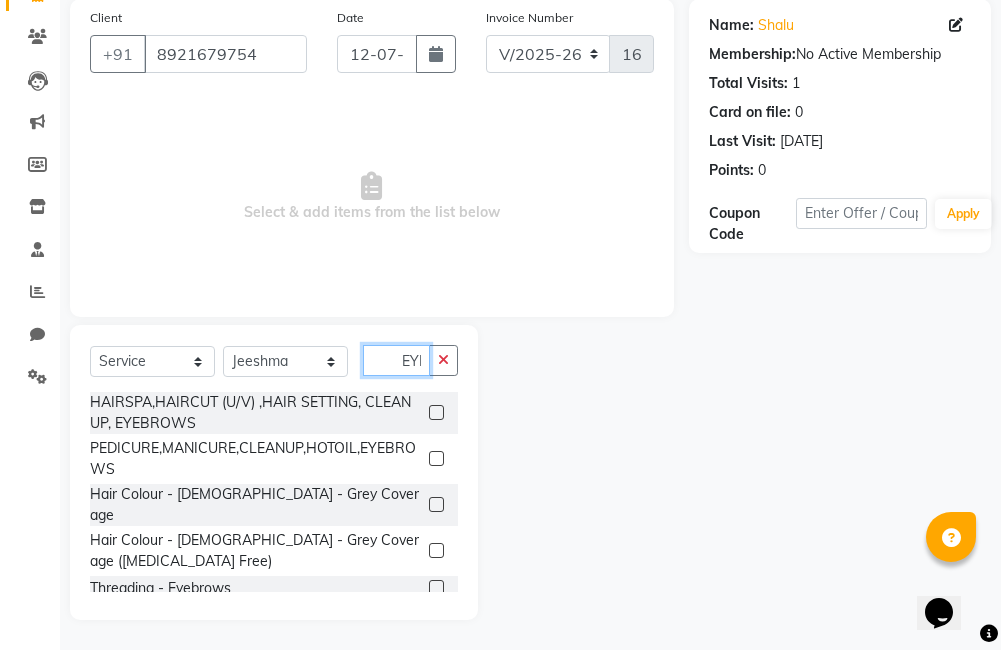scroll, scrollTop: 0, scrollLeft: 5, axis: horizontal 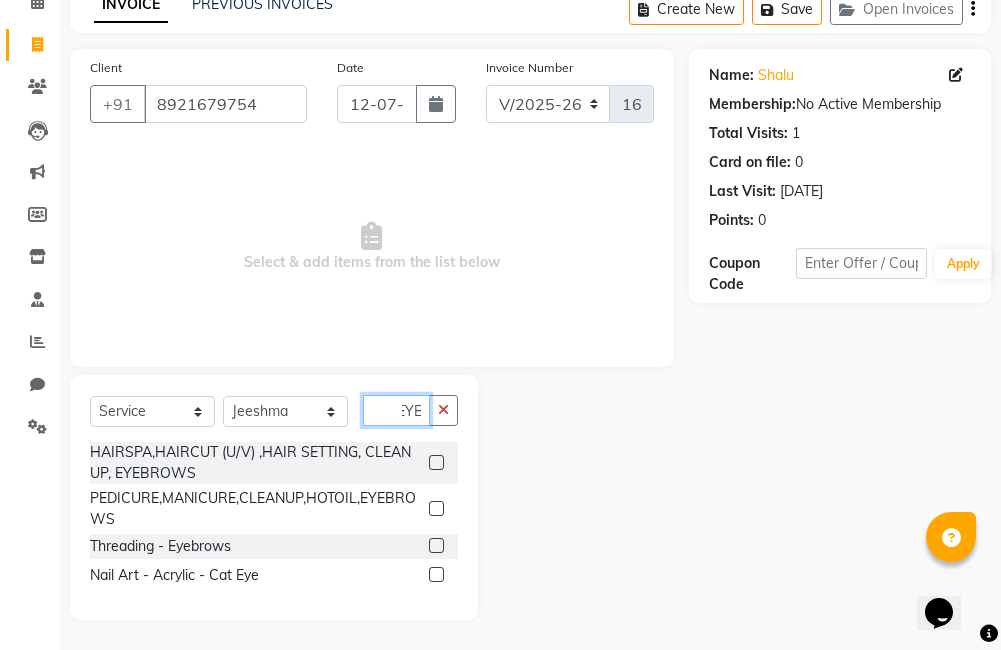 type on "EYE" 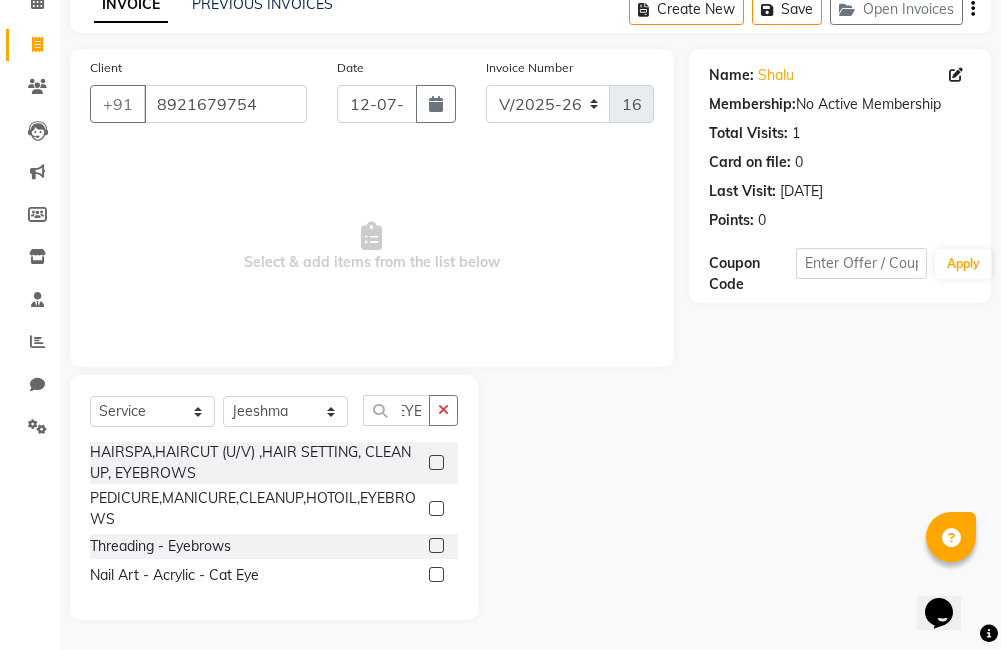 scroll, scrollTop: 0, scrollLeft: 0, axis: both 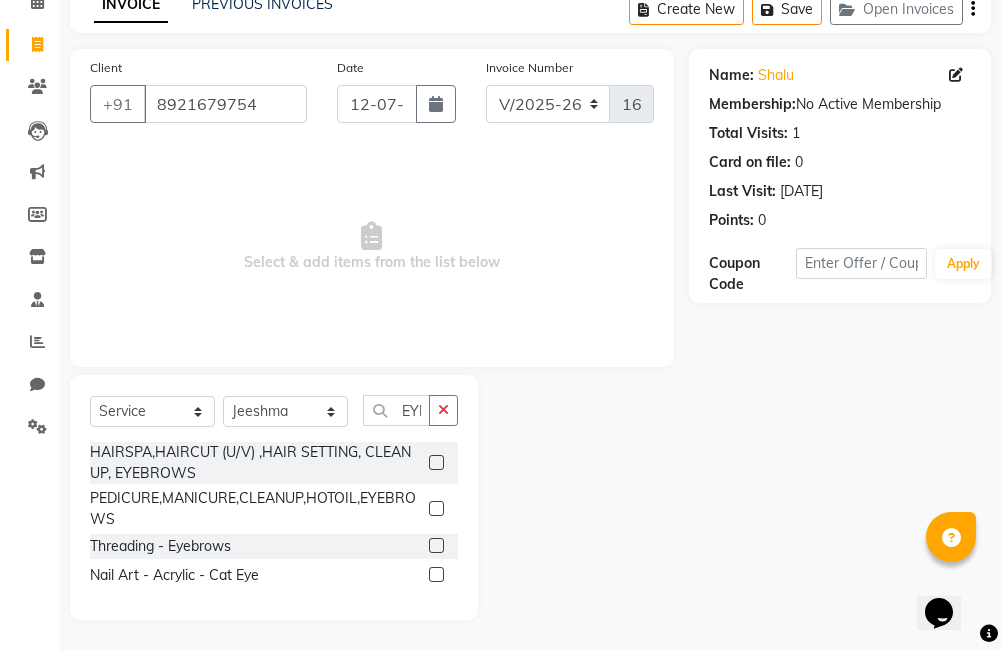 click 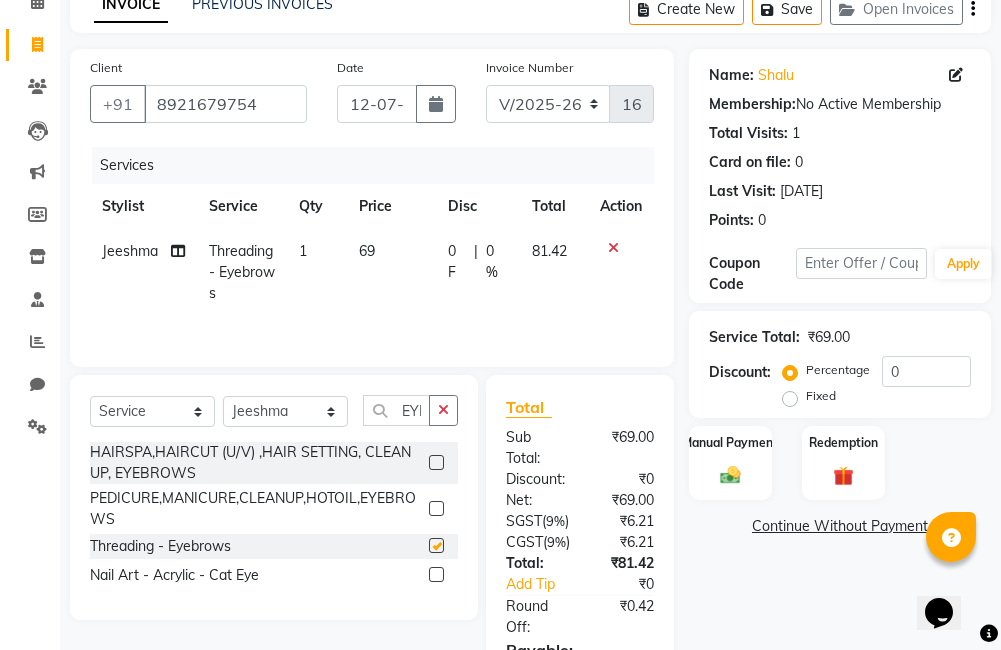 checkbox on "false" 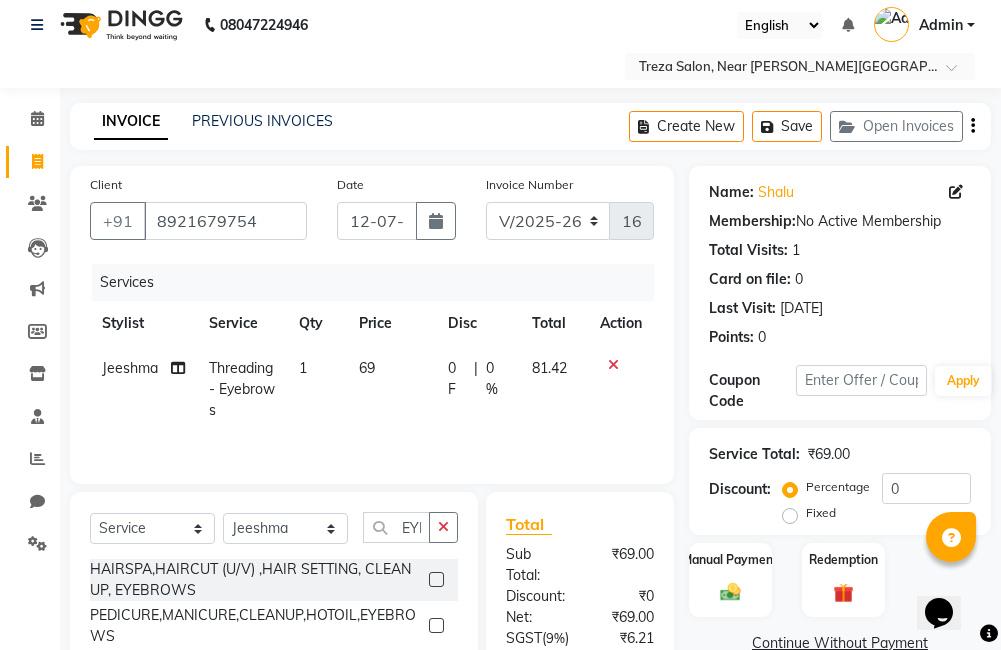 scroll, scrollTop: 0, scrollLeft: 0, axis: both 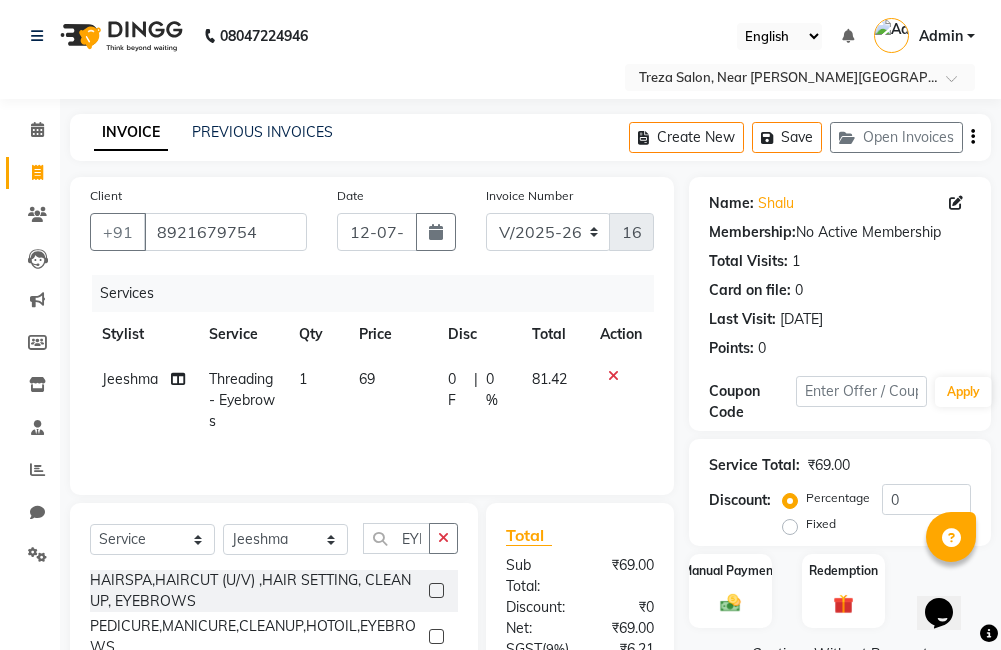 click on "Create New   Save   Open Invoices" 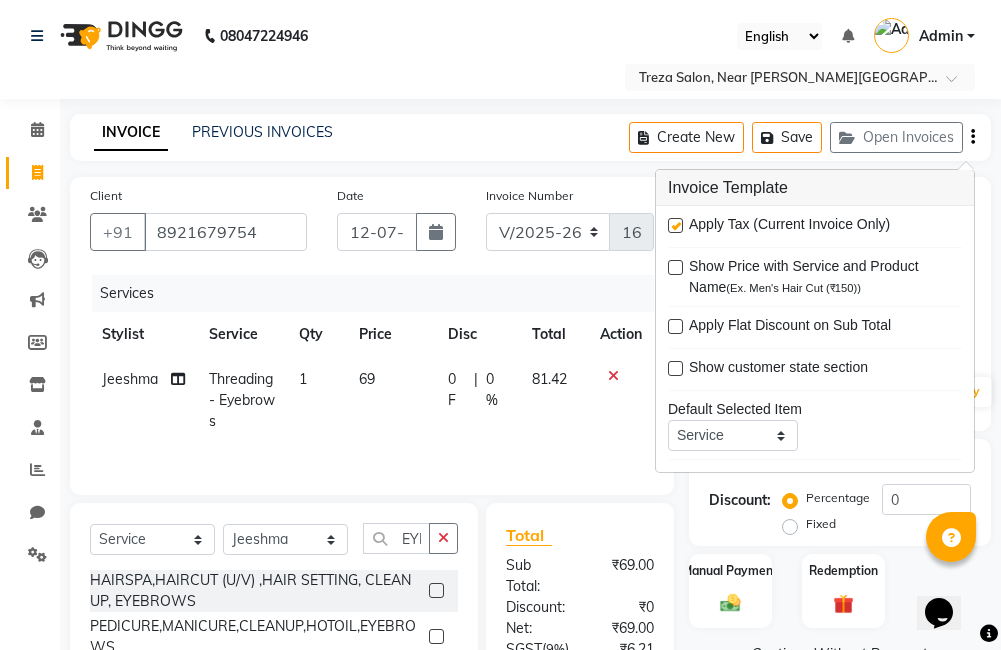 click at bounding box center [675, 225] 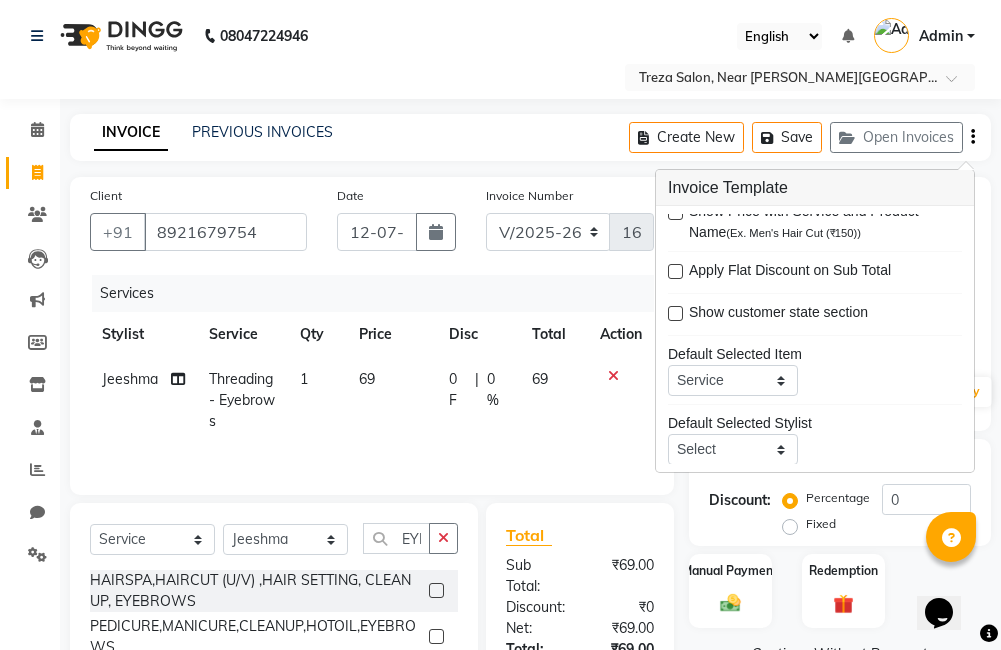 scroll, scrollTop: 98, scrollLeft: 0, axis: vertical 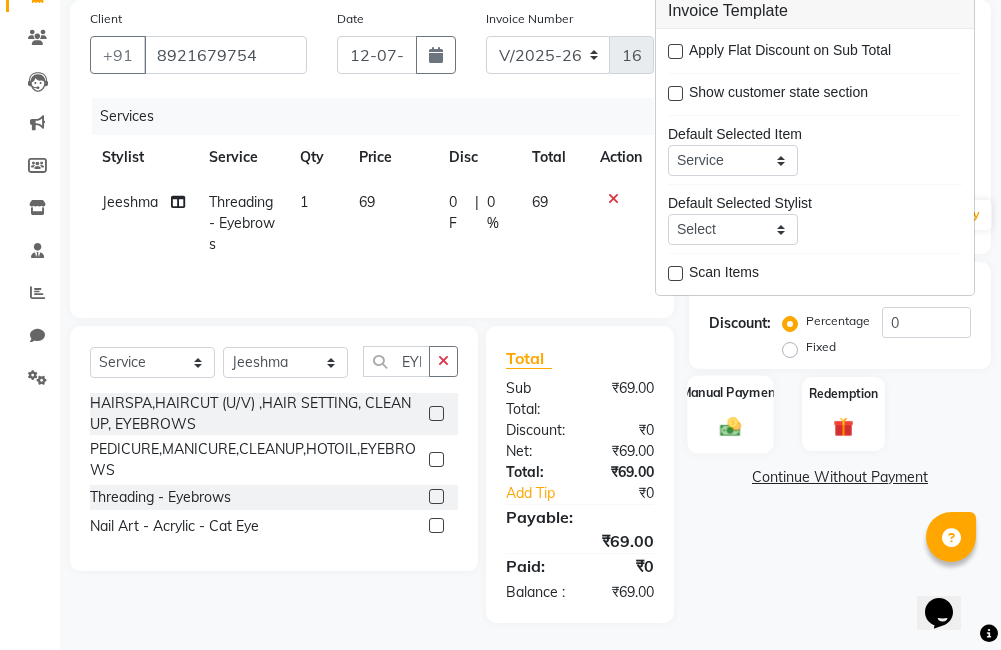 click 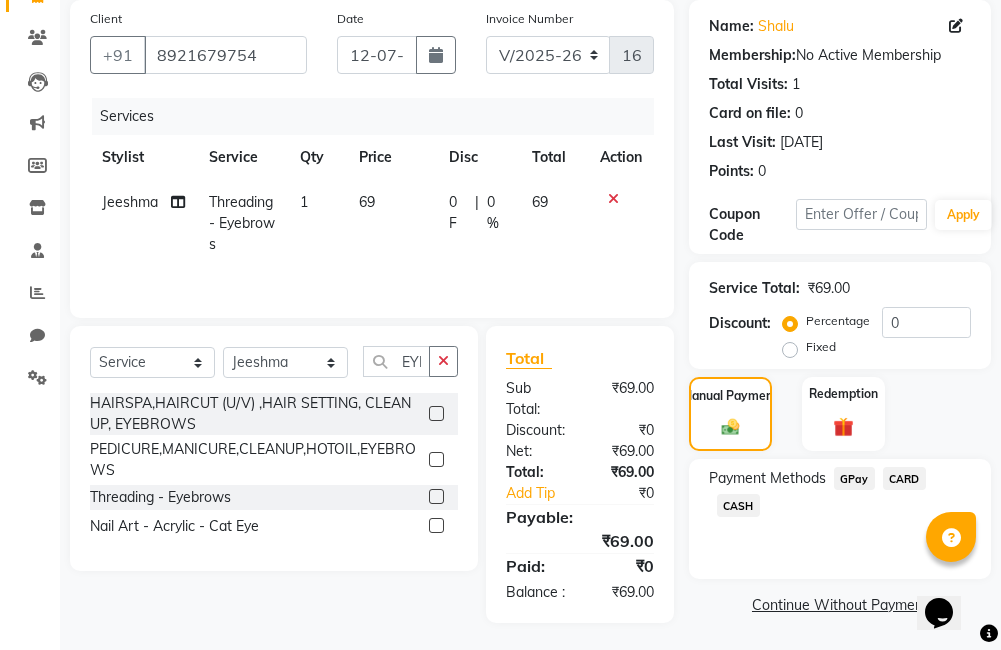 click on "GPay" 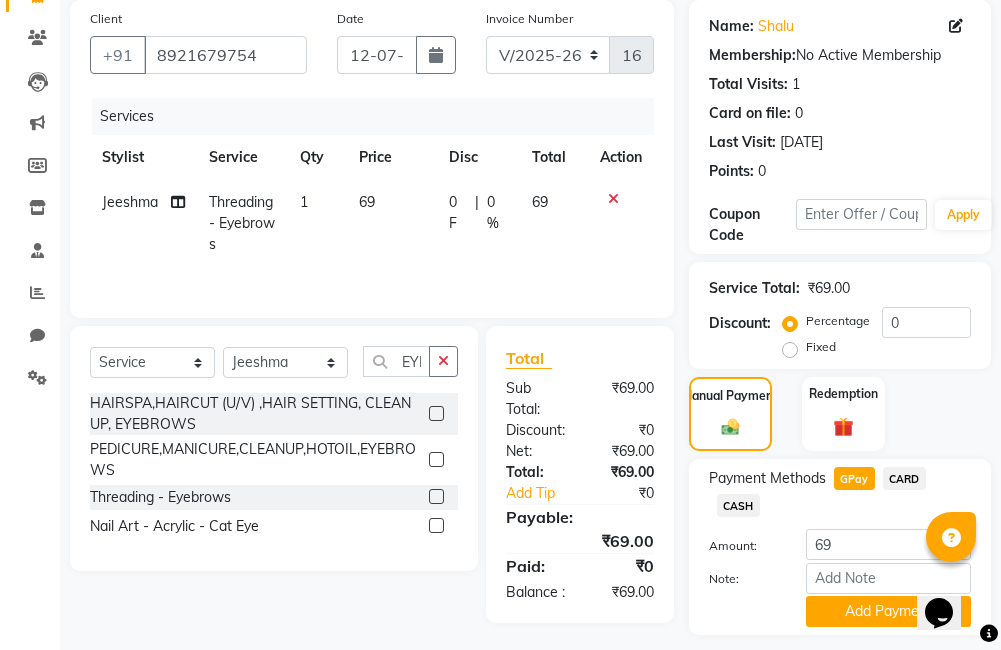 click on "CASH" 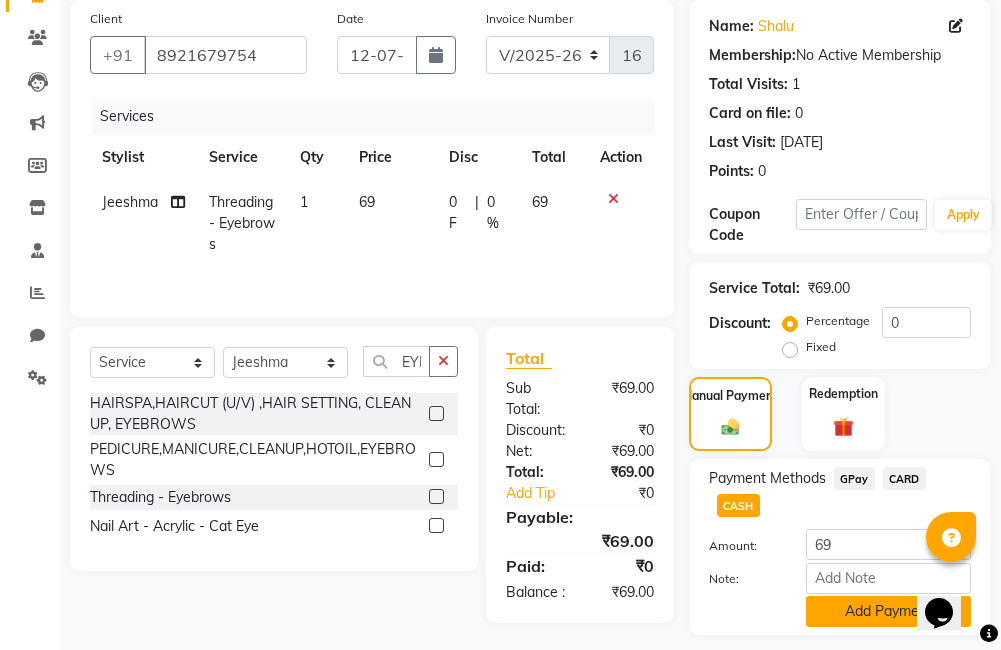 click on "Add Payment" 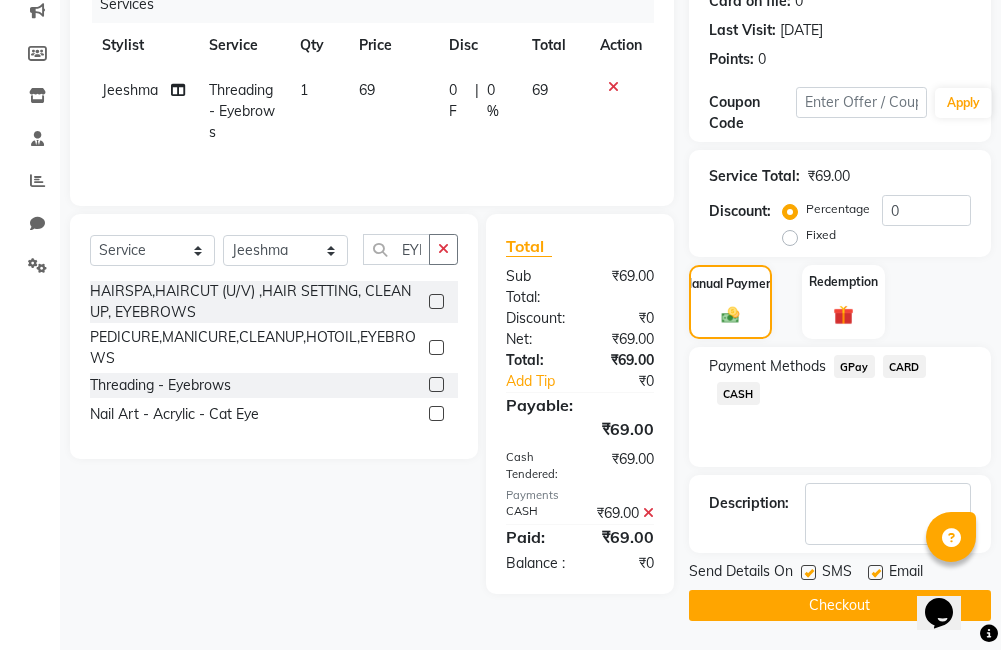 scroll, scrollTop: 290, scrollLeft: 0, axis: vertical 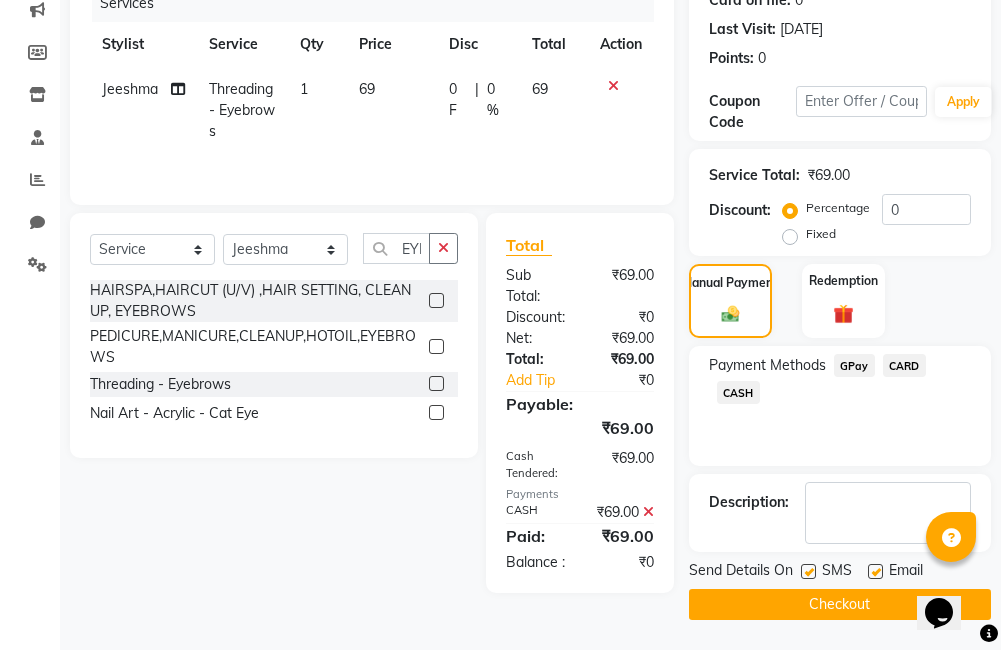 drag, startPoint x: 871, startPoint y: 618, endPoint x: 871, endPoint y: 602, distance: 16 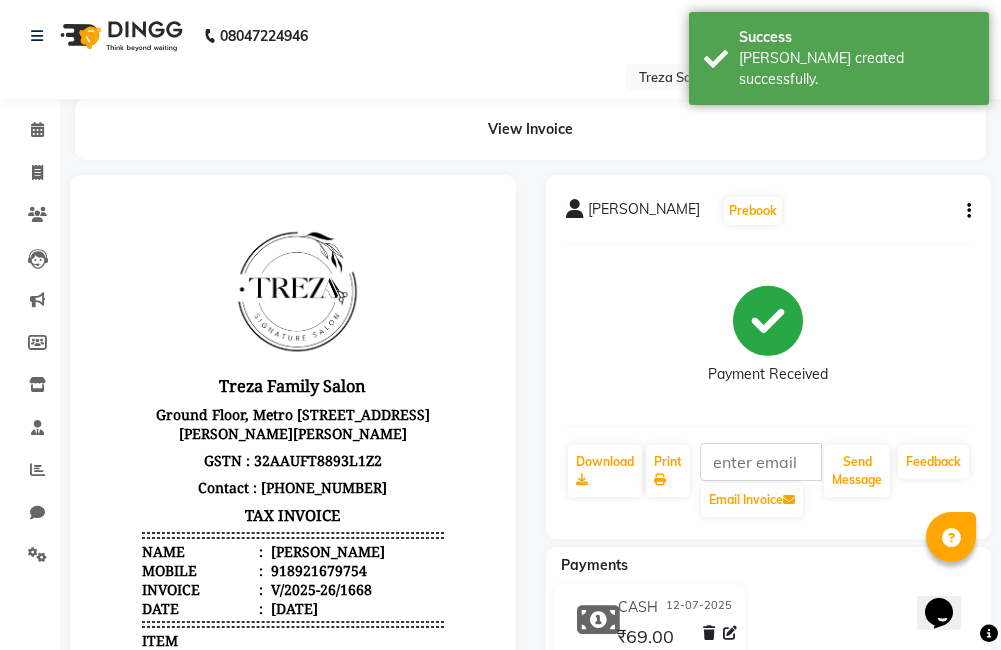 scroll, scrollTop: 0, scrollLeft: 0, axis: both 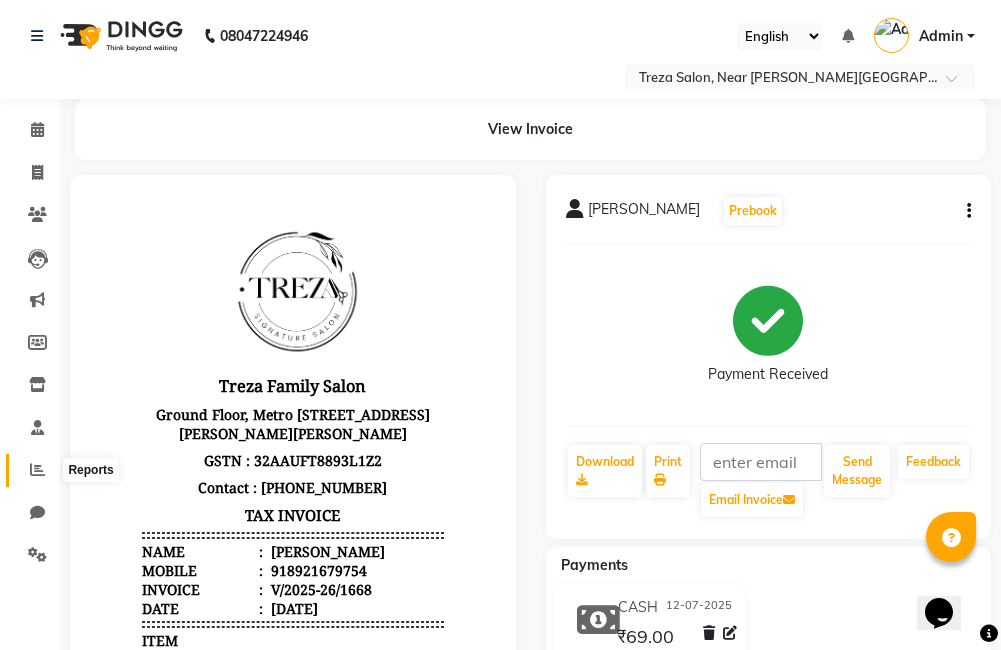 click 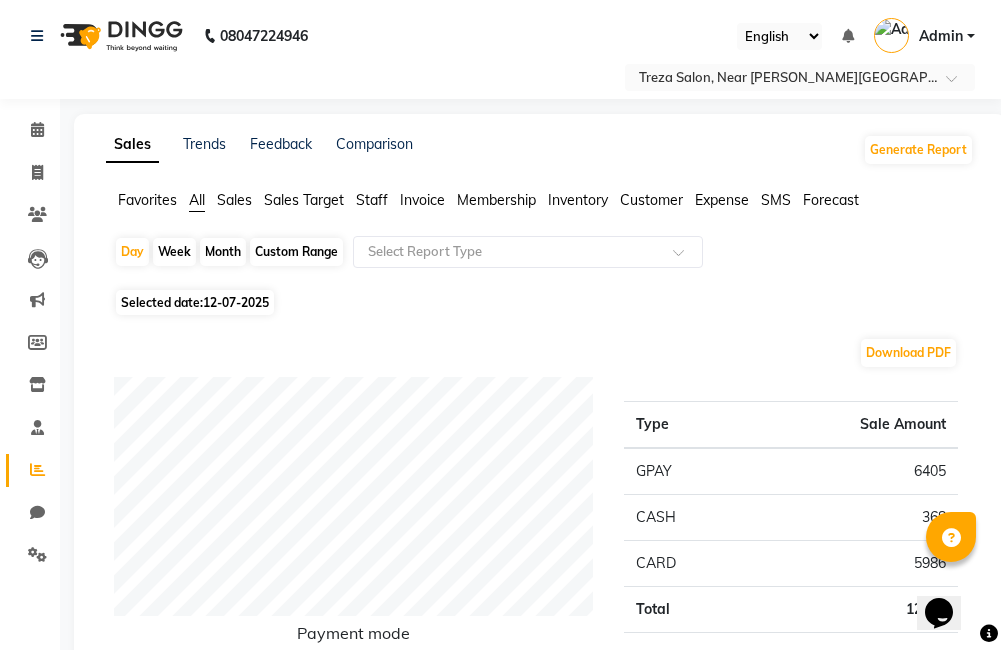 click on "12-07-2025" 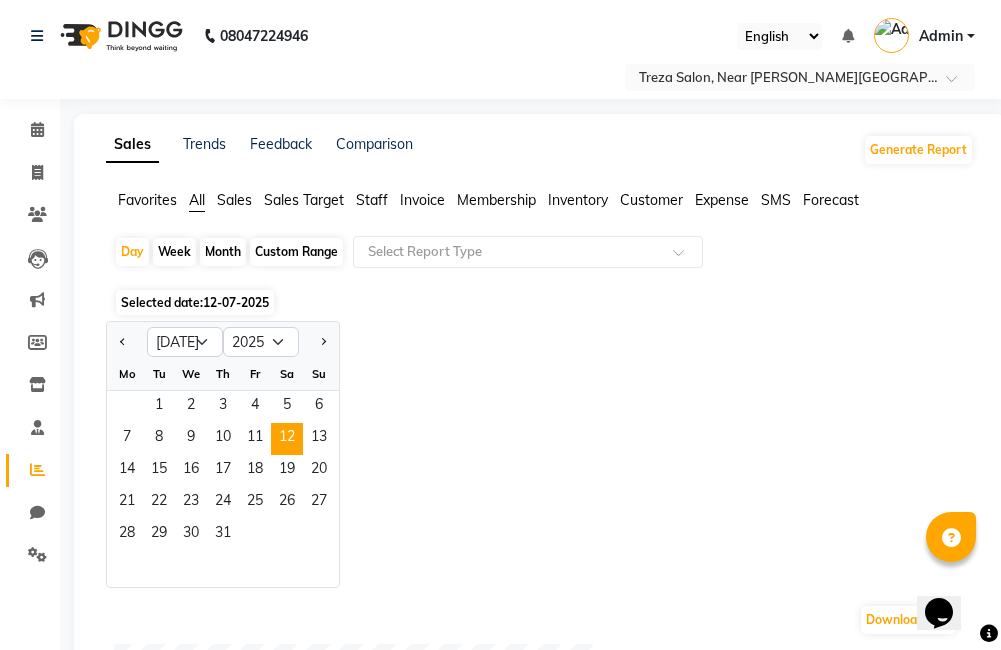click on "Custom Range" 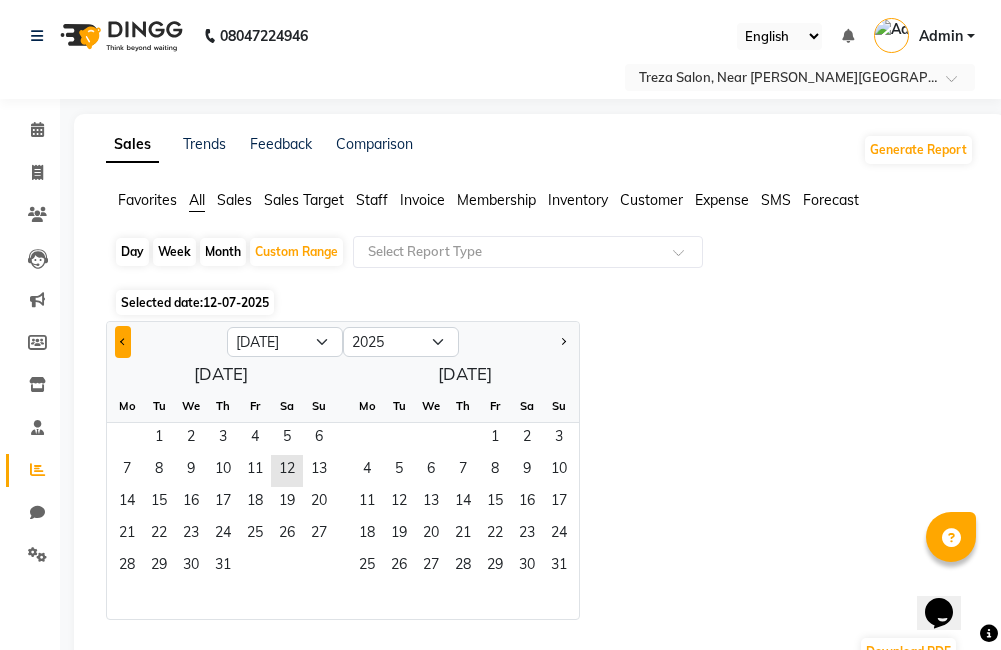 click 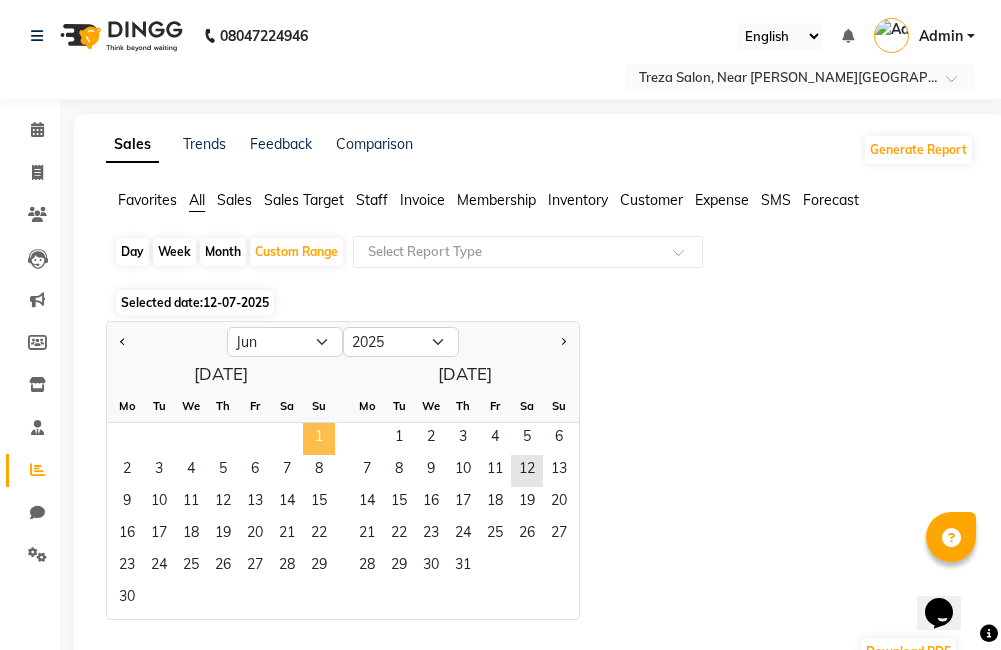 click on "1" 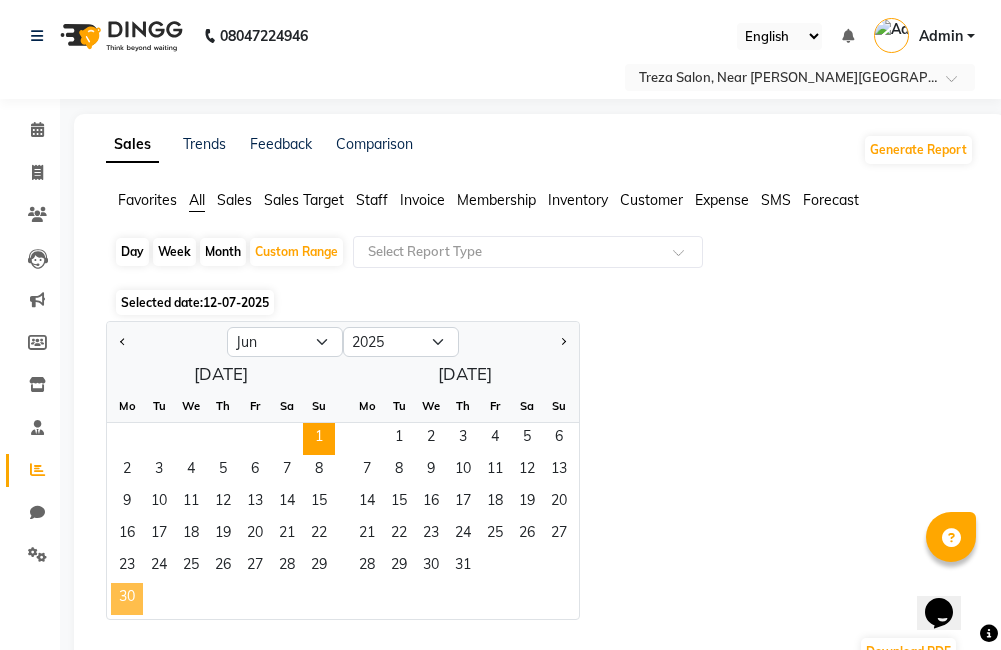 click on "30" 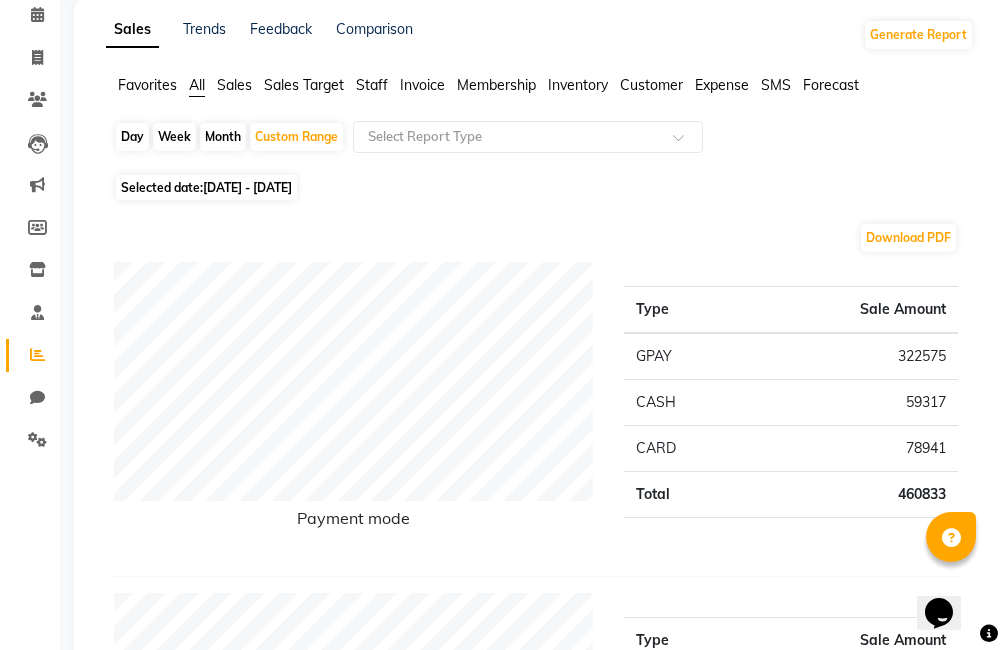 scroll, scrollTop: 0, scrollLeft: 0, axis: both 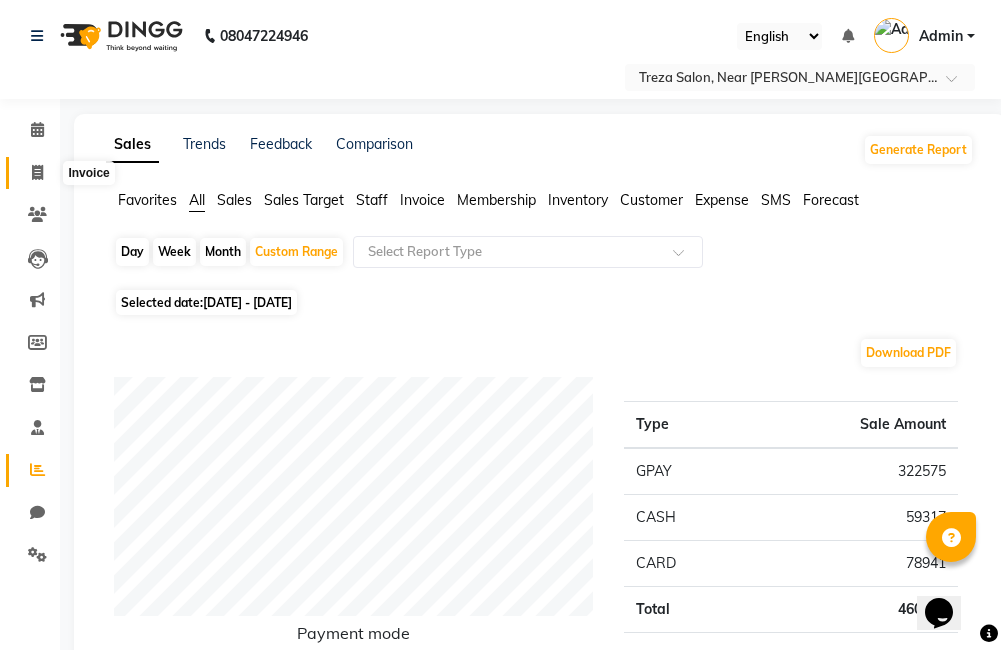 click 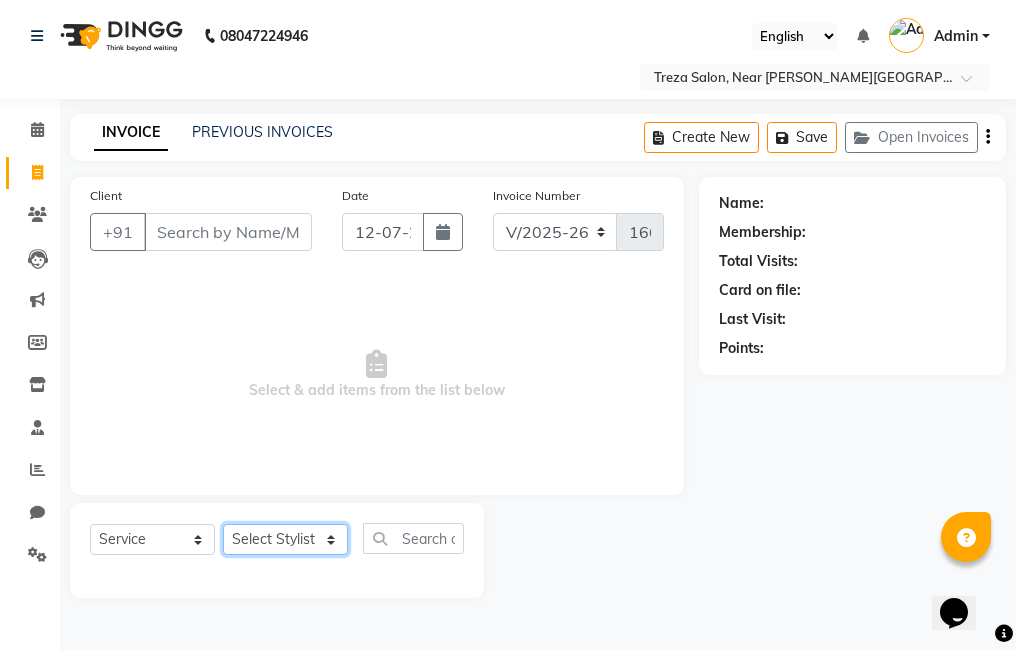 click on "Select Stylist [PERSON_NAME] Amulie Anju [PERSON_NAME] [PERSON_NAME] Jeeshma [PERSON_NAME] [PERSON_NAME] Shijo" 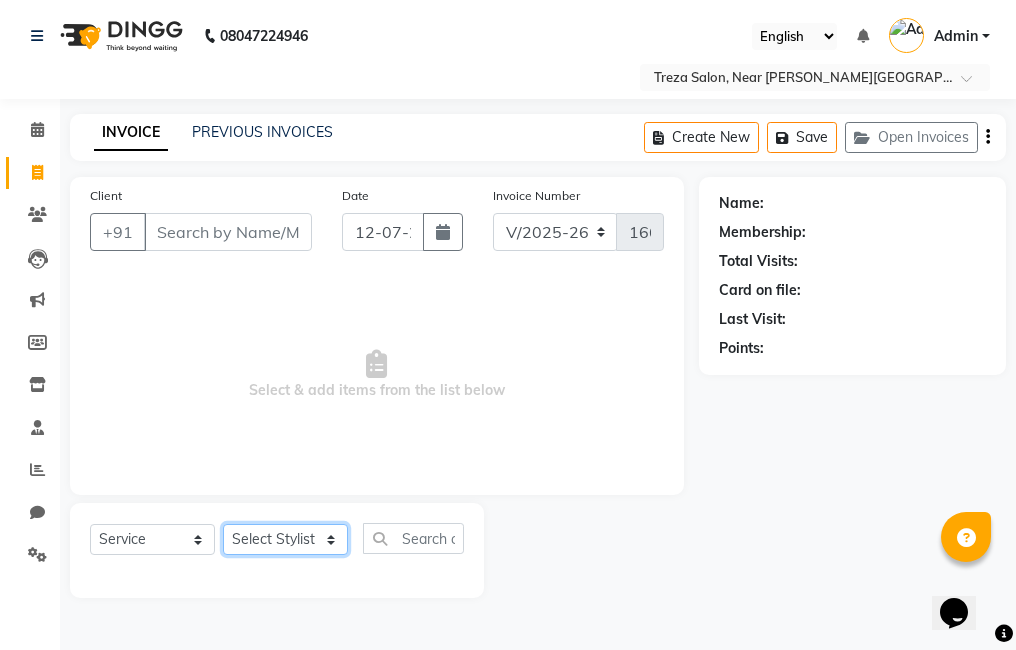 select on "67450" 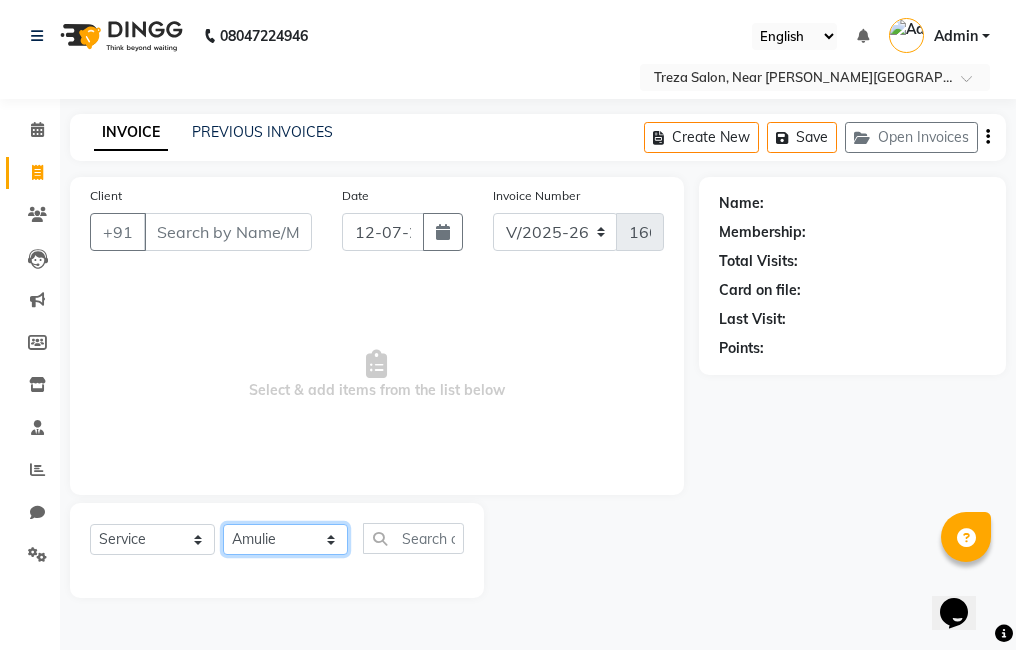 click on "Select Stylist [PERSON_NAME] Amulie Anju [PERSON_NAME] [PERSON_NAME] Jeeshma [PERSON_NAME] [PERSON_NAME] Shijo" 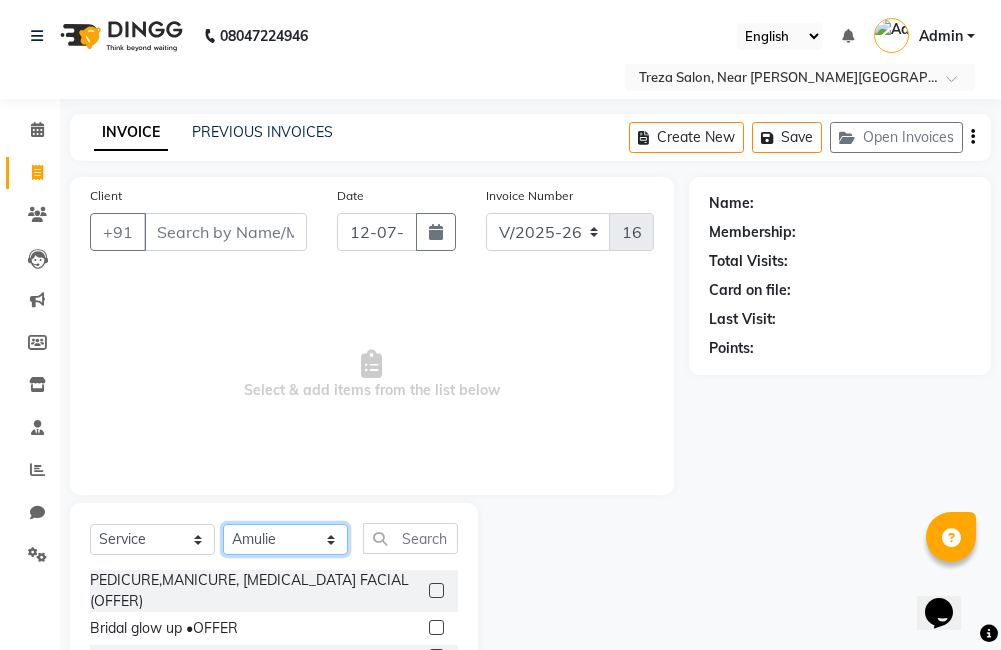 scroll, scrollTop: 178, scrollLeft: 0, axis: vertical 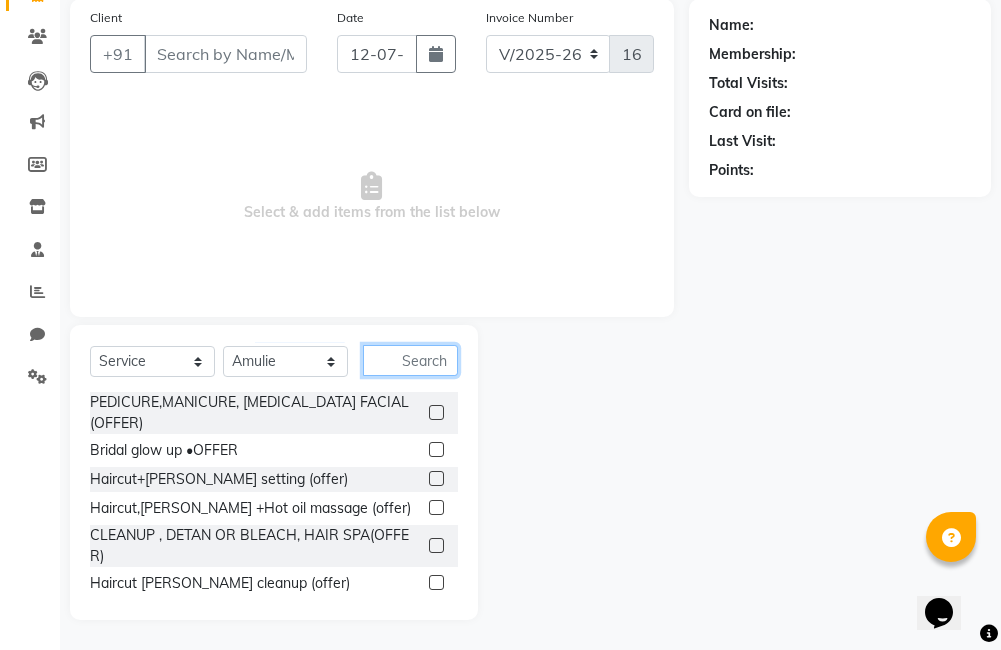 click 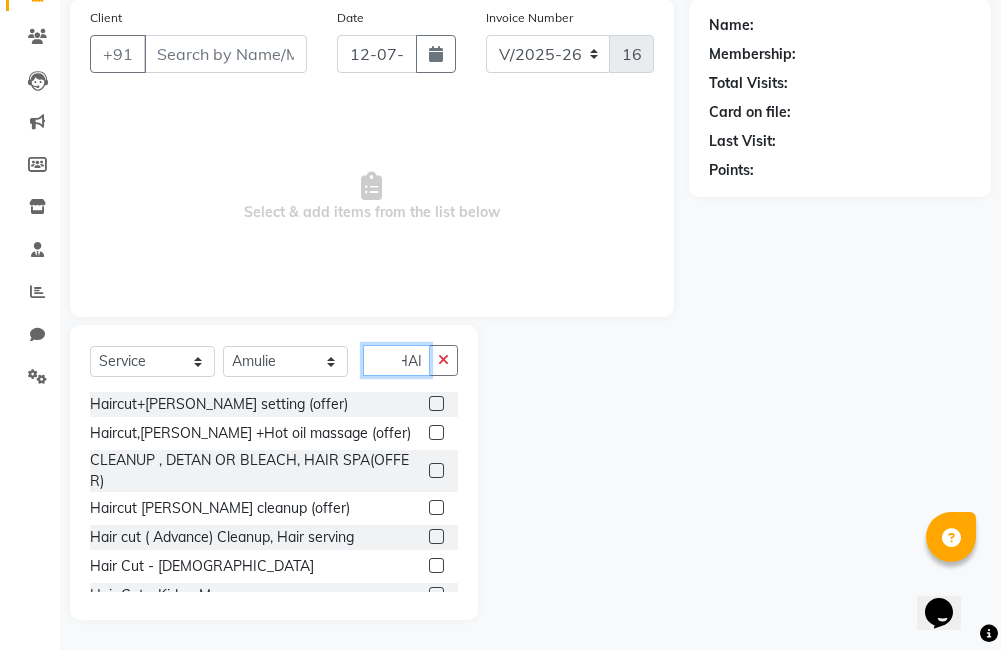 scroll, scrollTop: 0, scrollLeft: 15, axis: horizontal 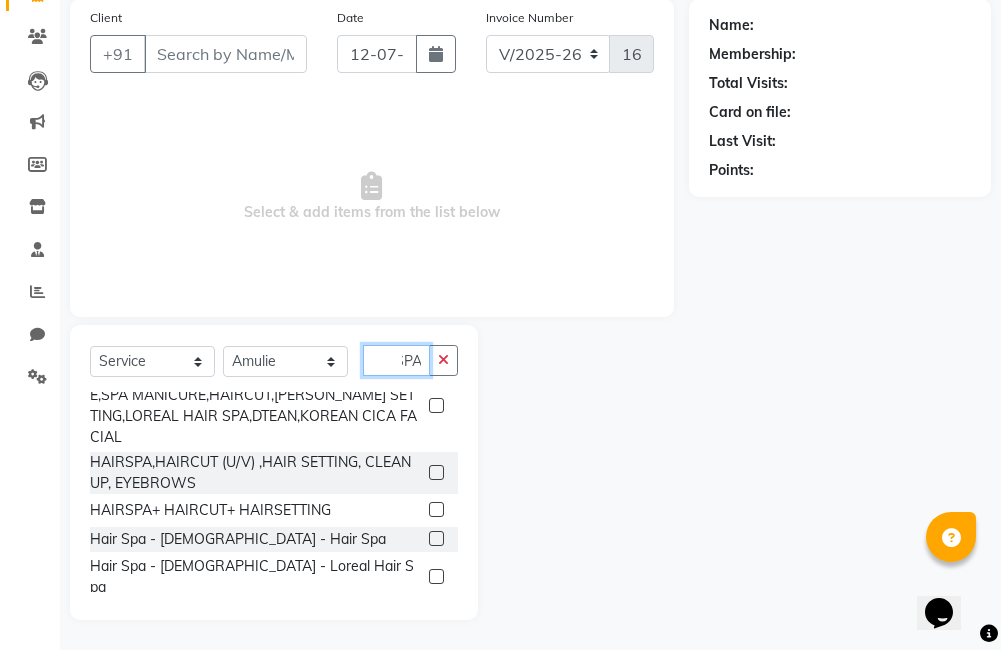 type on "HAIR SPA" 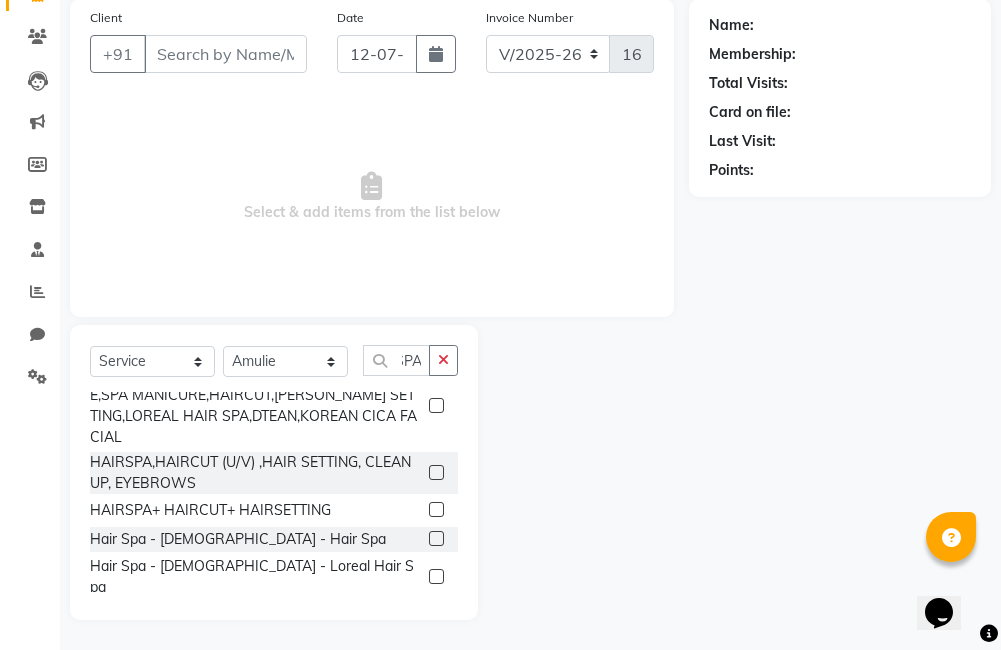 click 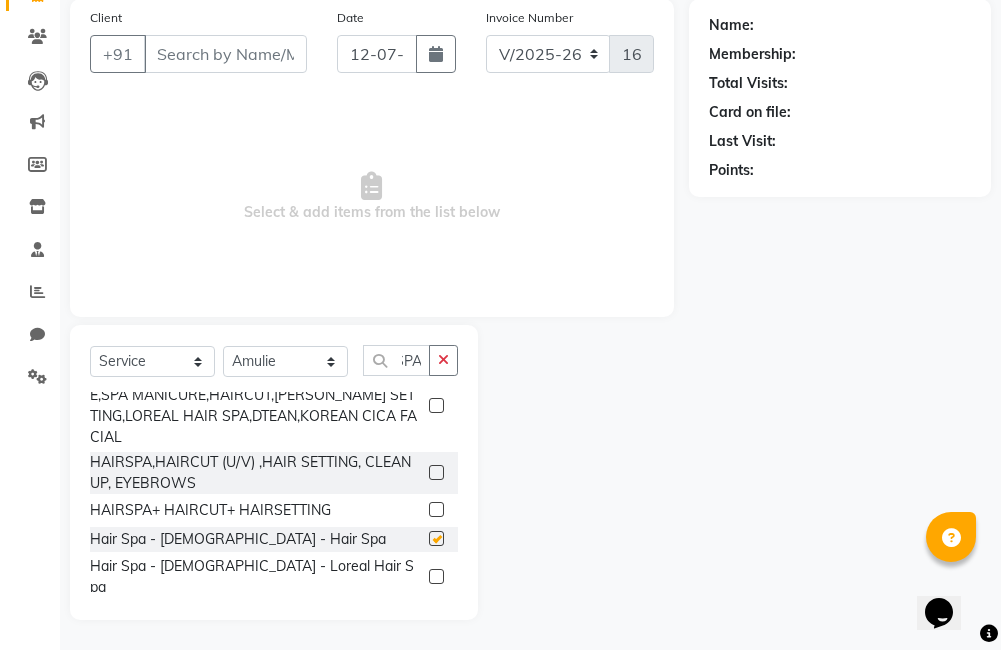 scroll, scrollTop: 0, scrollLeft: 0, axis: both 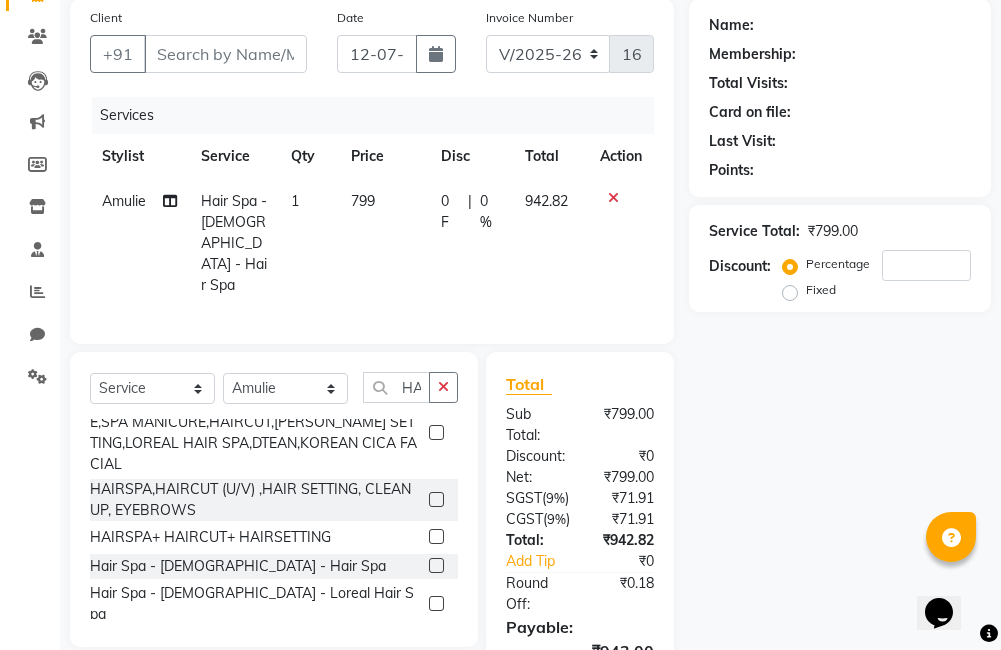 checkbox on "false" 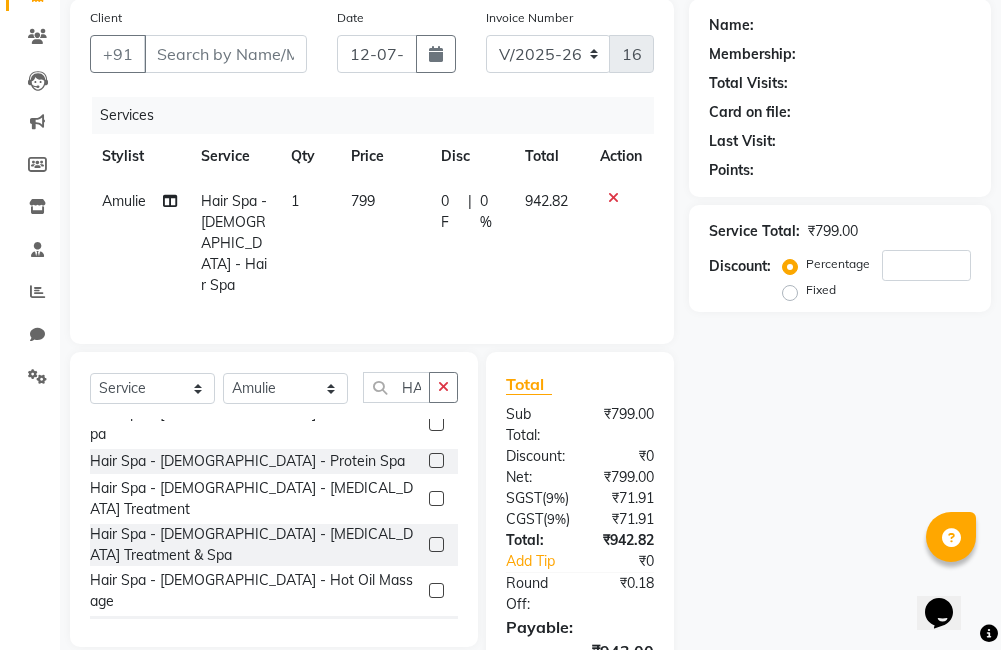 scroll, scrollTop: 255, scrollLeft: 0, axis: vertical 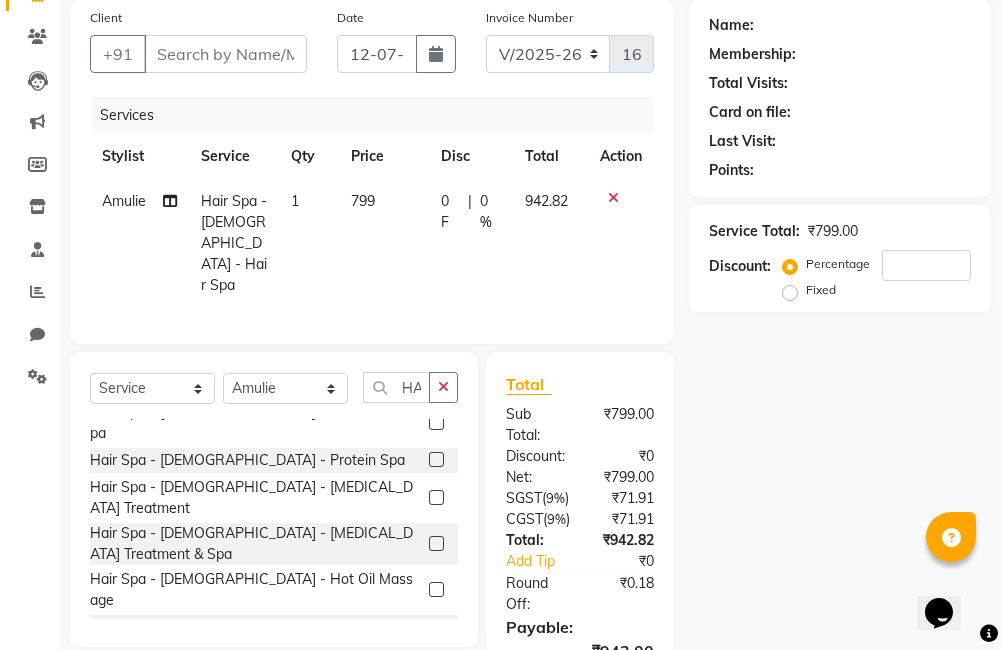 click 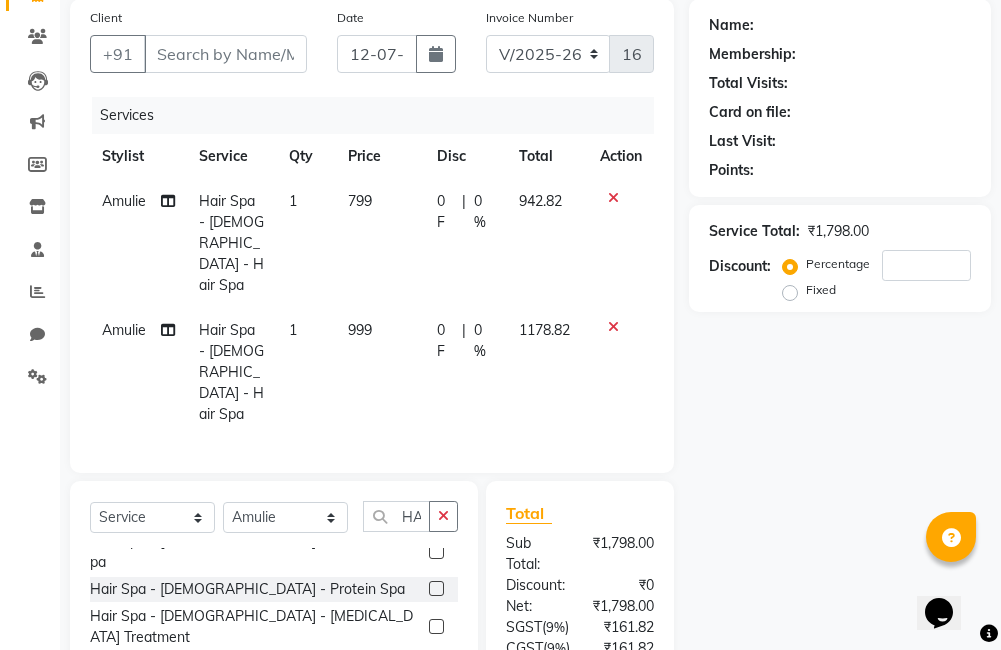 checkbox on "false" 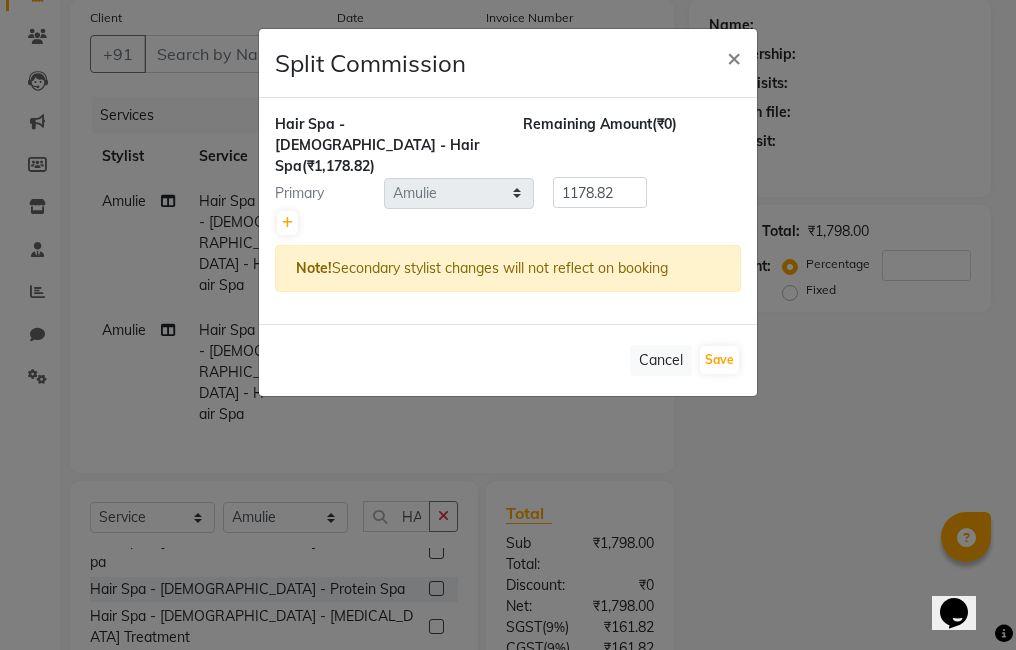 click on "Split Commission × Hair Spa - Ladies - Hair Spa  (₹1,178.82) Remaining Amount  (₹0) Primary Select  Ajitha   Akshay   Amulie   Anju   Arun   Ashish   Irfan   Jeeshma   Krishna Priya   sharook   Shijo  1178.82 Note!  Secondary stylist changes will not reflect on booking   Cancel   Save" 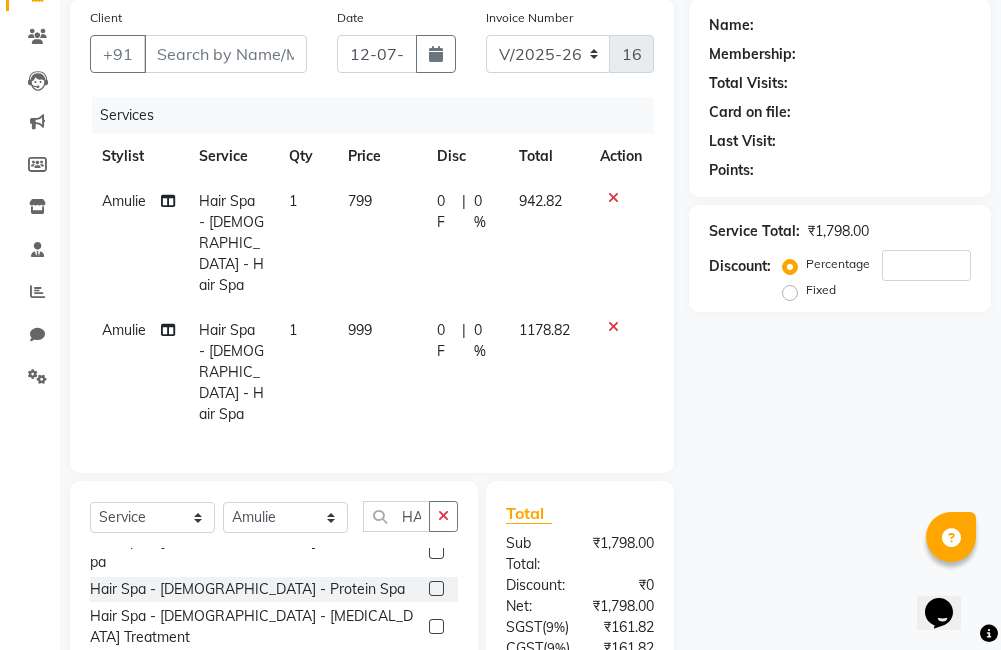 click on "Amulie" 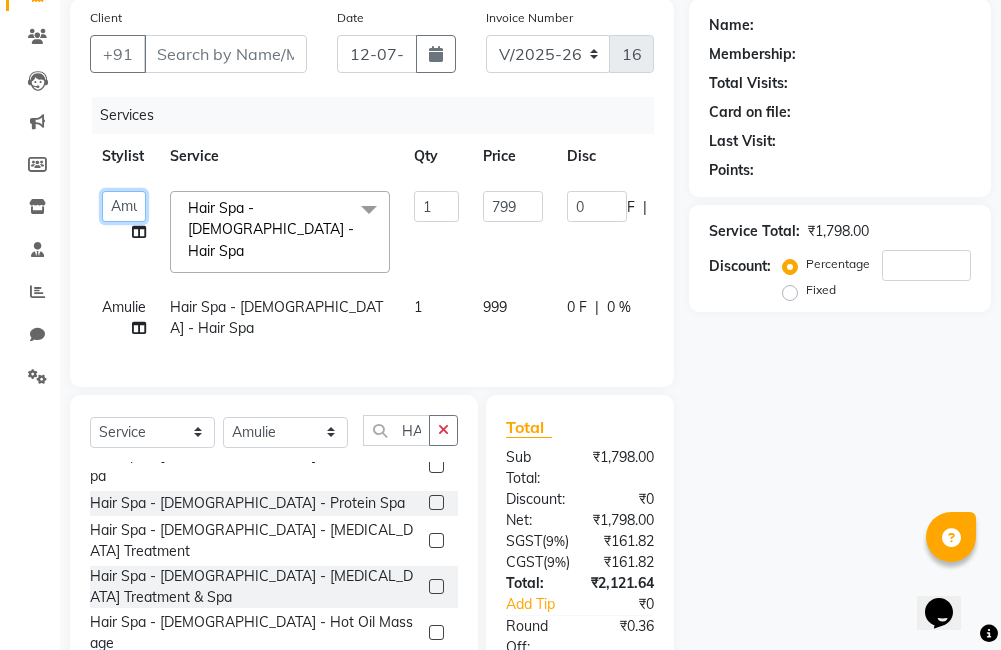 click on "Ajitha   Akshay   Amulie   Anju   Arun   Ashish   Irfan   Jeeshma   Krishna Priya   sharook   Shijo" 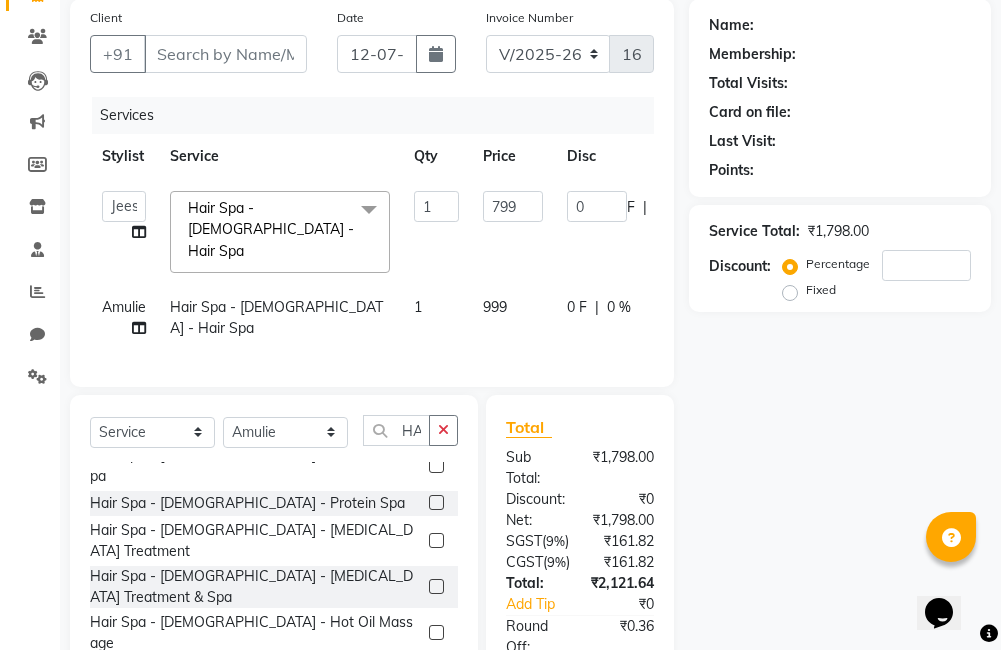 select on "67451" 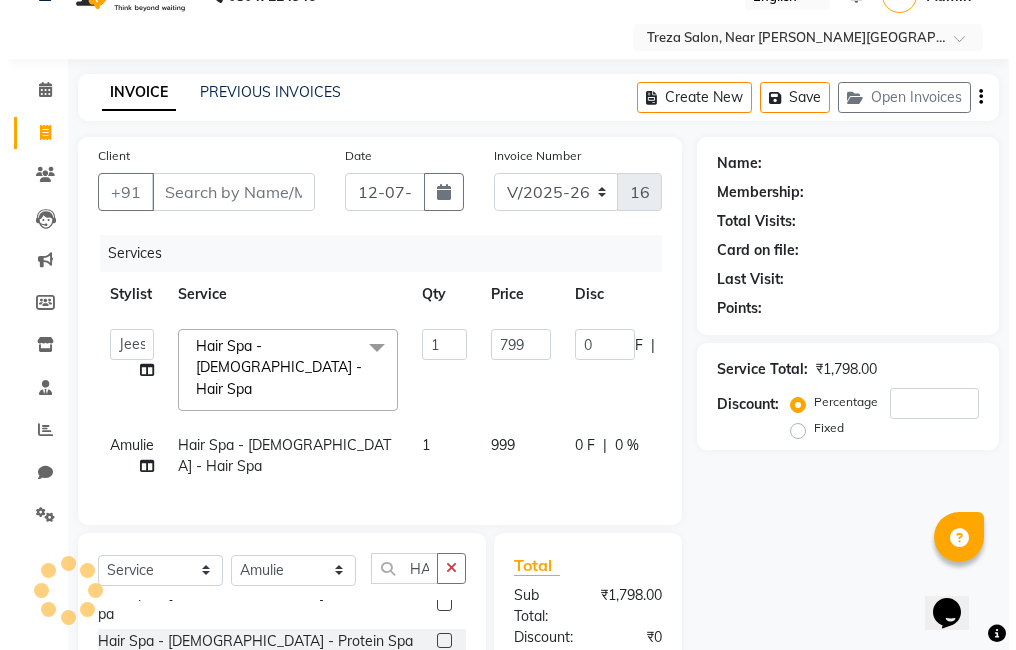 scroll, scrollTop: 0, scrollLeft: 0, axis: both 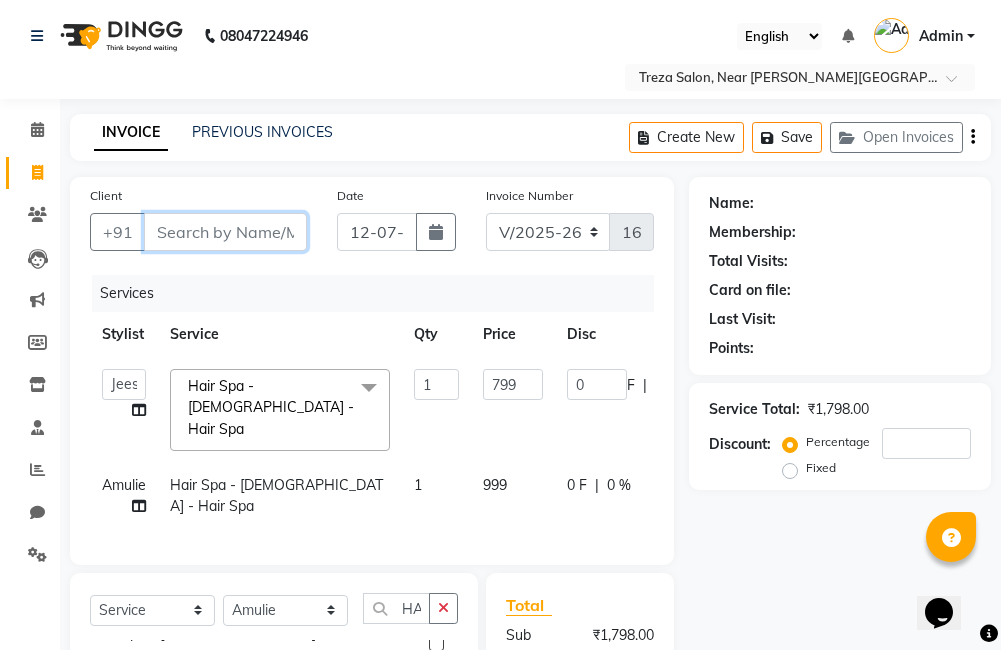 click on "Client" at bounding box center [225, 232] 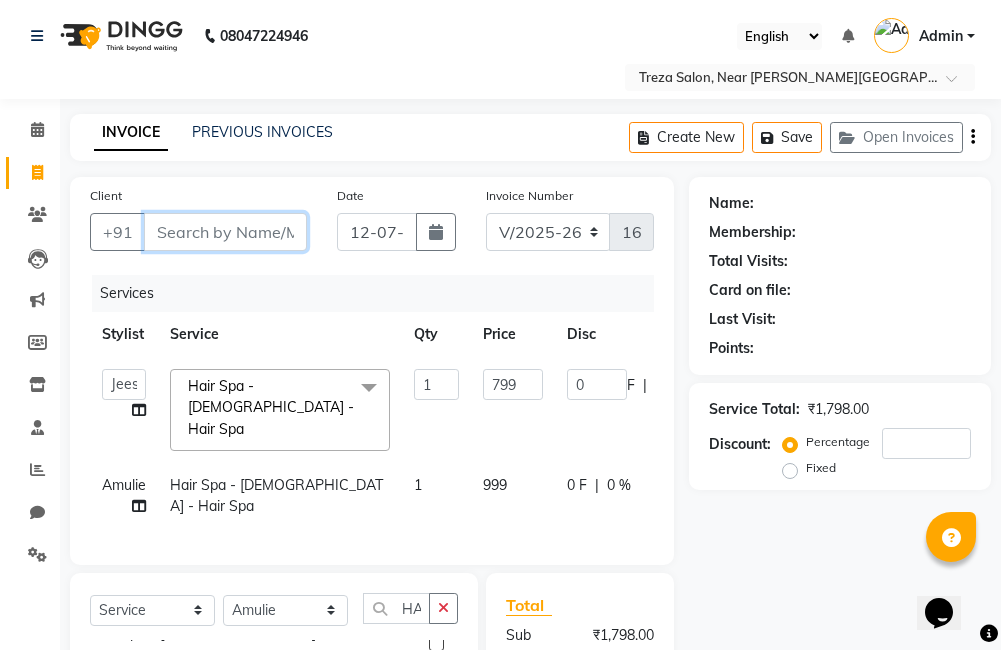 type on "9" 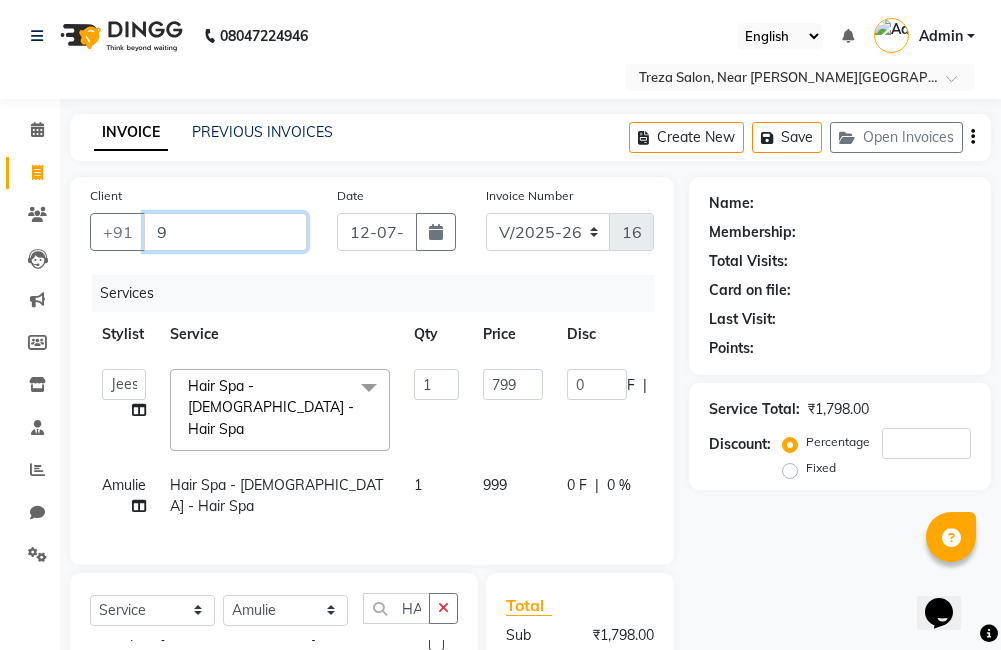 type on "0" 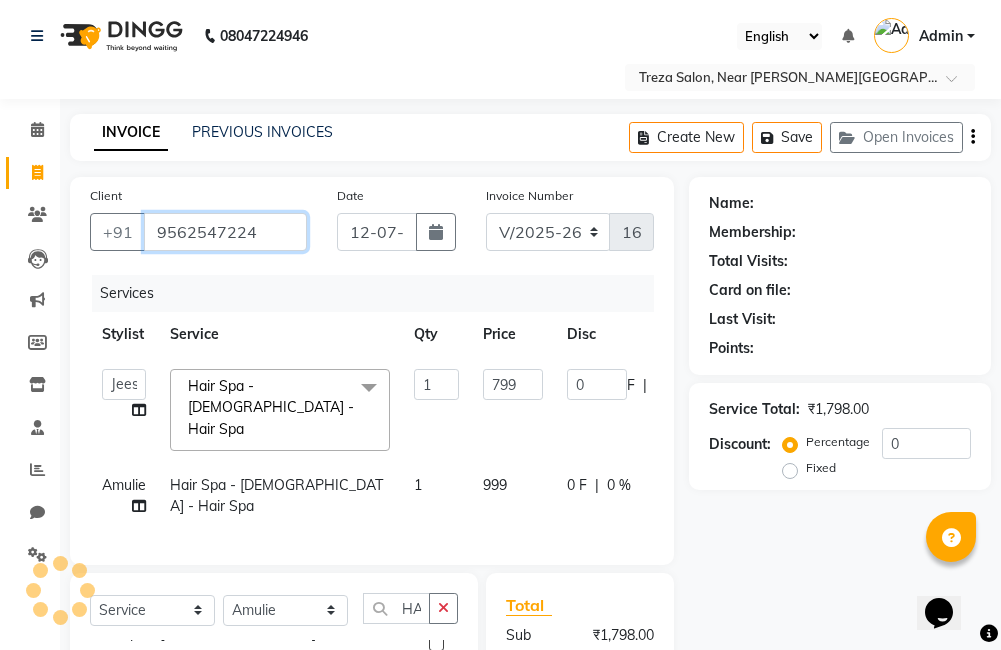 click on "9562547224" at bounding box center (225, 232) 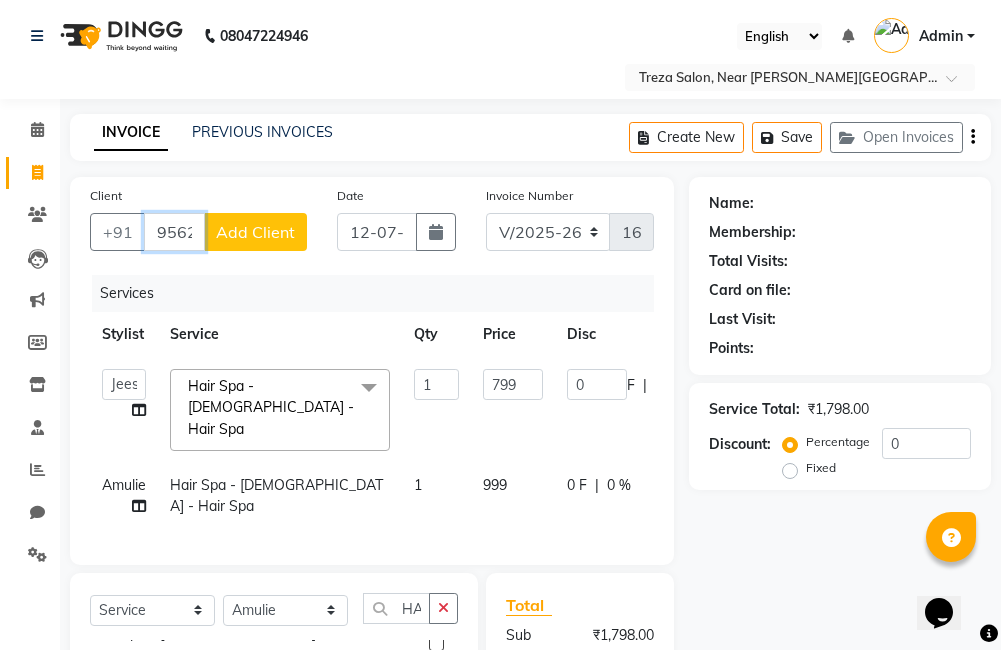 type on "9562547224" 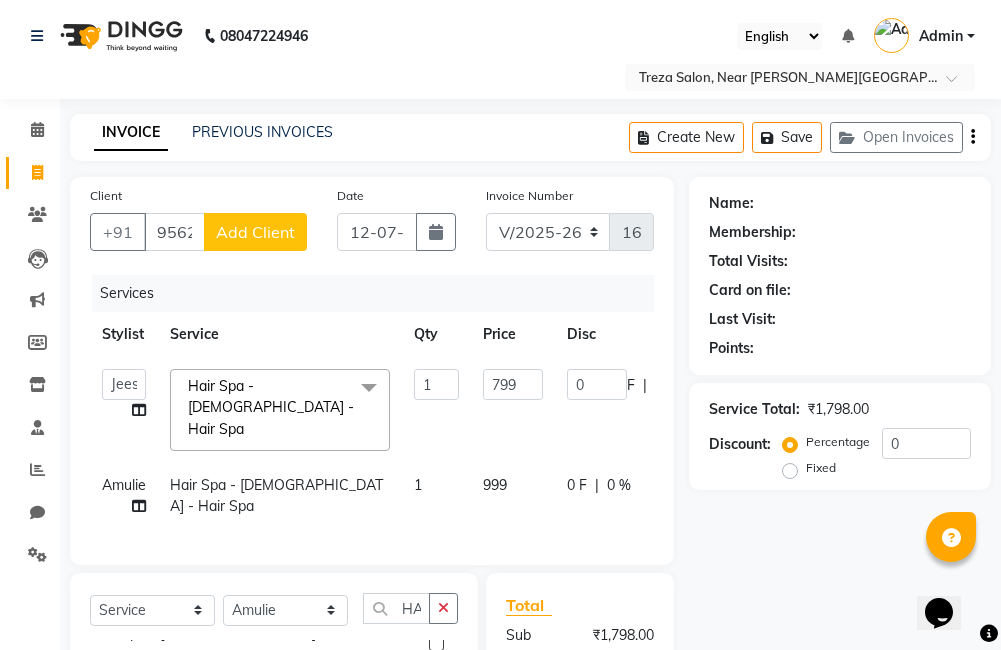 click on "Add Client" 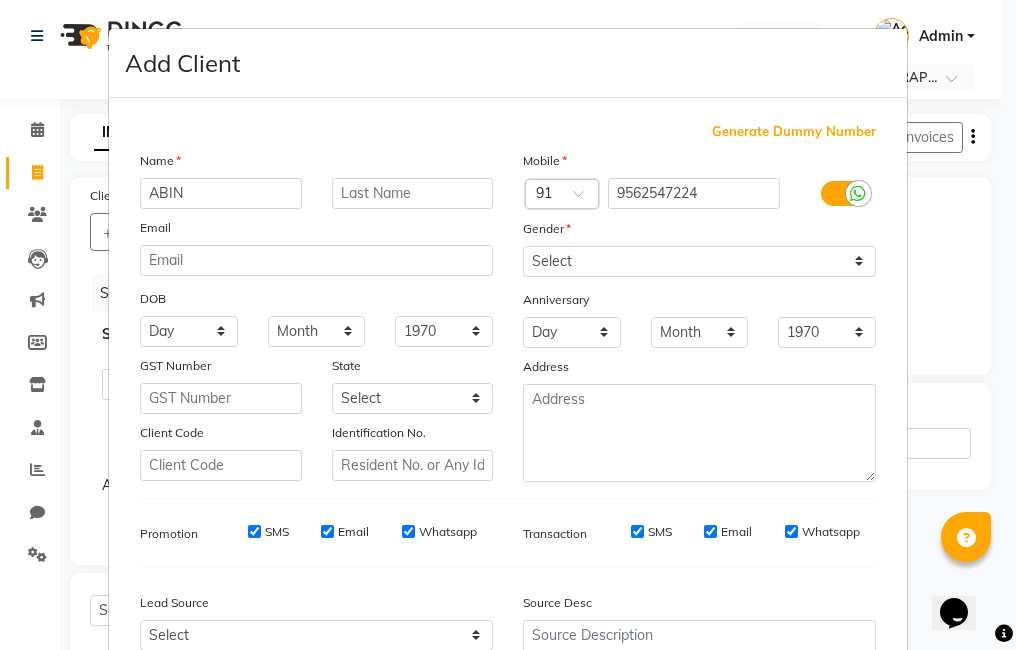type on "ABIN" 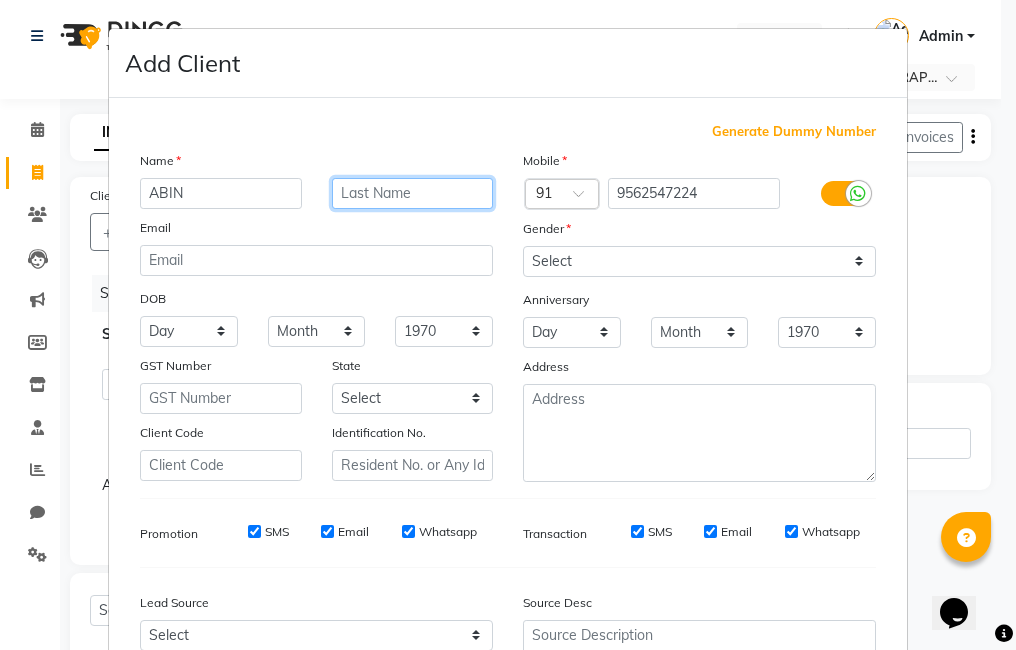 click at bounding box center [413, 193] 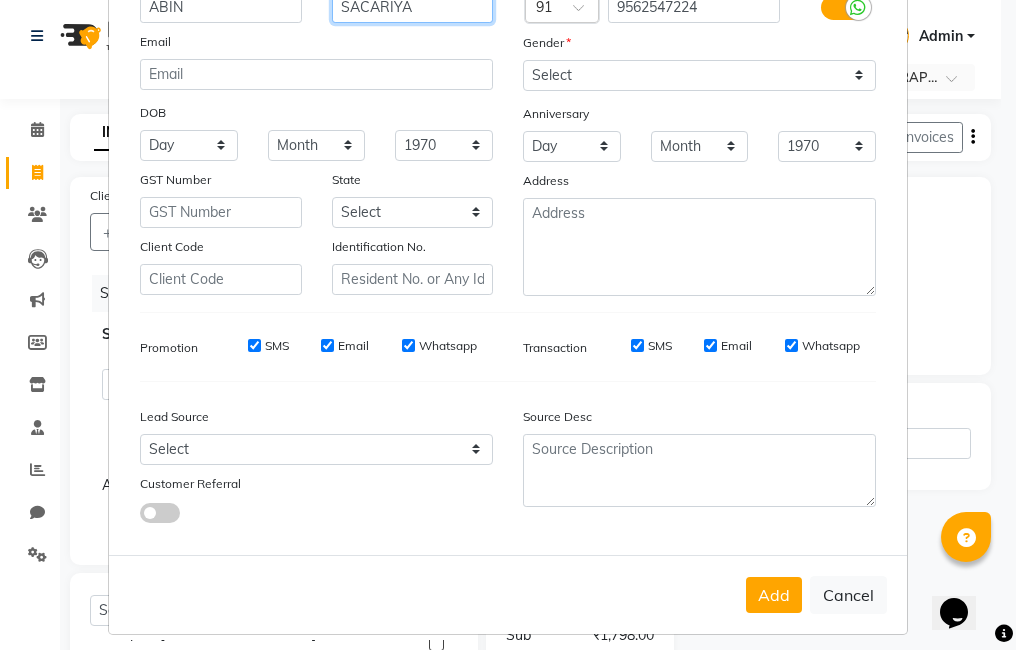 scroll, scrollTop: 185, scrollLeft: 0, axis: vertical 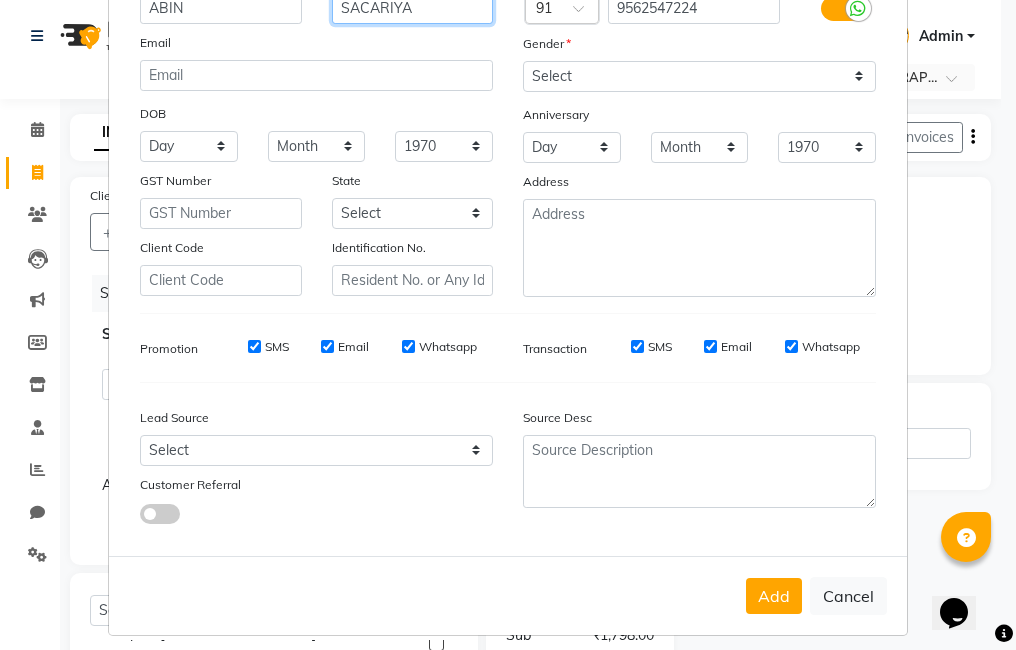 type on "SACARIYA" 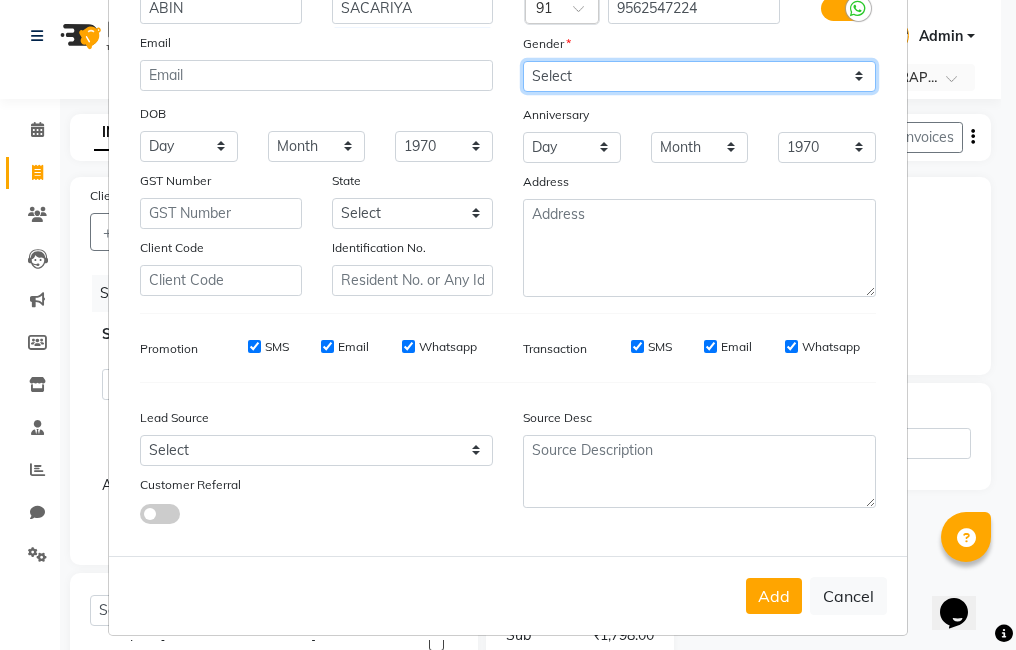 click on "Select Male Female Other Prefer Not To Say" at bounding box center (699, 76) 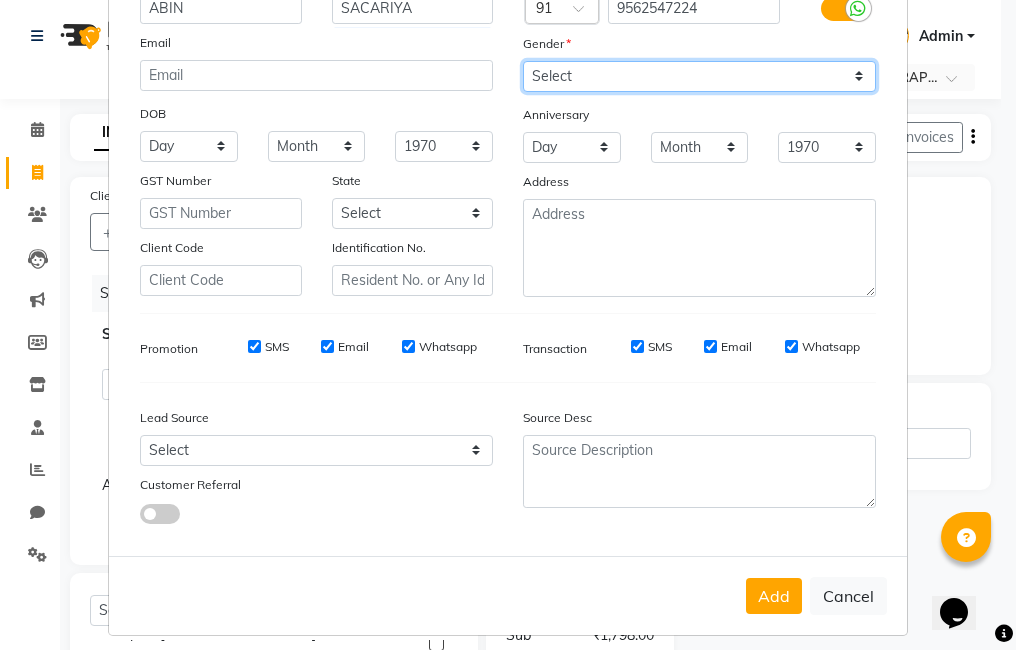 click on "Select Male Female Other Prefer Not To Say" at bounding box center (699, 76) 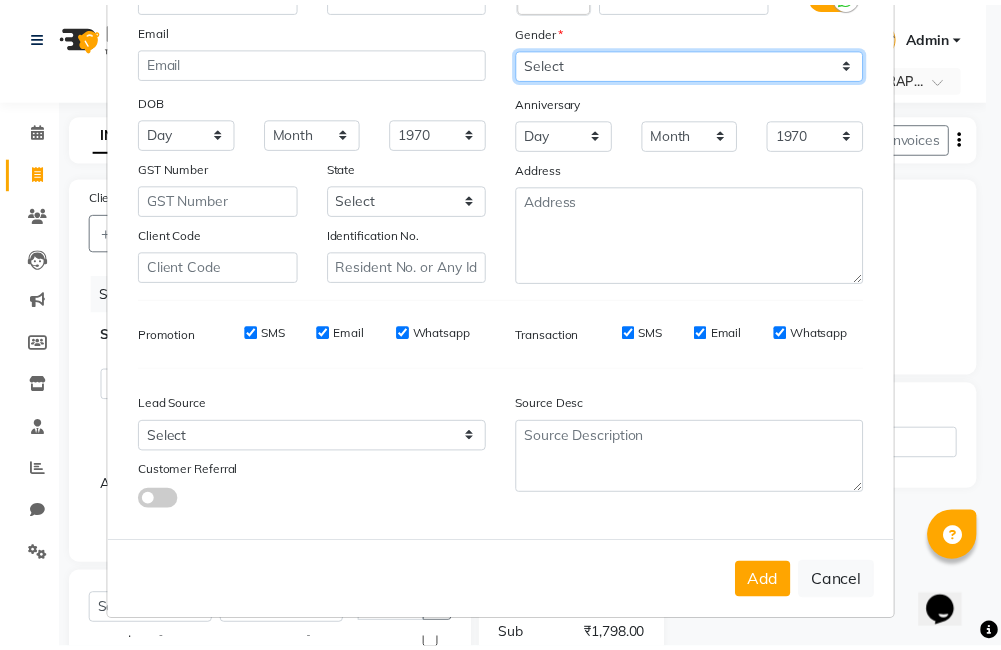 scroll, scrollTop: 198, scrollLeft: 0, axis: vertical 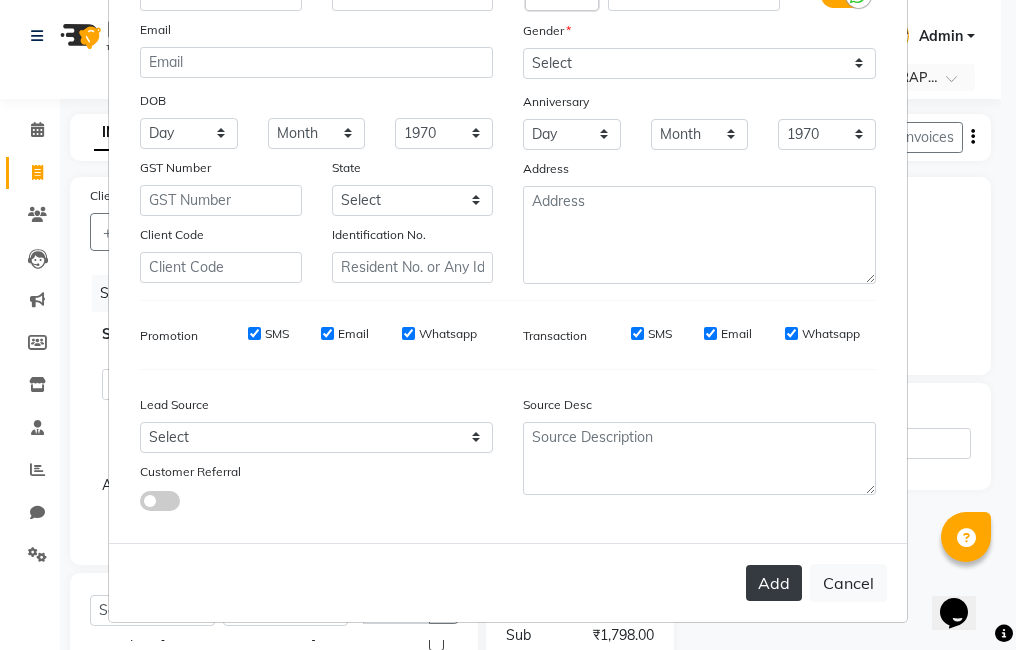 click on "Add" at bounding box center [774, 583] 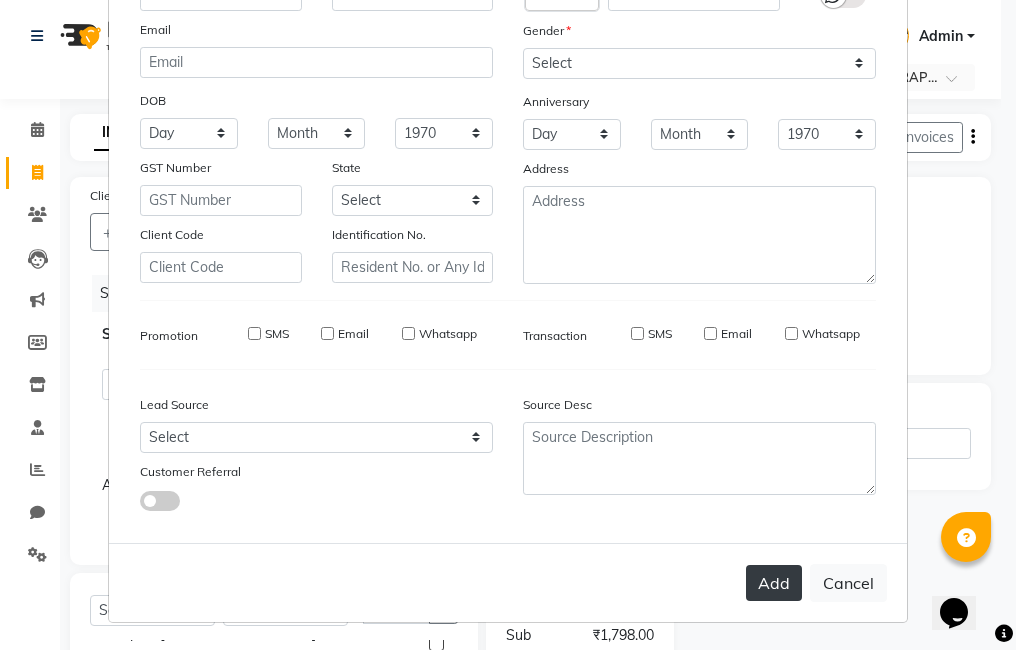 type 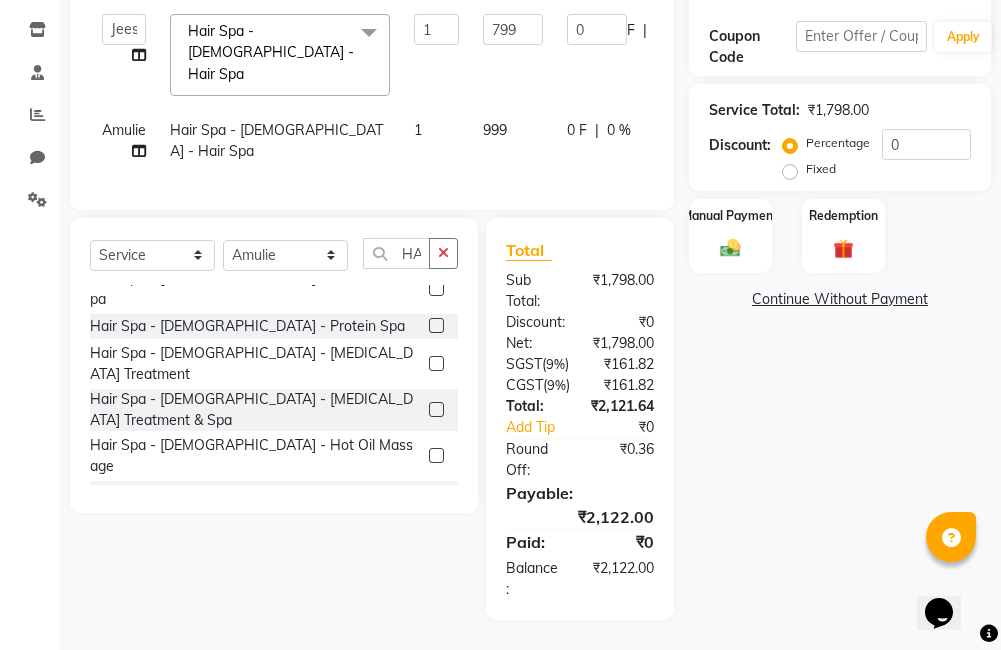 scroll, scrollTop: 360, scrollLeft: 0, axis: vertical 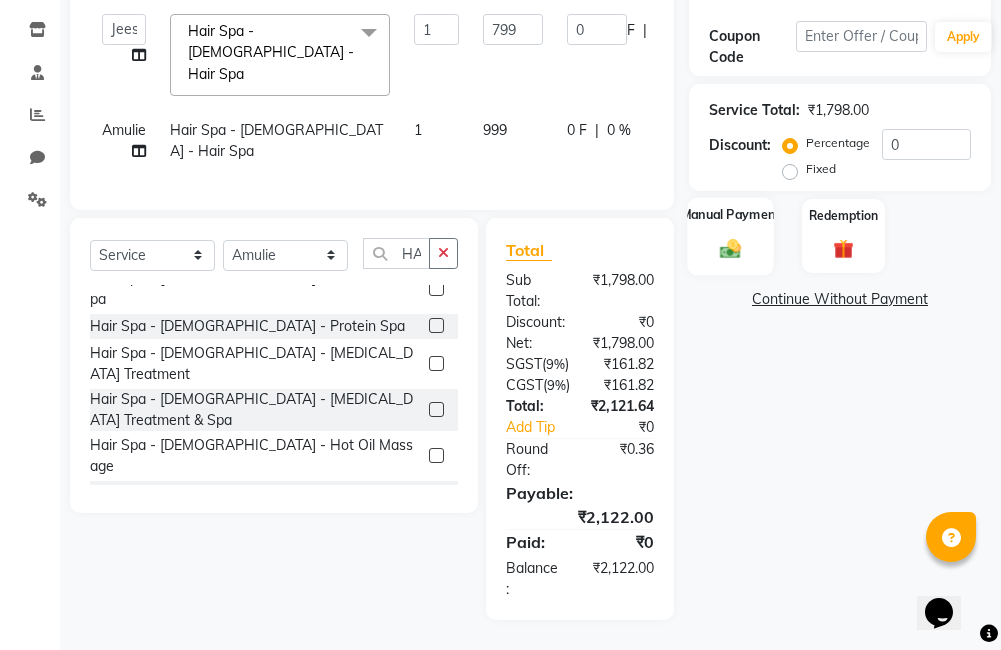 click 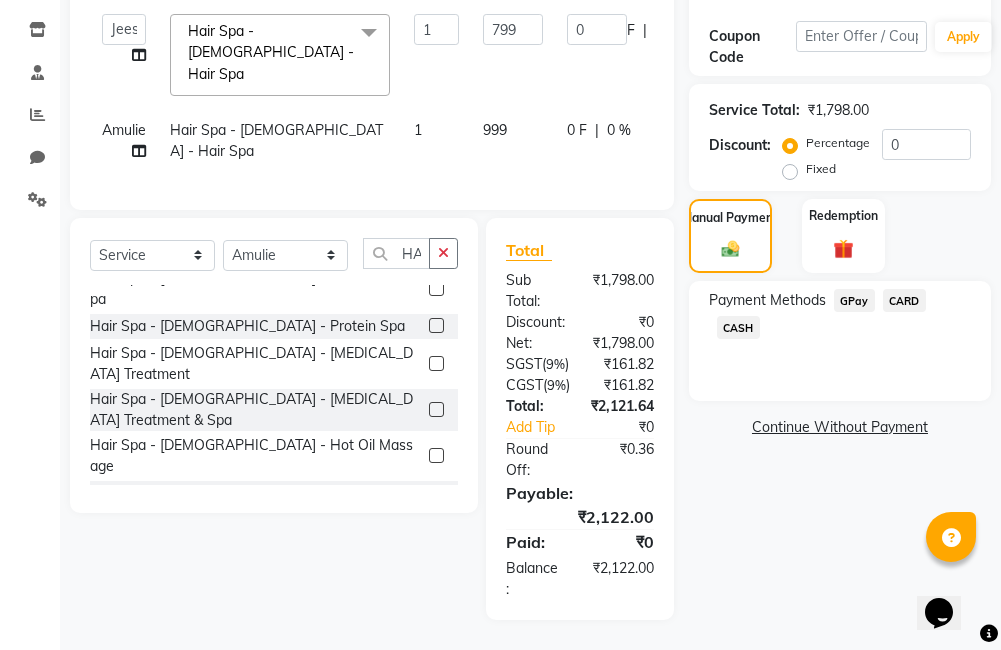 click on "GPay" 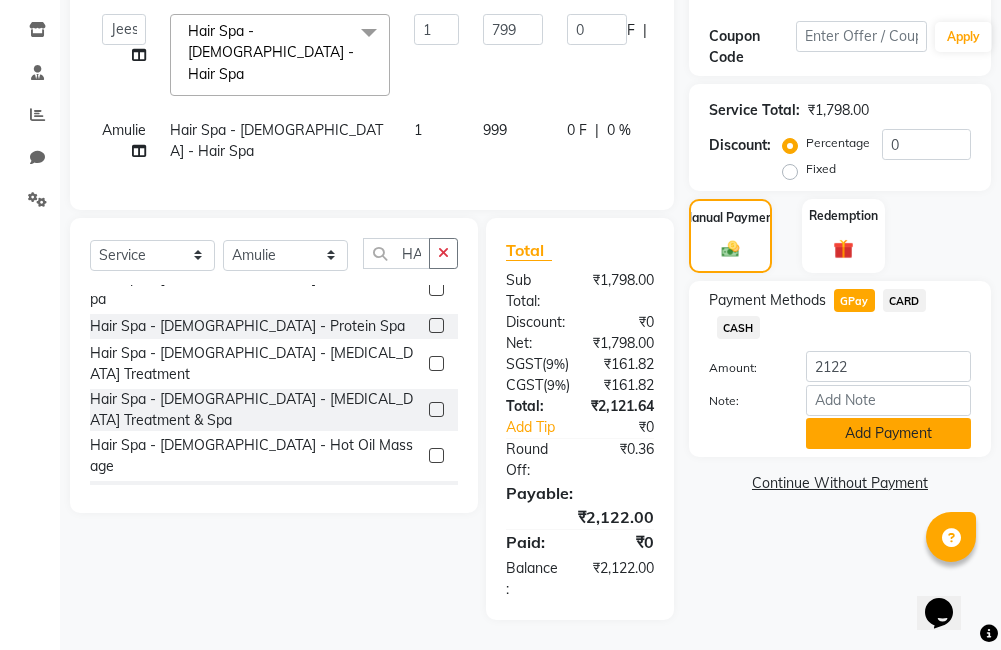 click on "Add Payment" 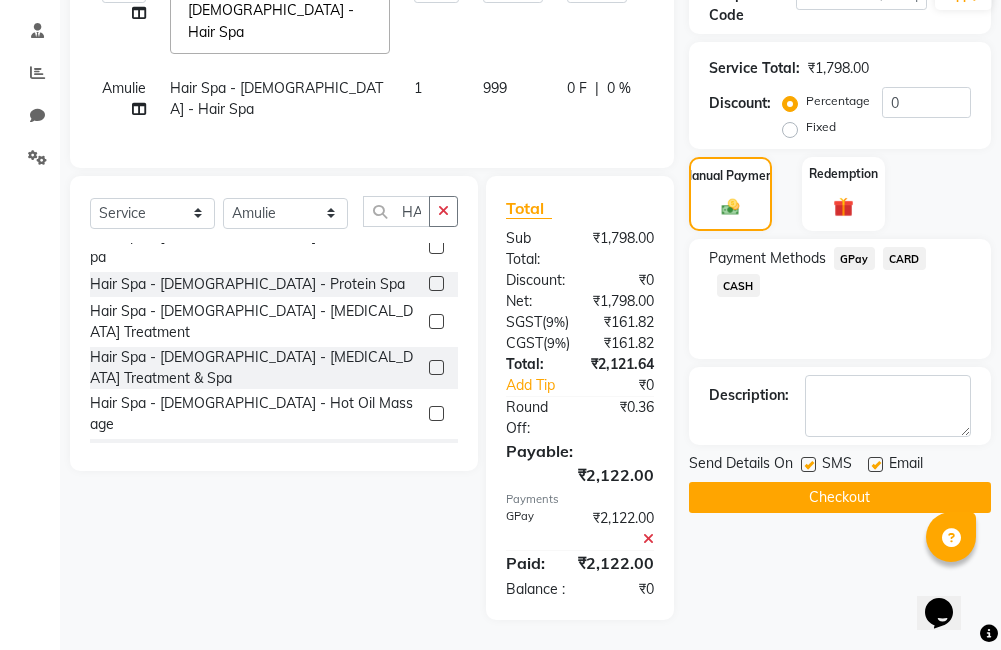 scroll, scrollTop: 454, scrollLeft: 0, axis: vertical 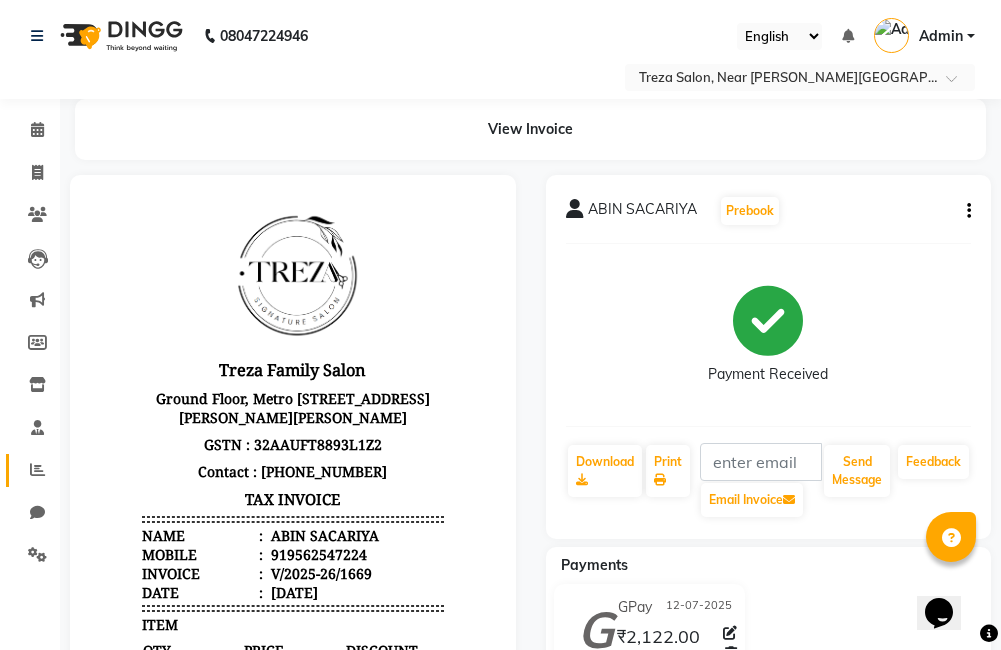 click 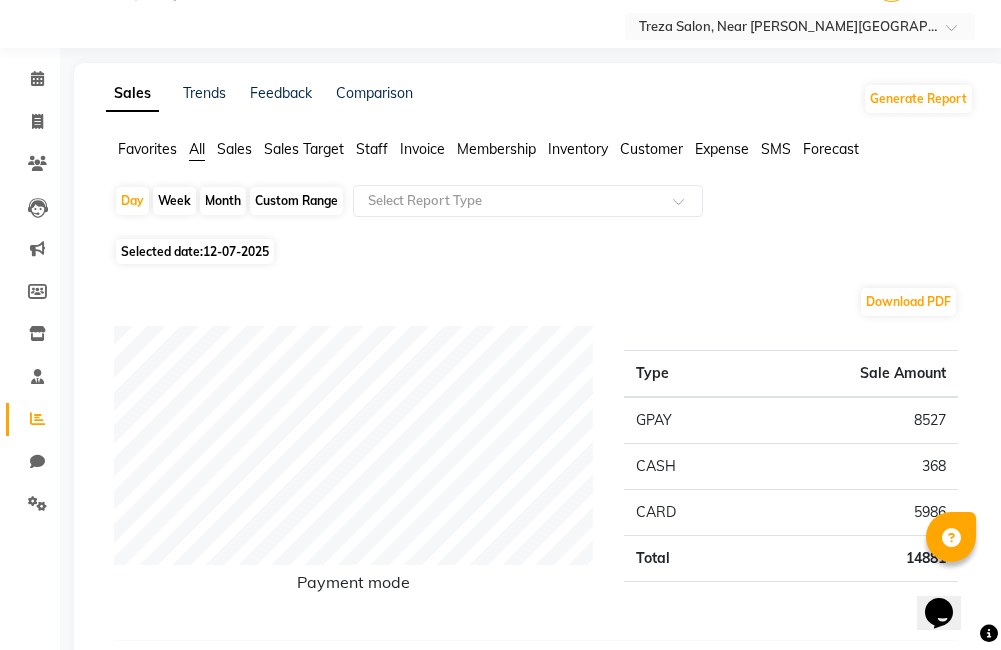 scroll, scrollTop: 50, scrollLeft: 0, axis: vertical 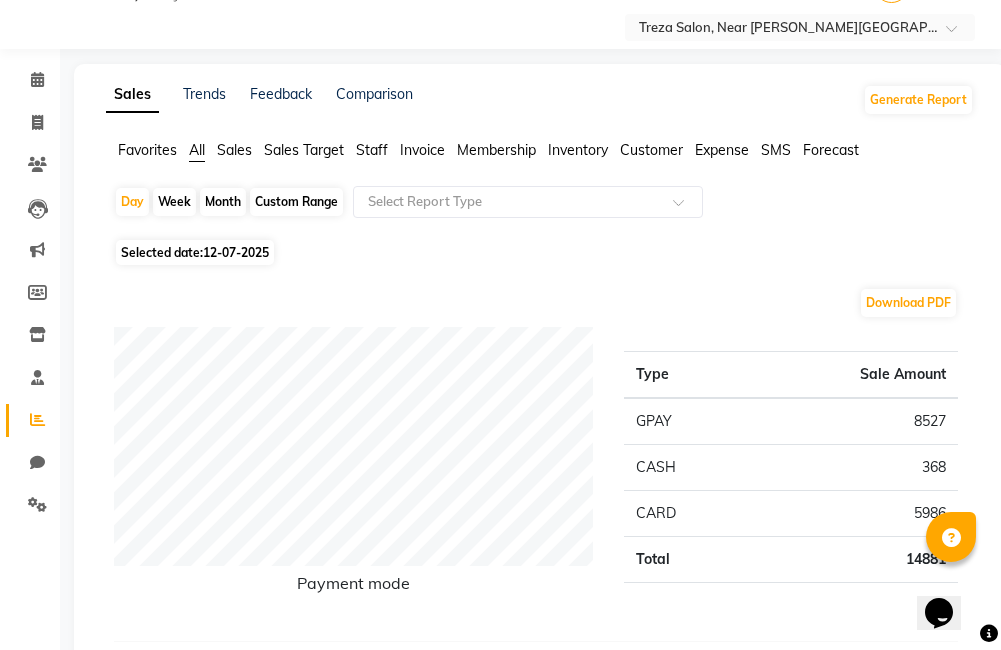 click on "12-07-2025" 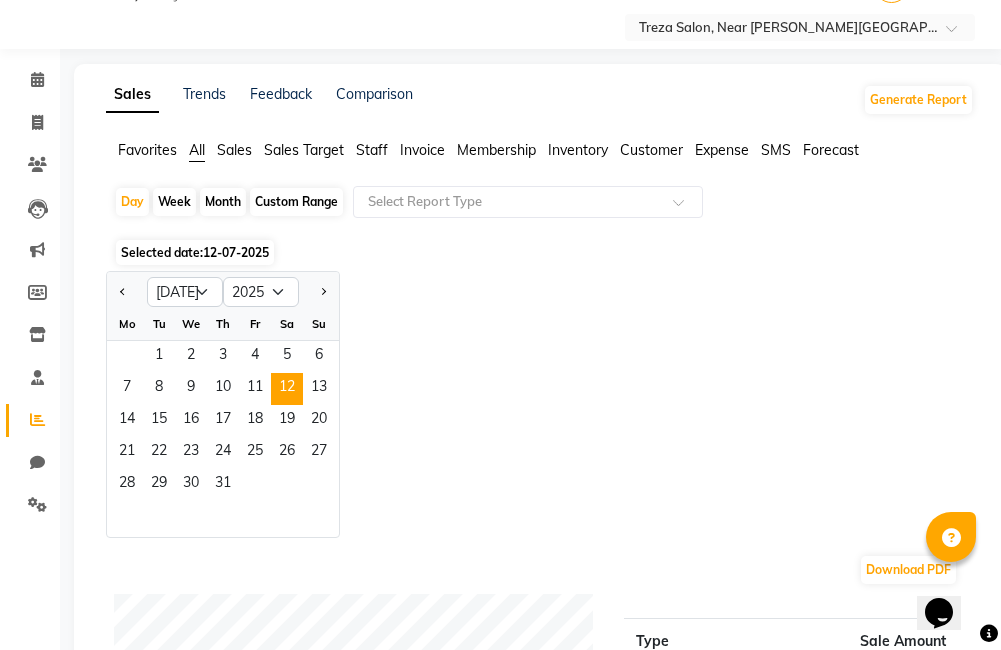click on "Custom Range" 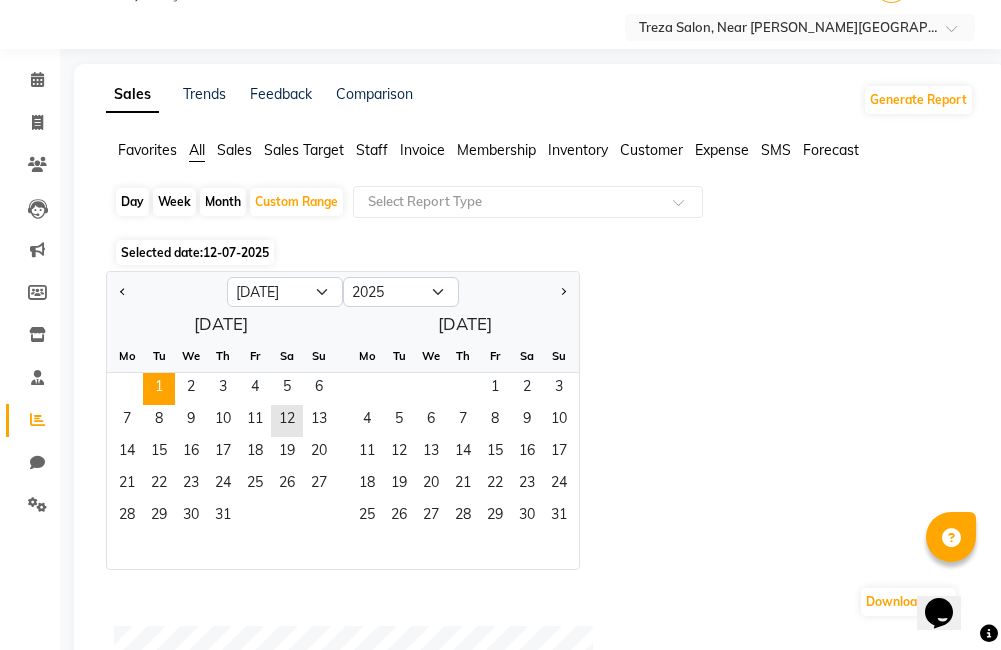 click on "1" 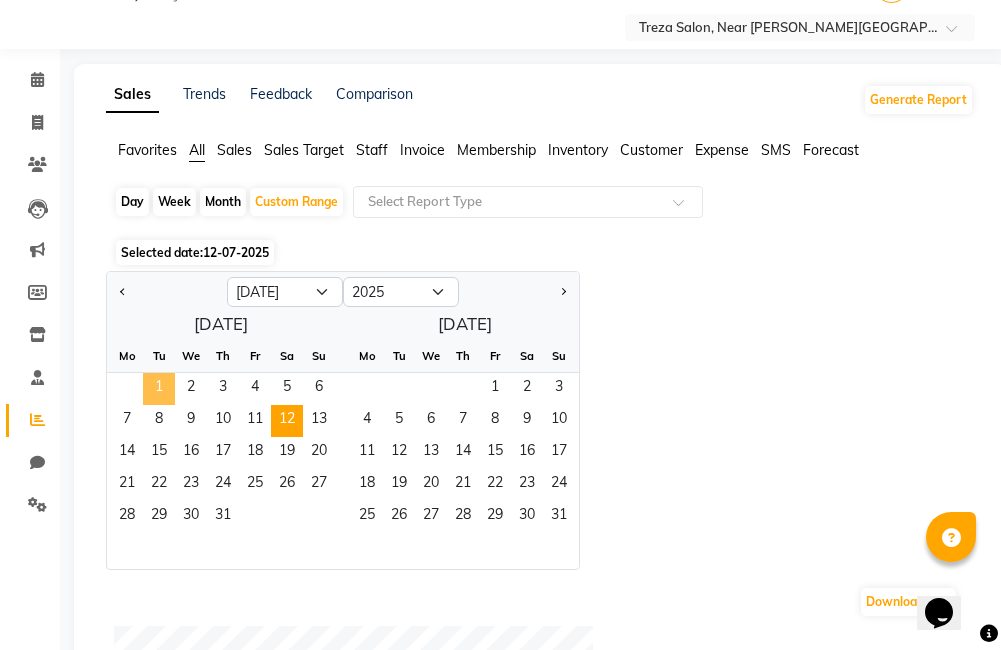 click on "12" 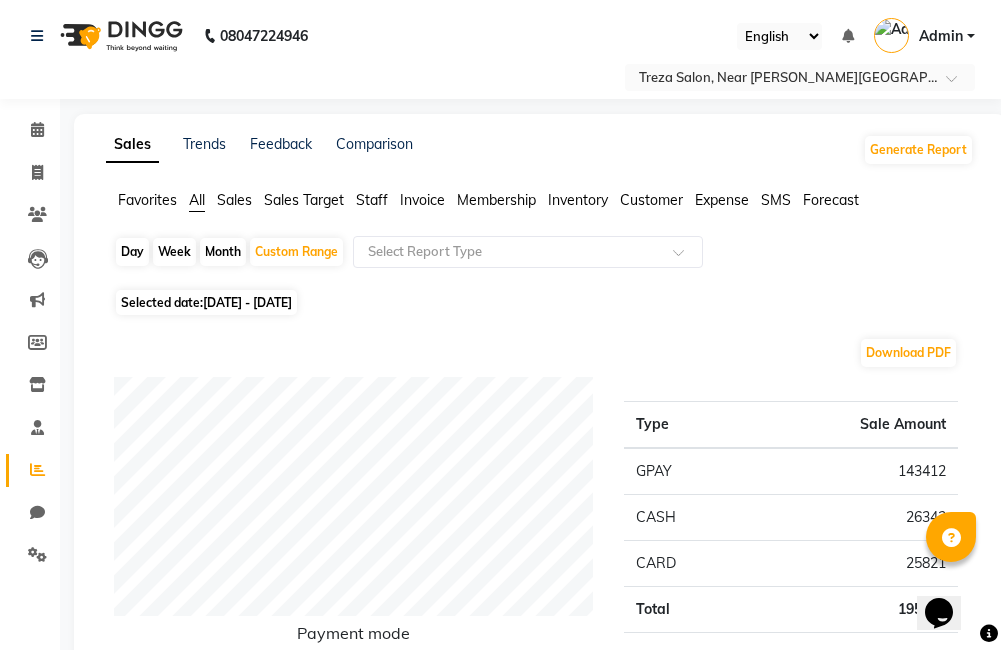 scroll, scrollTop: 4, scrollLeft: 0, axis: vertical 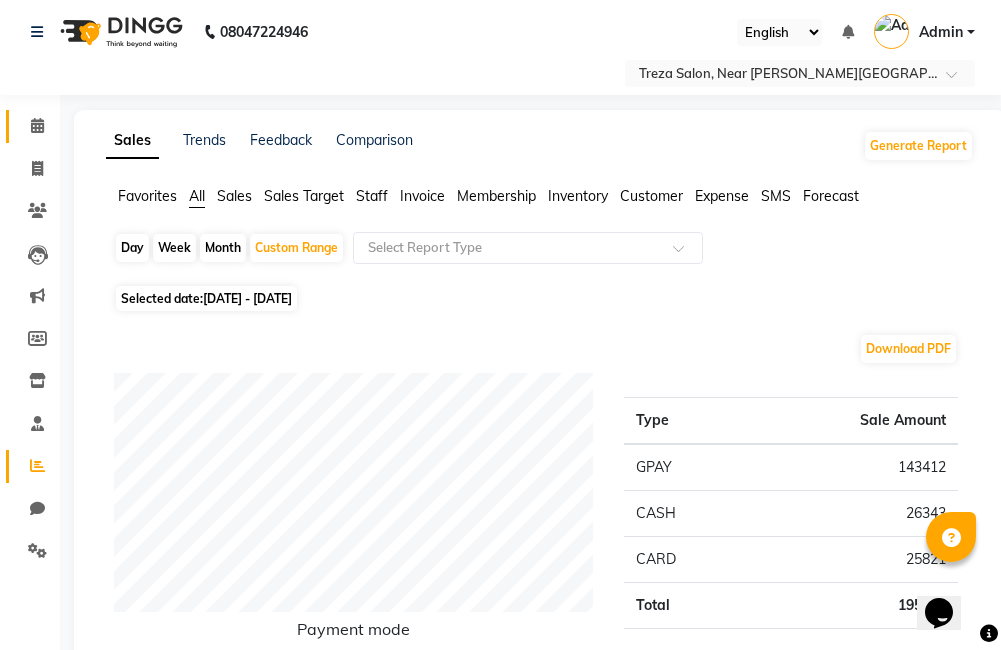 click 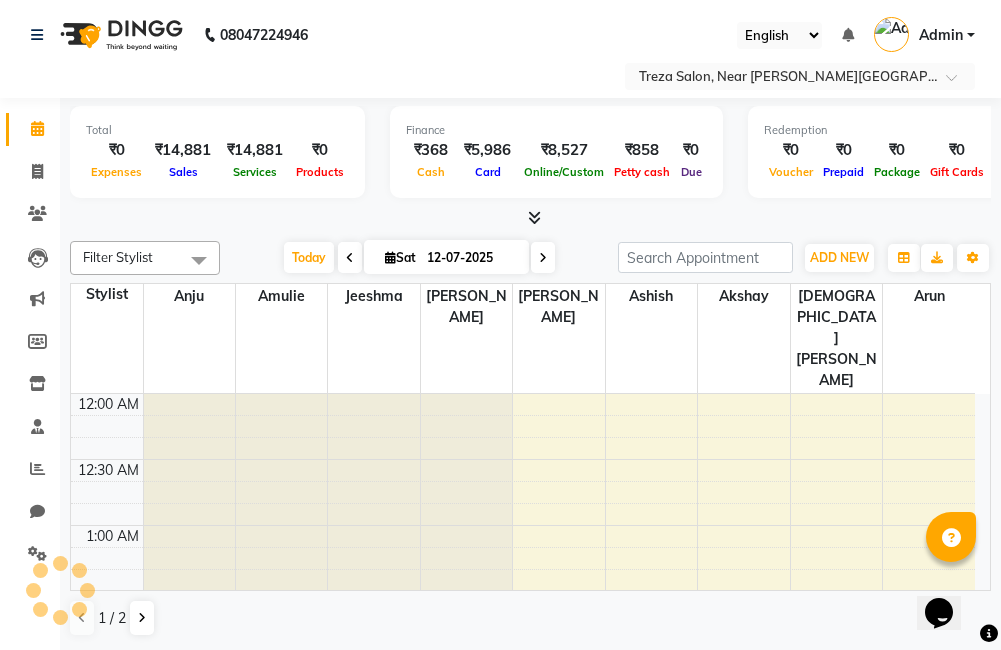 scroll, scrollTop: 0, scrollLeft: 0, axis: both 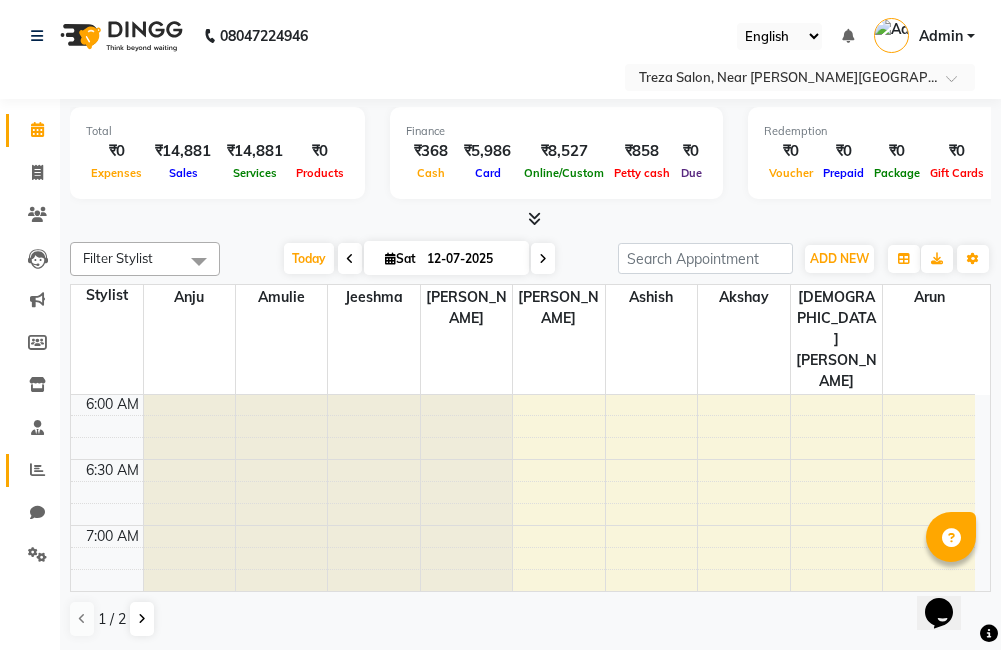 click 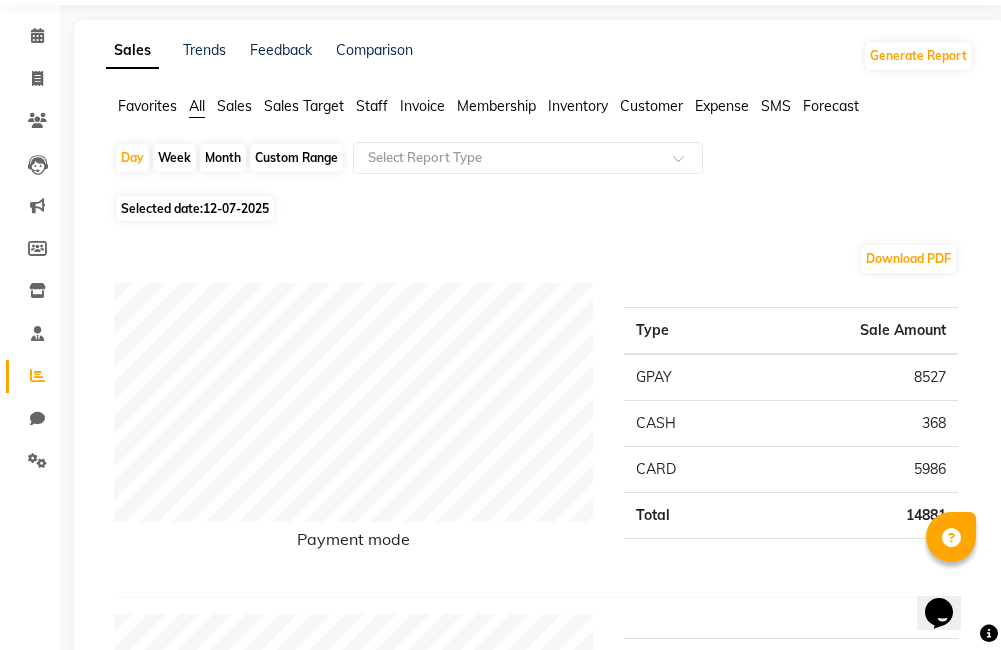 scroll, scrollTop: 81, scrollLeft: 0, axis: vertical 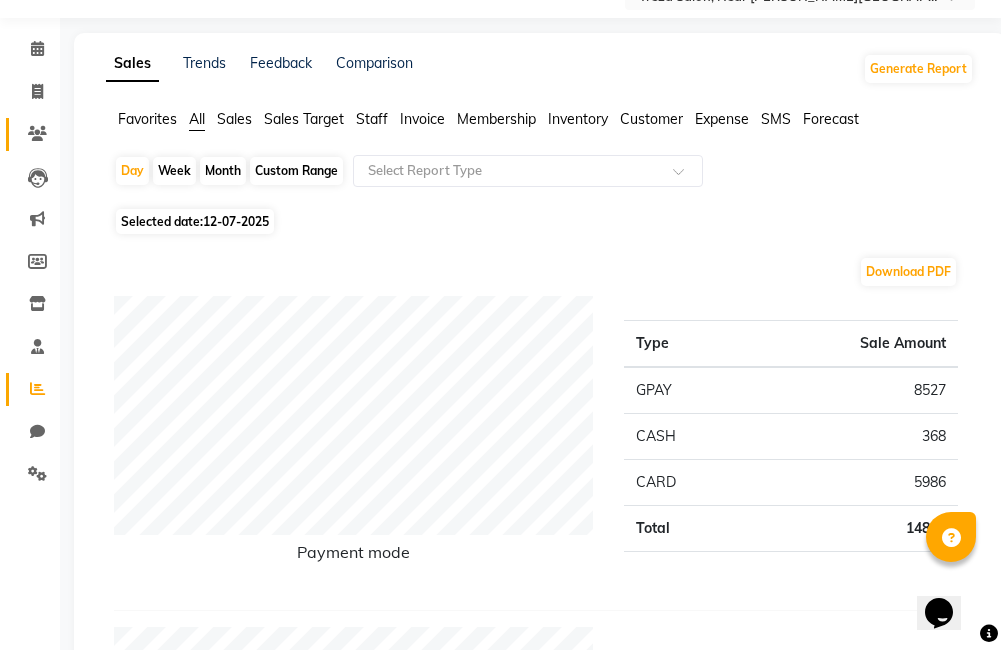 click 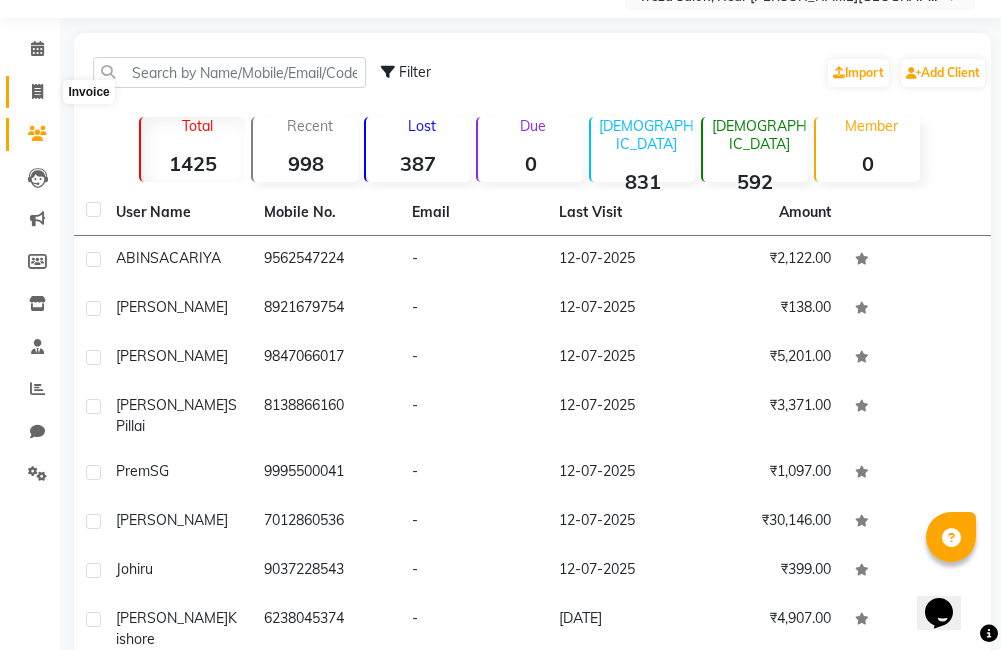 click 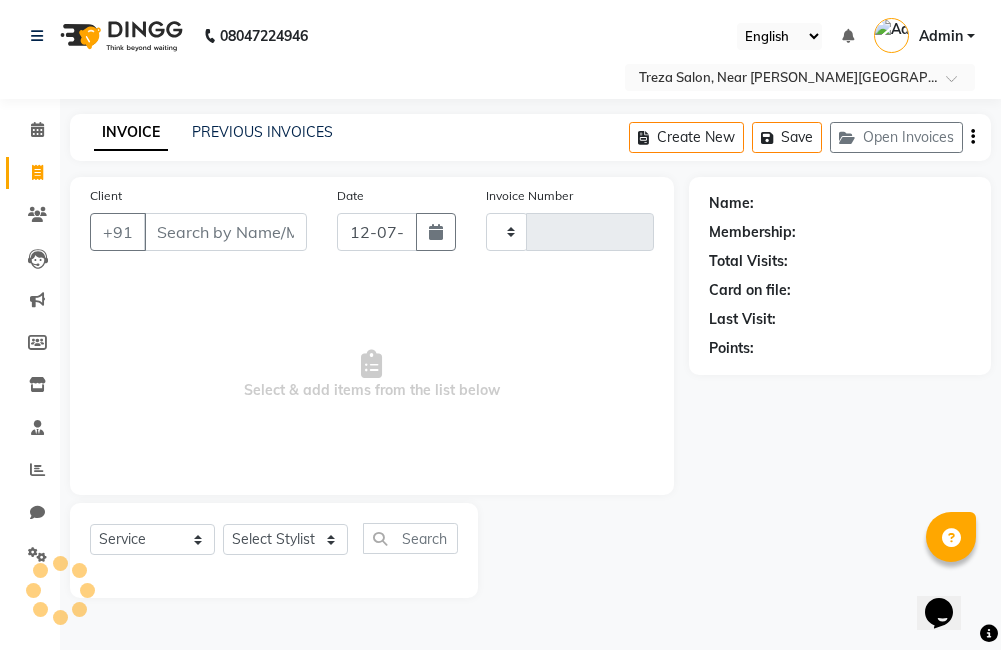type on "1670" 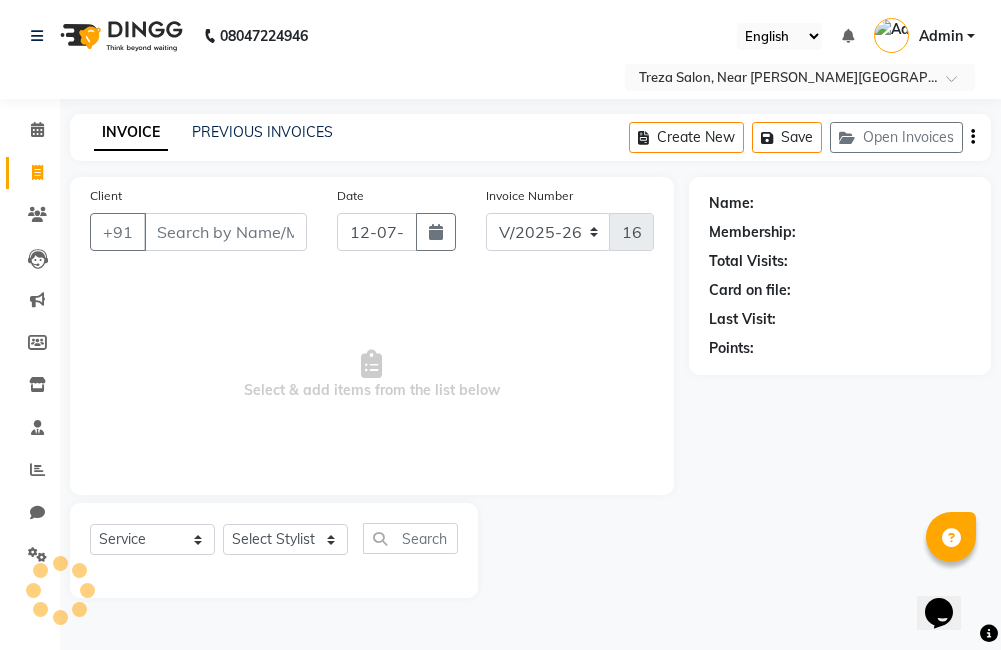 scroll, scrollTop: 0, scrollLeft: 0, axis: both 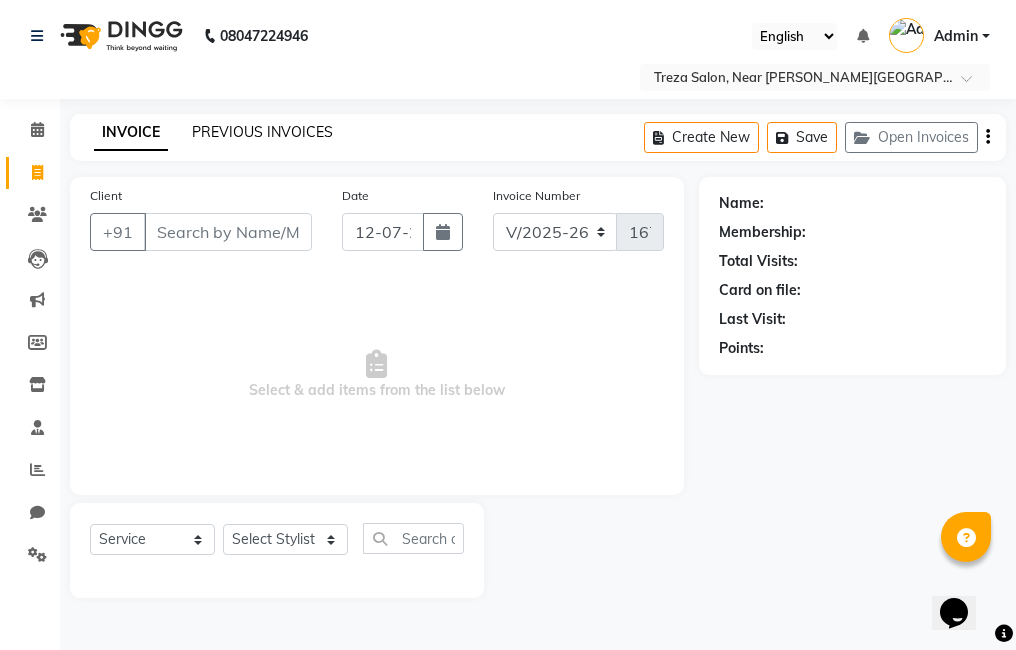 click on "PREVIOUS INVOICES" 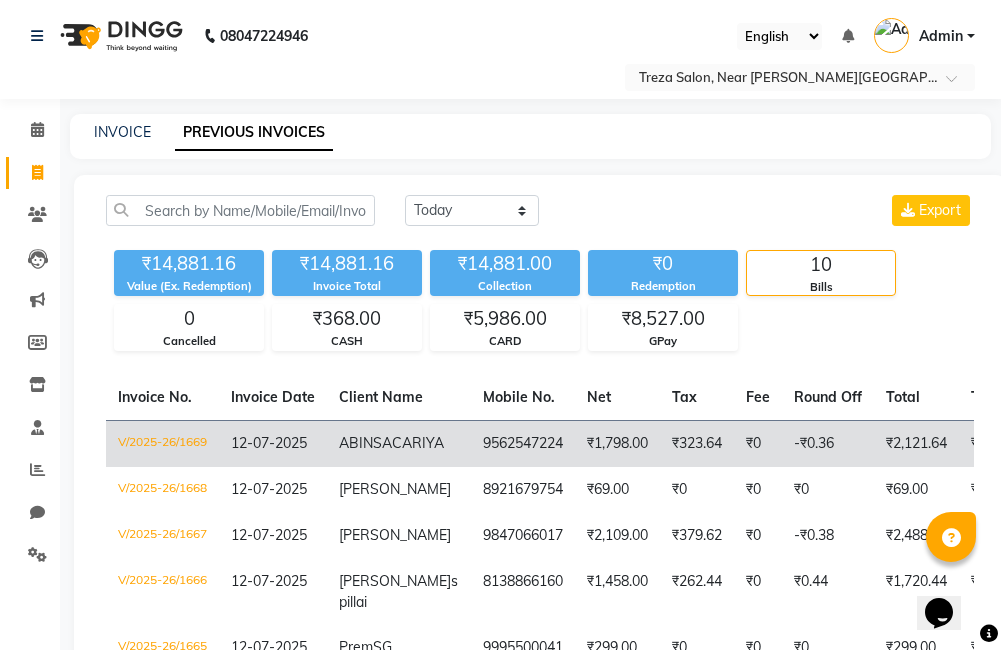 click on "₹0" 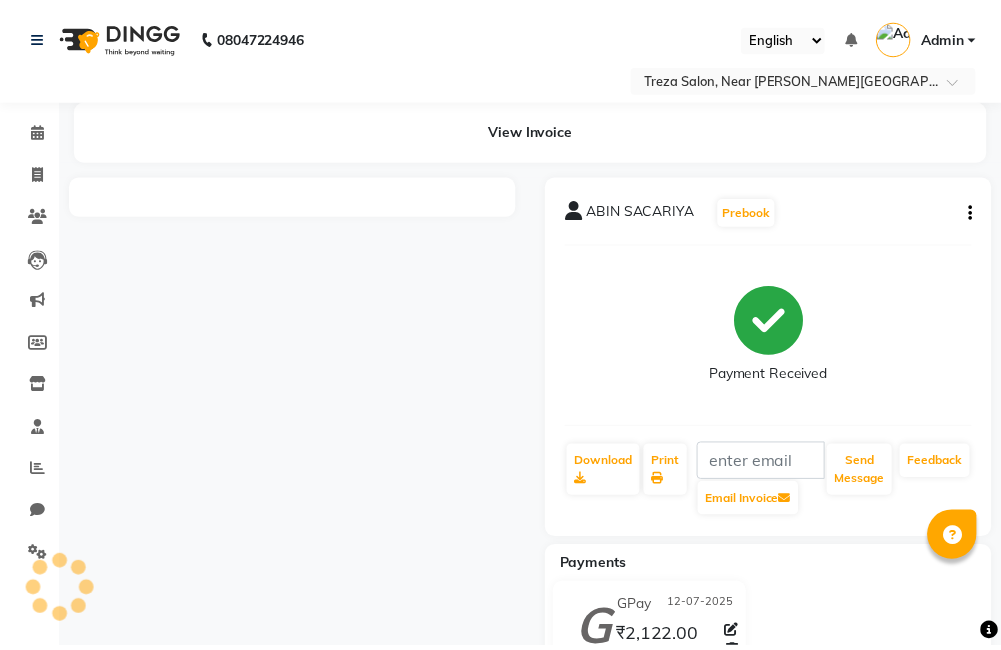 scroll, scrollTop: 0, scrollLeft: 0, axis: both 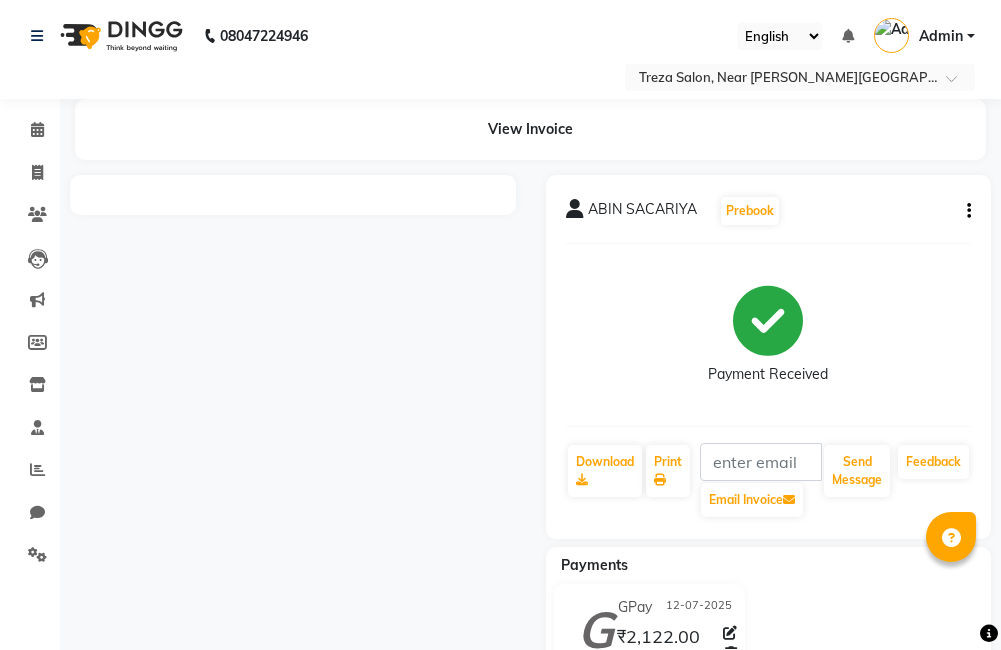 click 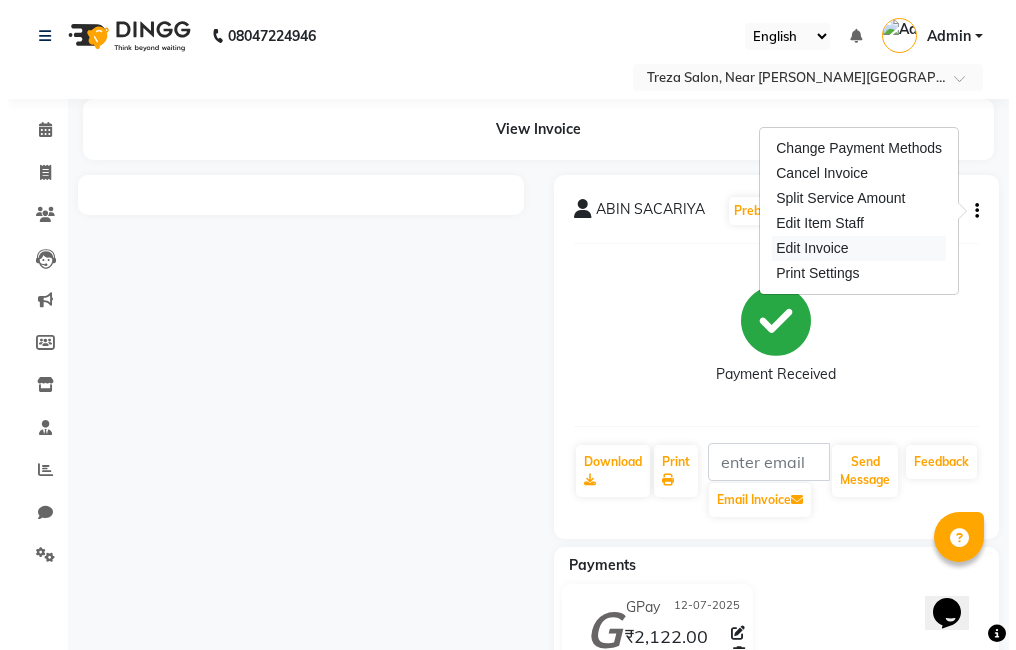 scroll, scrollTop: 0, scrollLeft: 0, axis: both 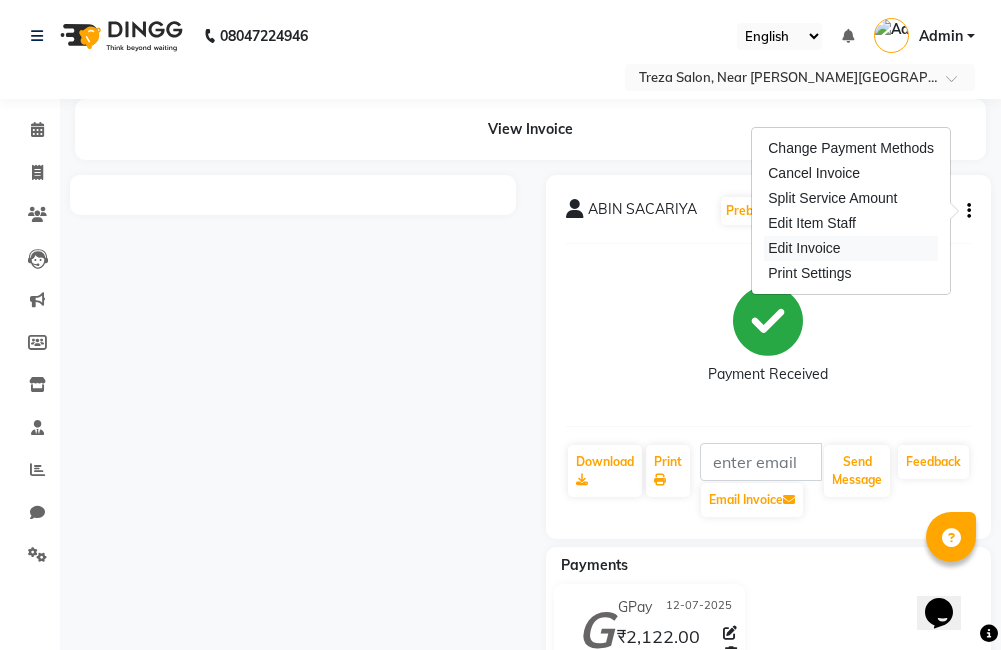 click on "Edit Invoice" at bounding box center (851, 248) 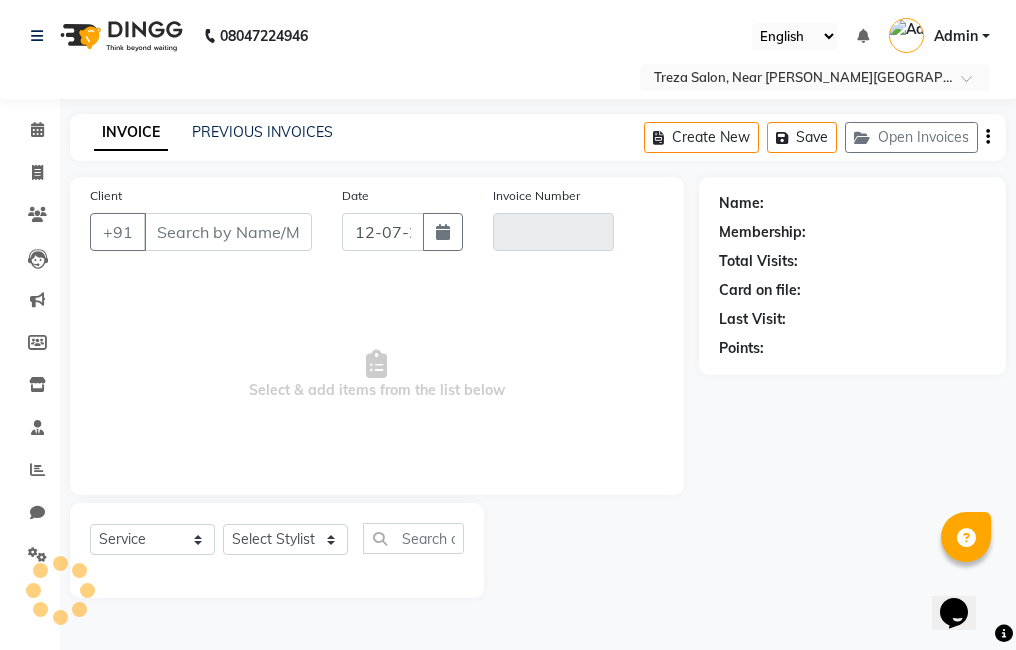 type on "9562547224" 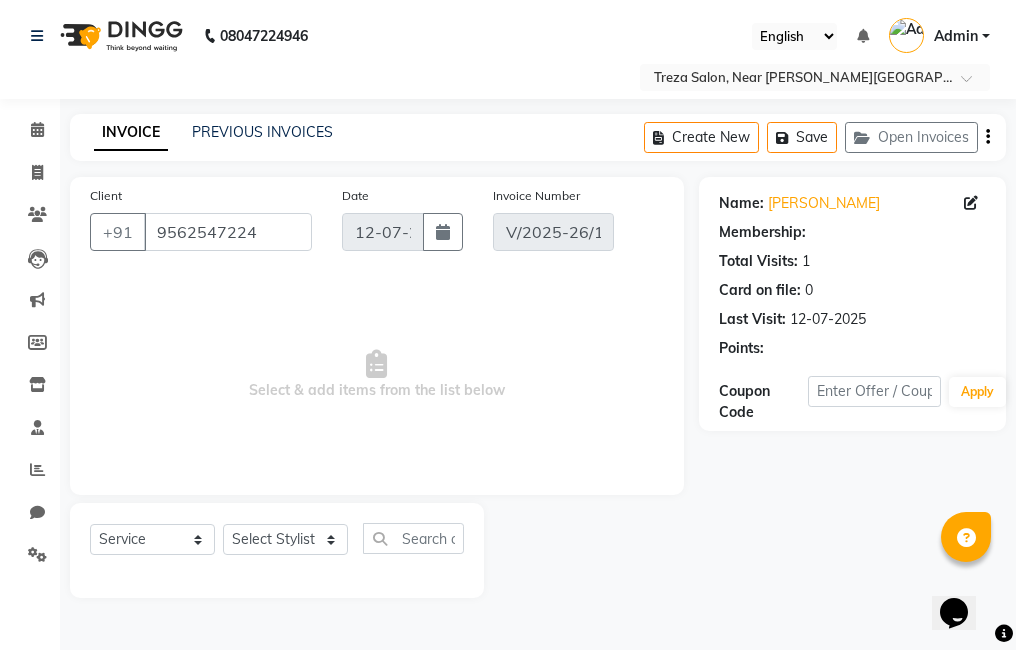 select on "select" 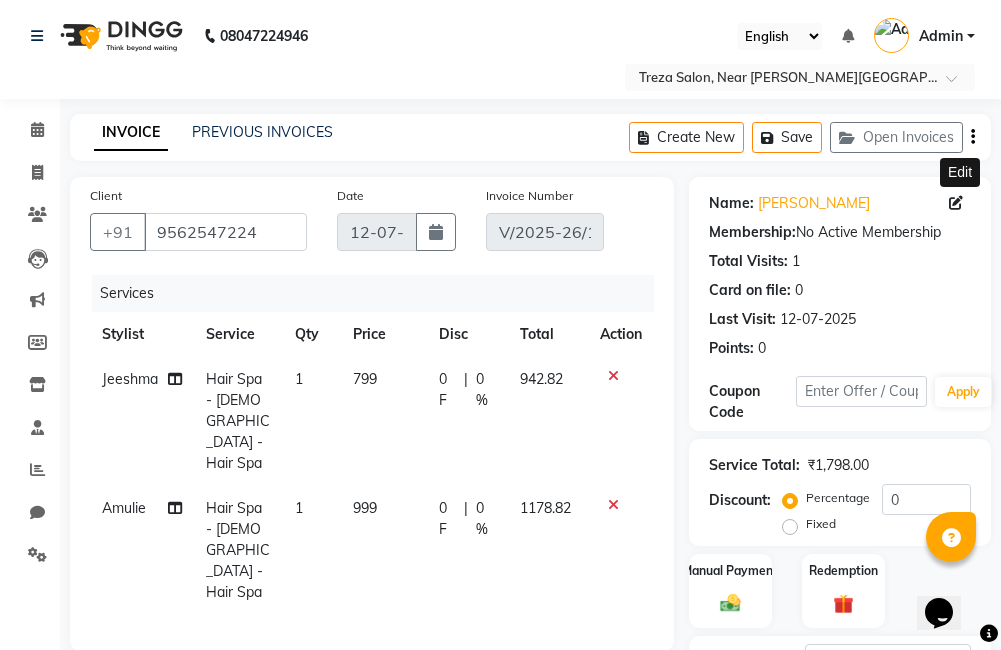 click 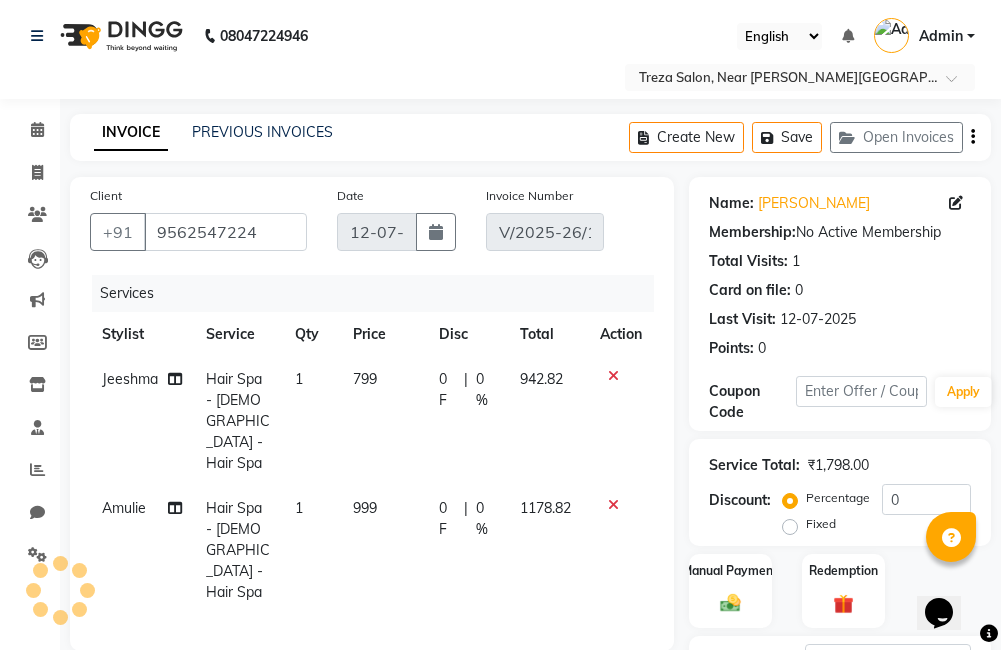 select on "[DEMOGRAPHIC_DATA]" 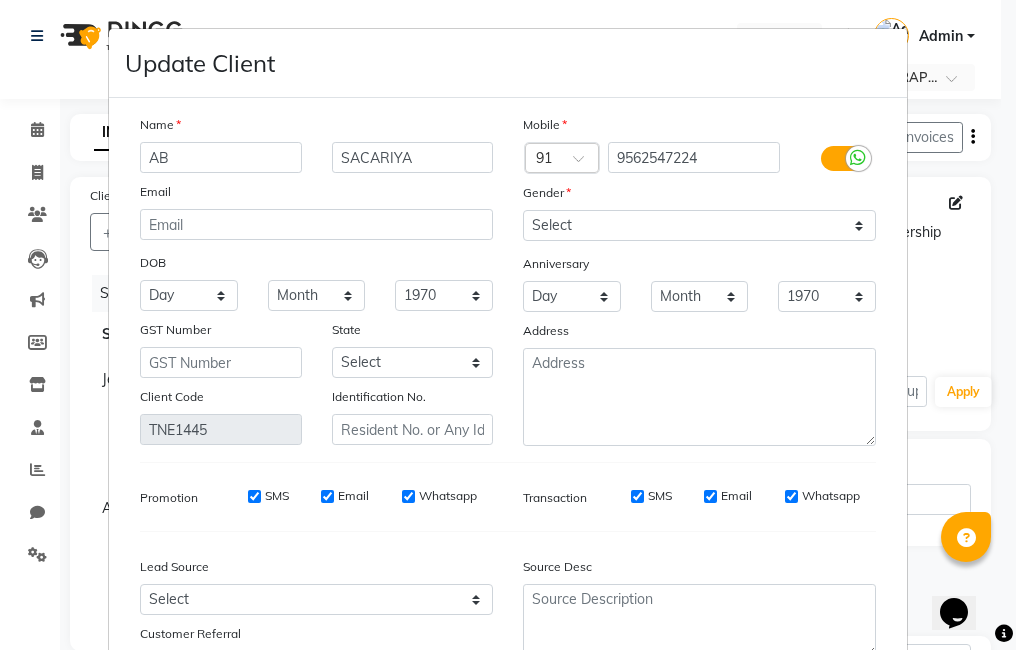 type on "A" 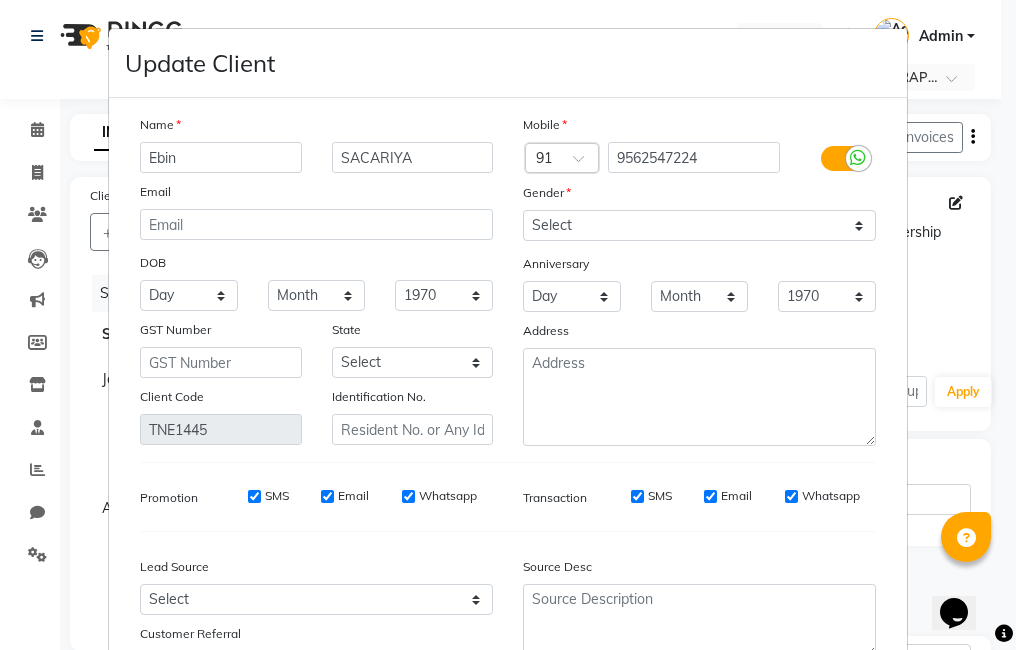 type on "Ebin" 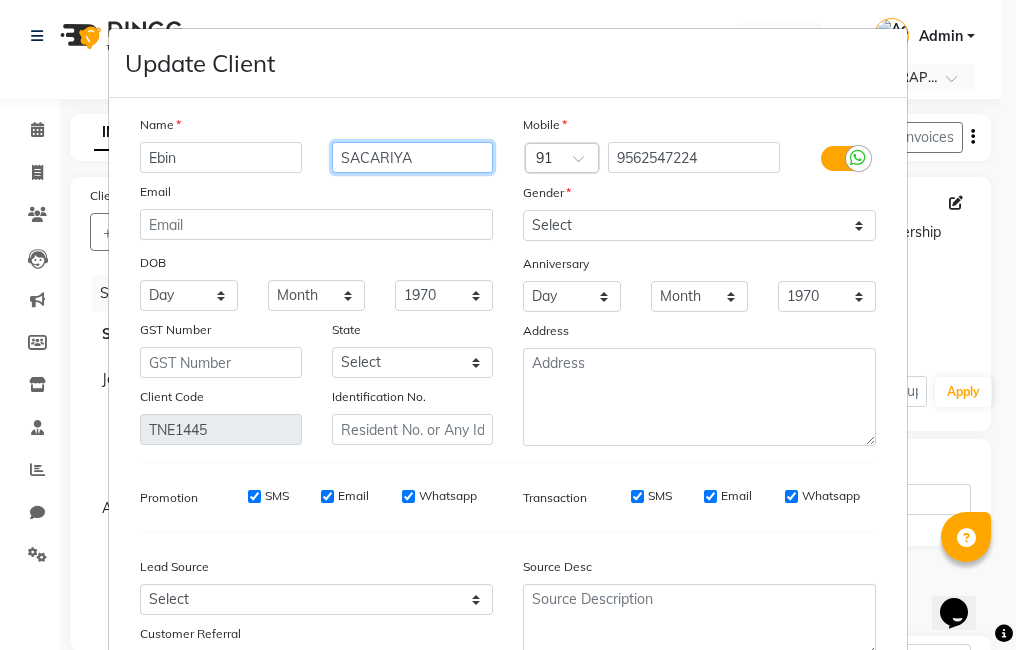 click on "SACARIYA" at bounding box center (413, 157) 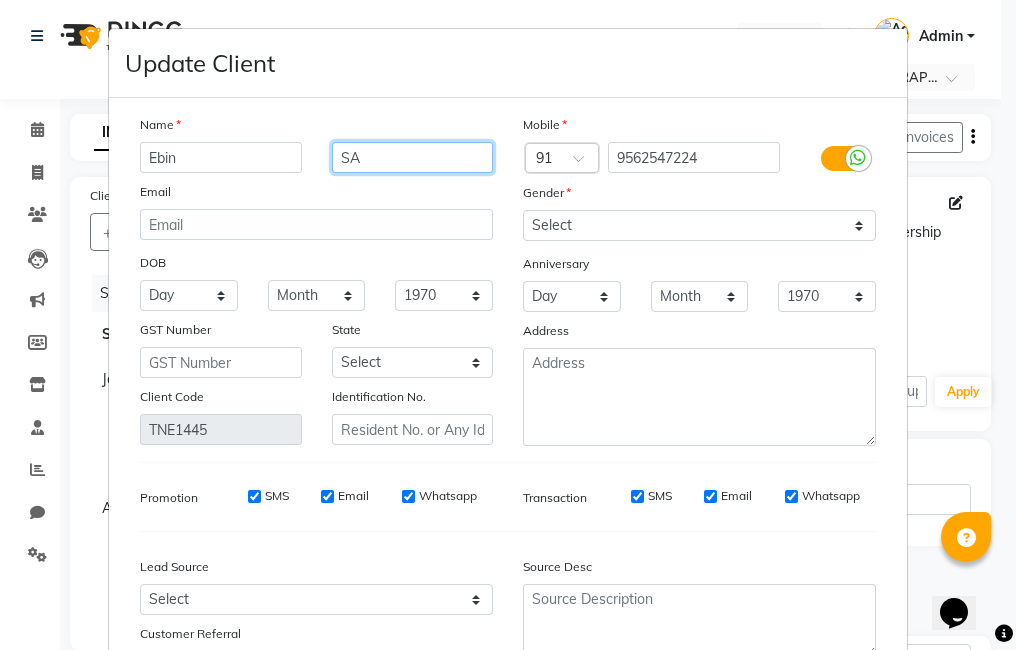 type on "S" 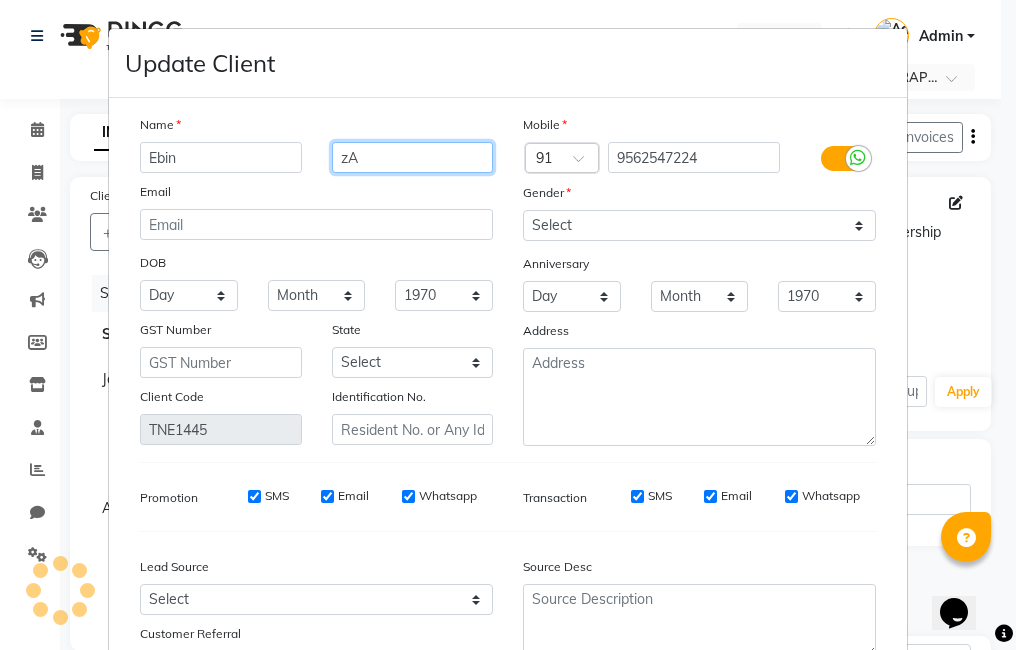 type on "z" 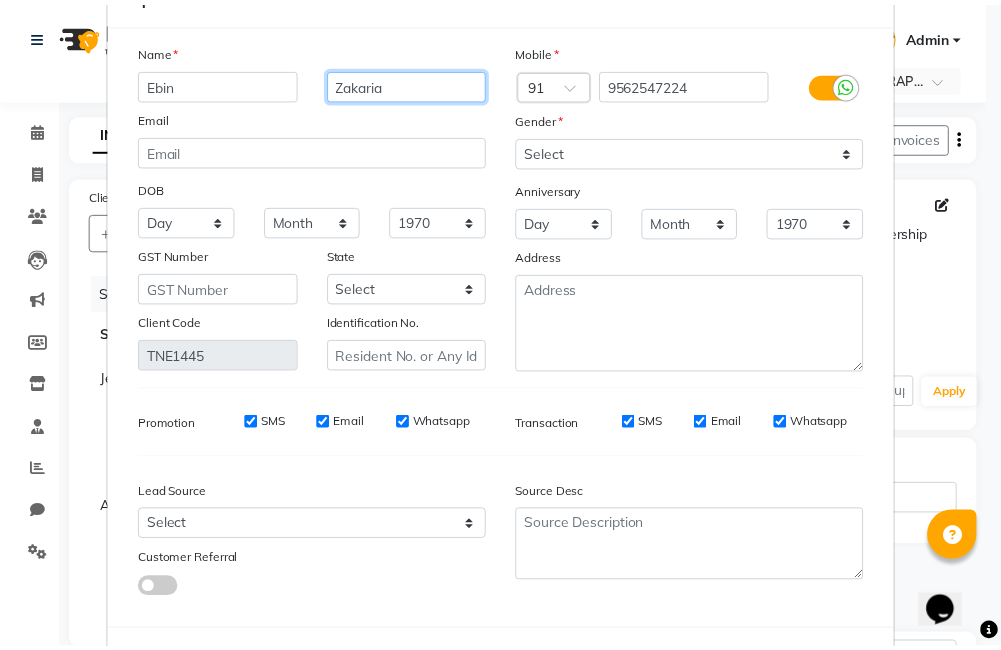 scroll, scrollTop: 163, scrollLeft: 0, axis: vertical 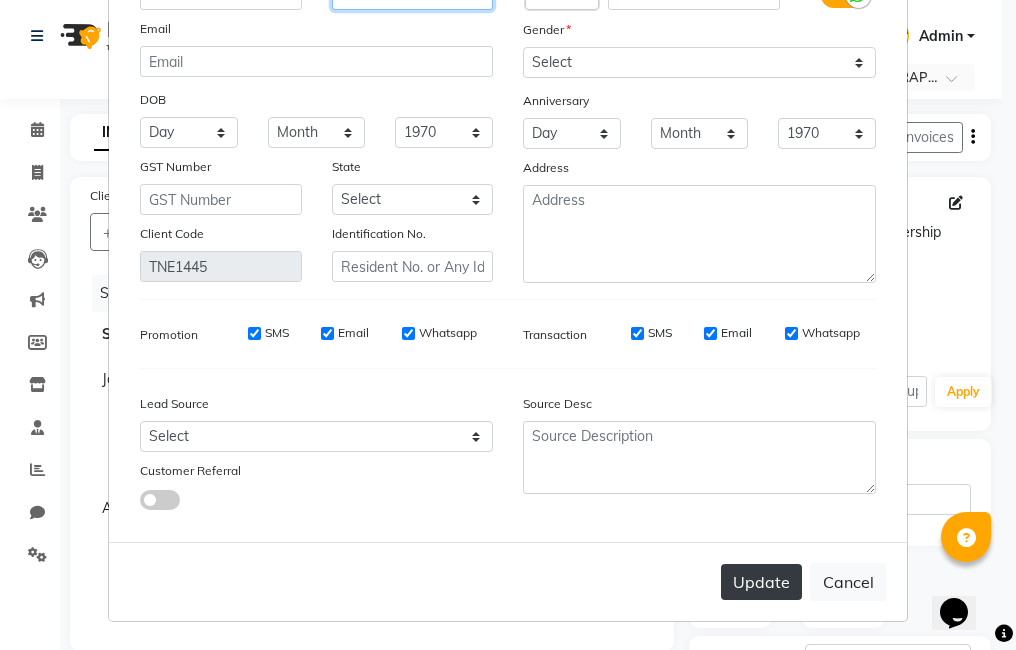 type on "Zakaria" 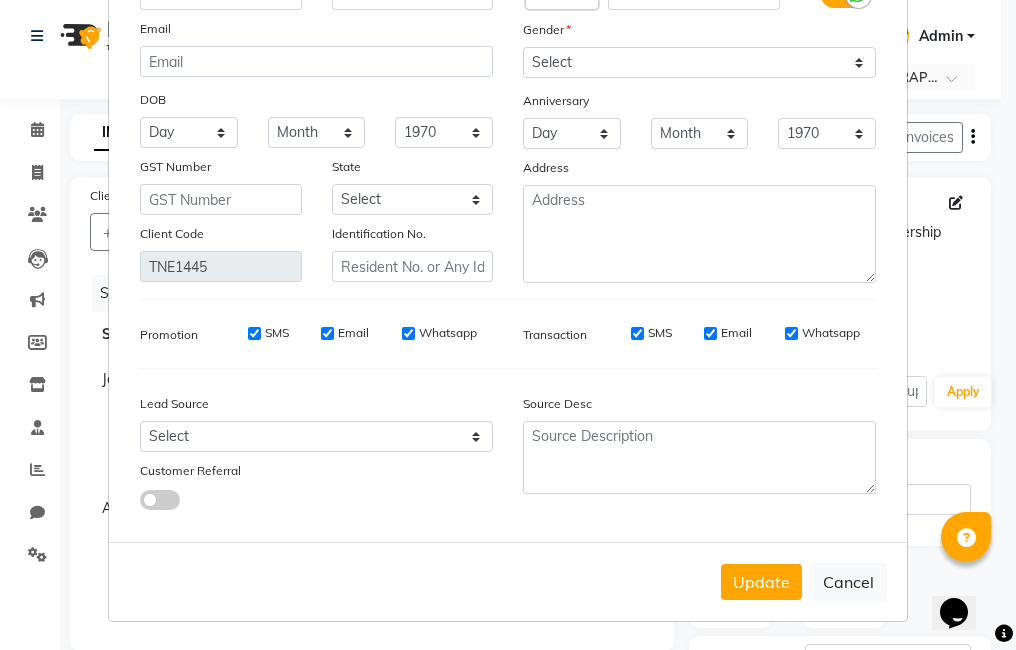 click on "Update" at bounding box center [761, 582] 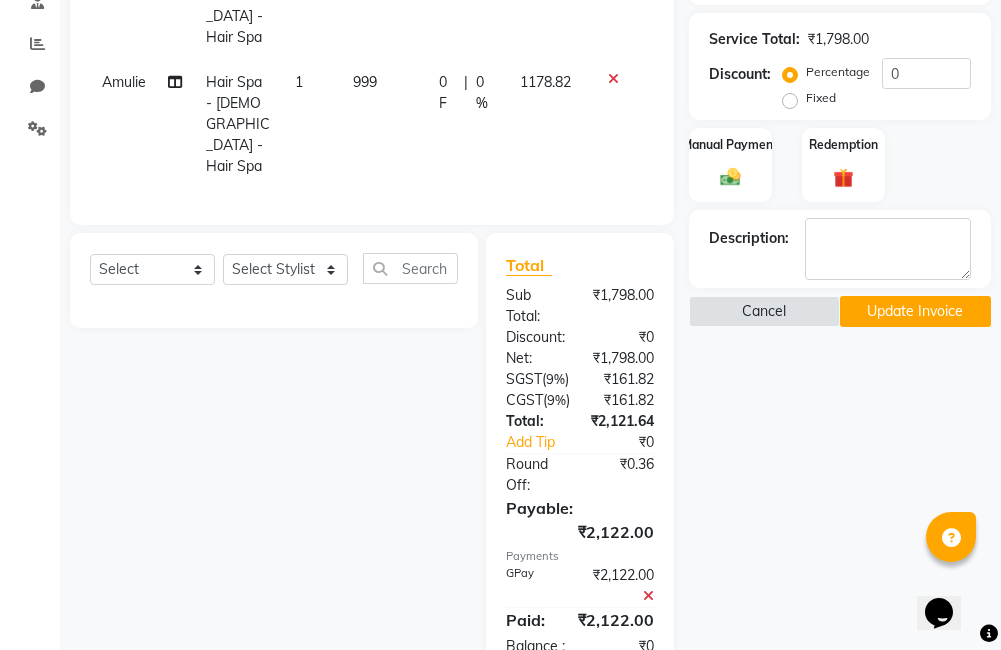 scroll, scrollTop: 477, scrollLeft: 0, axis: vertical 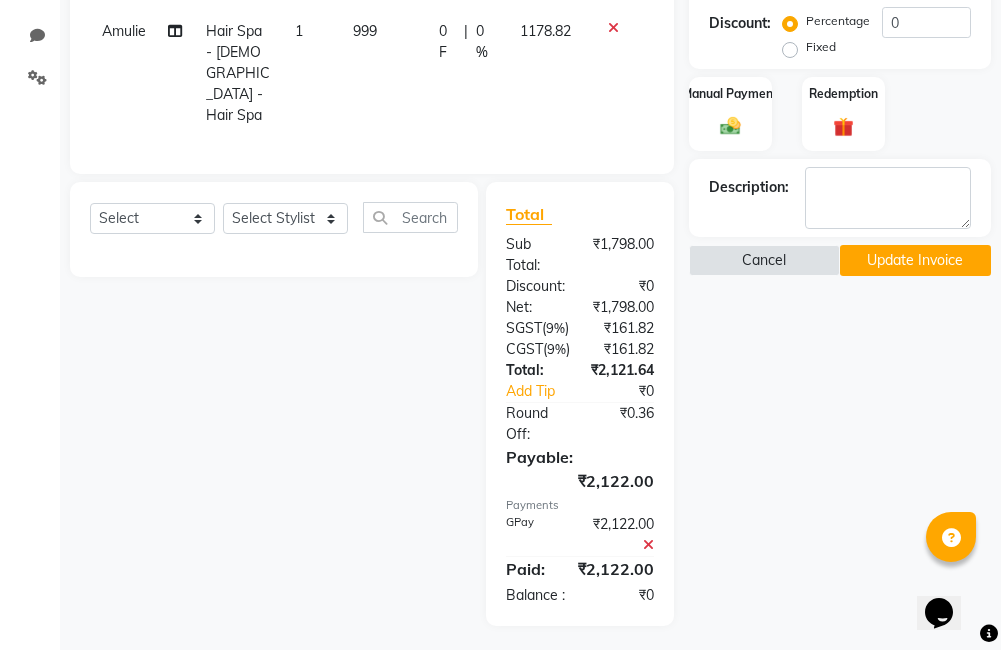 click on "Update Invoice" 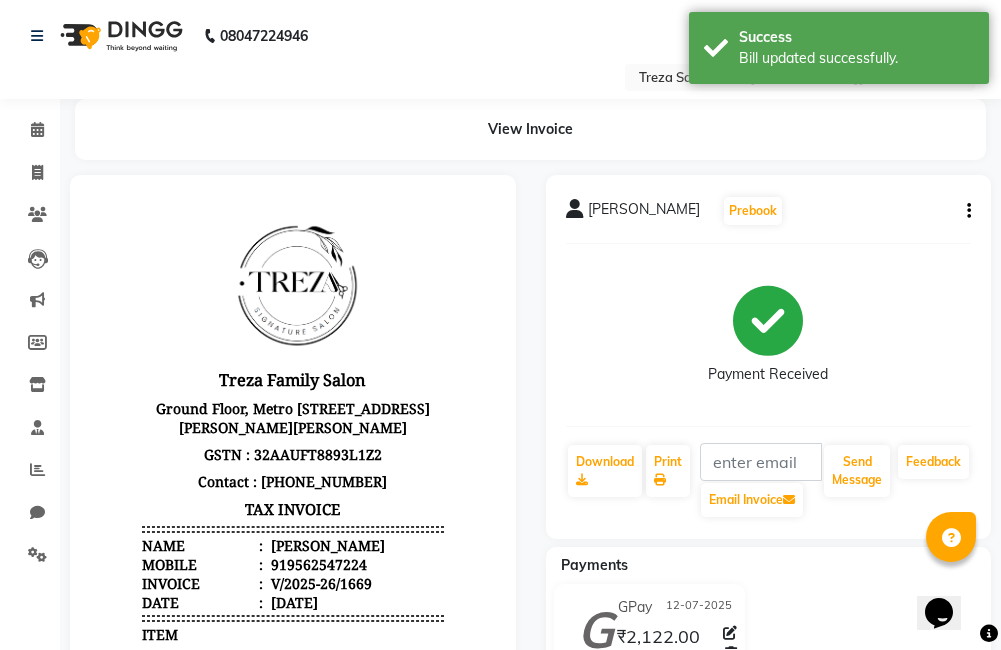 scroll, scrollTop: 16, scrollLeft: 0, axis: vertical 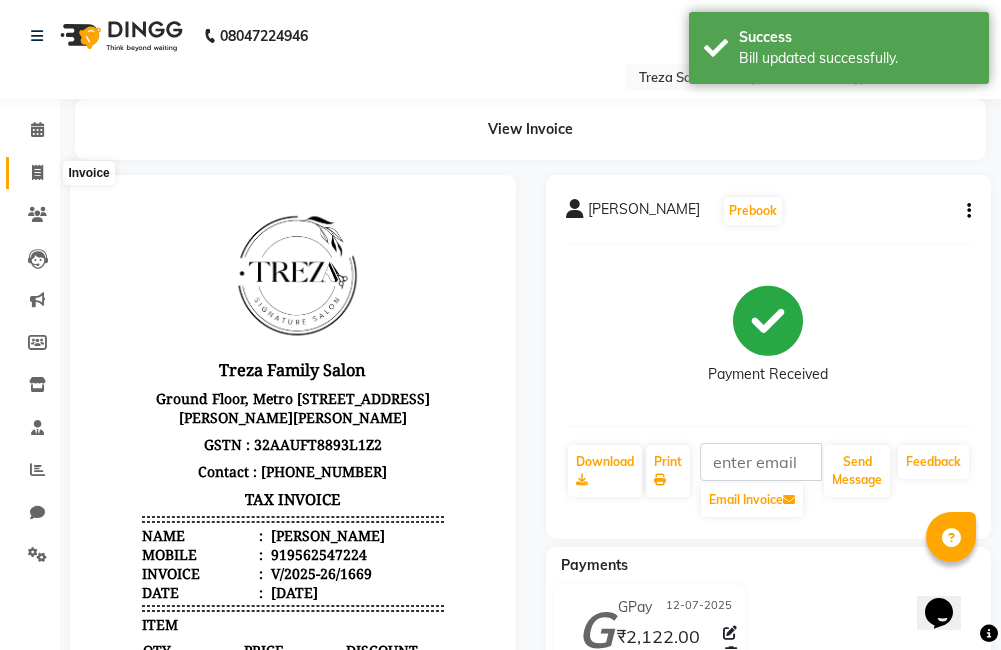 click 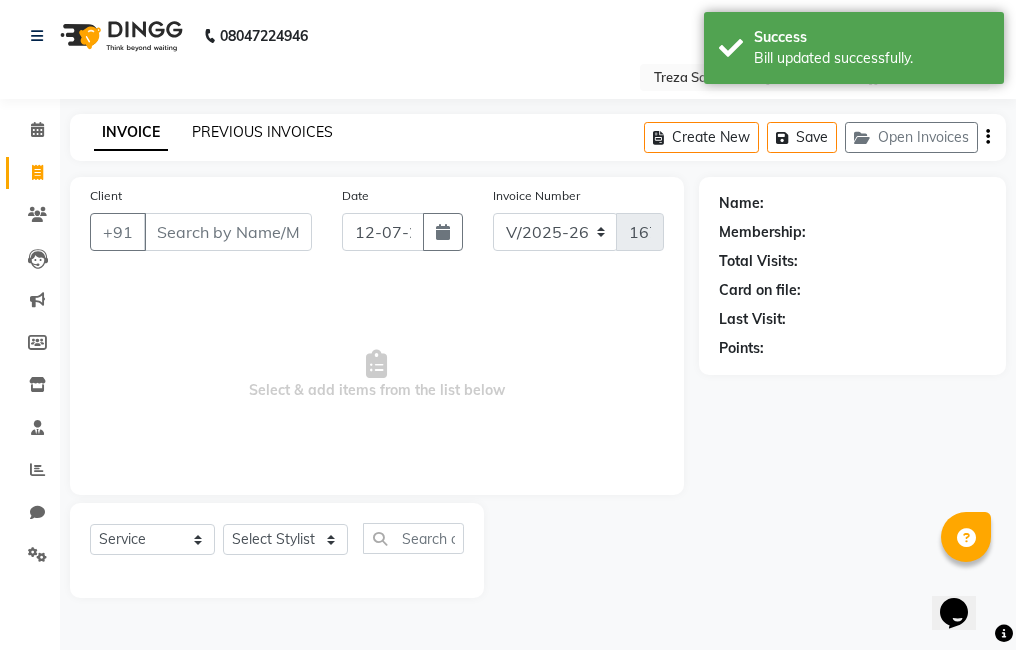 click on "PREVIOUS INVOICES" 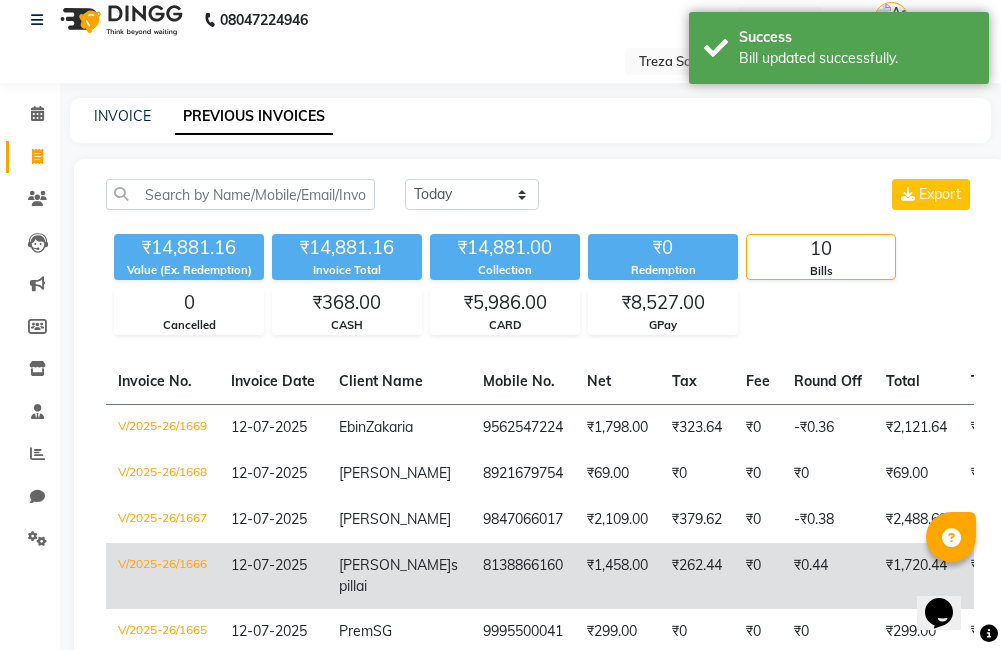 scroll, scrollTop: 0, scrollLeft: 0, axis: both 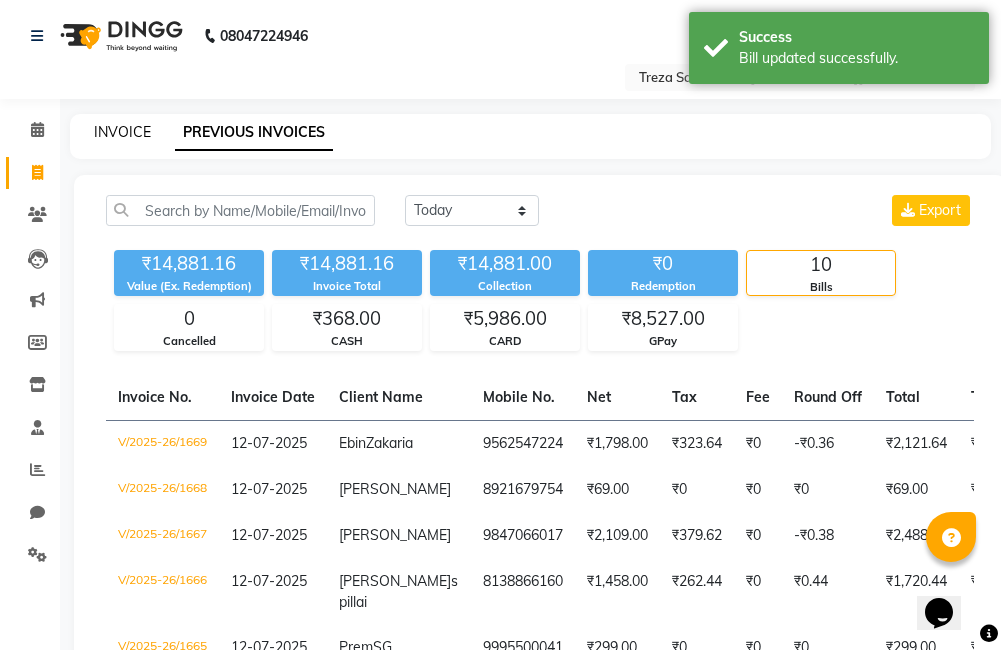 click on "INVOICE" 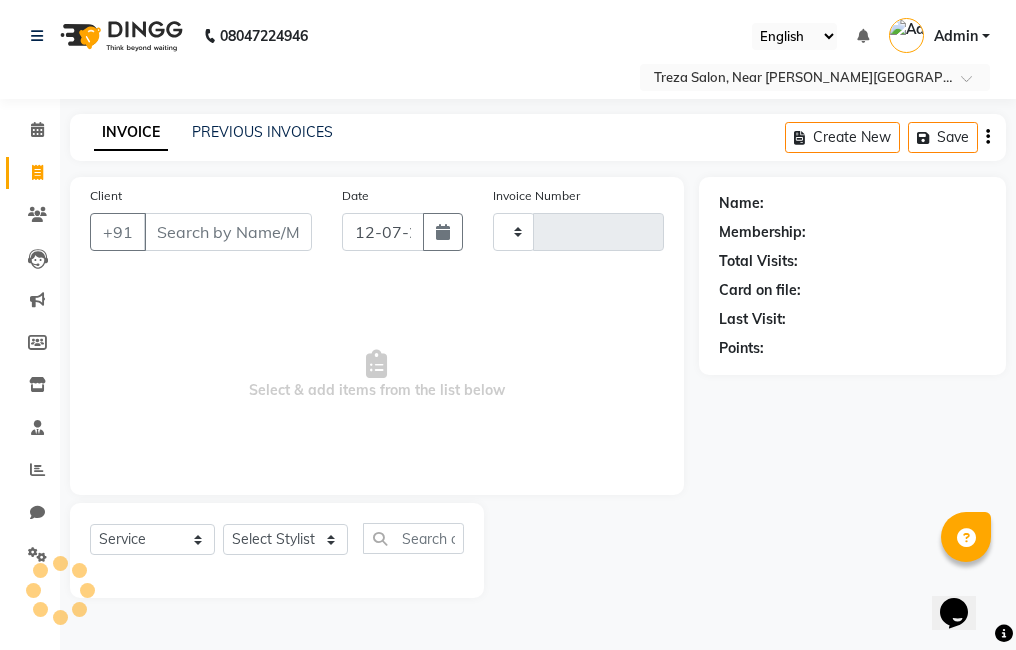 type on "1670" 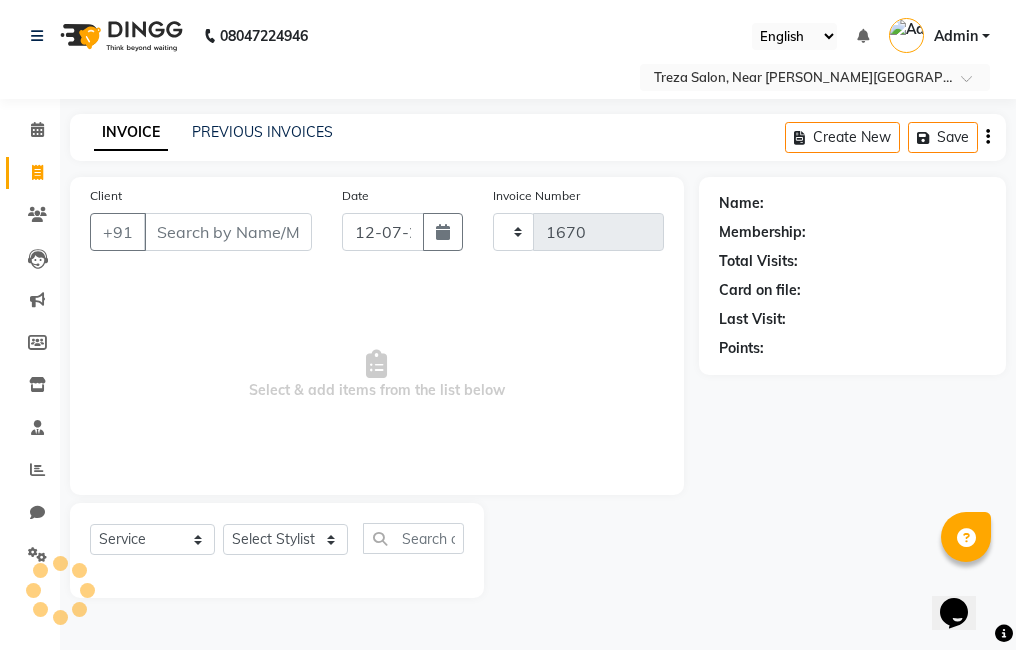 select on "7633" 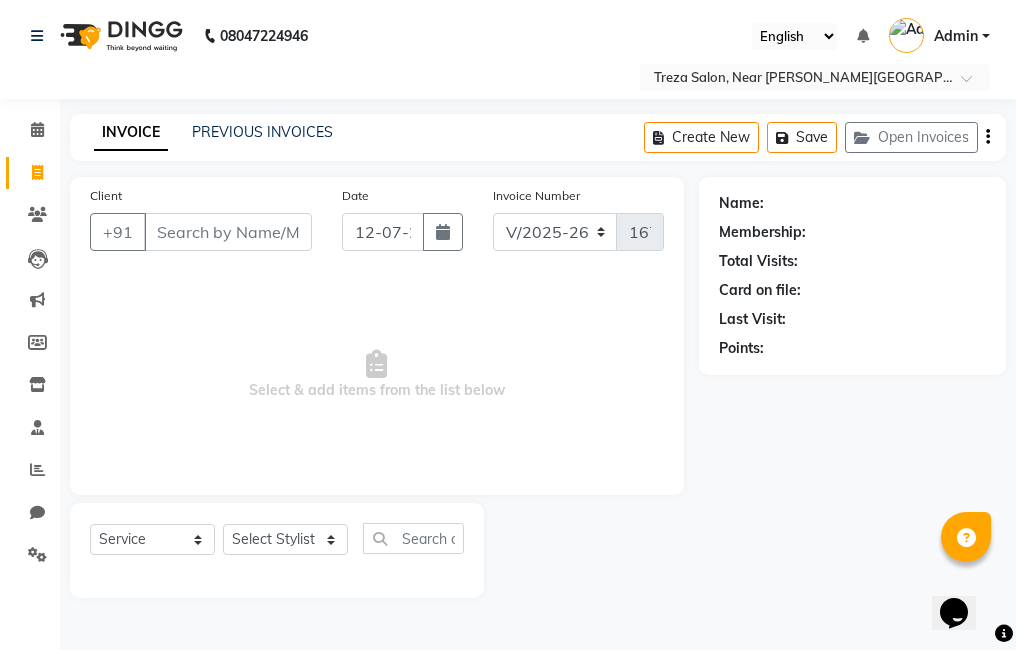 click on "Client" at bounding box center [228, 232] 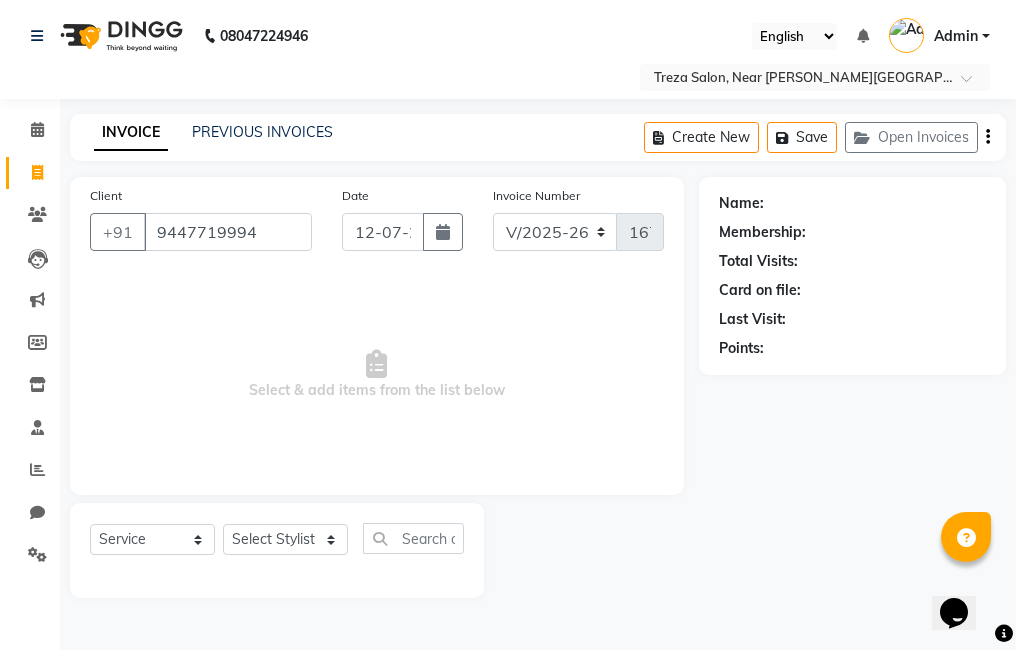 type on "9447719994" 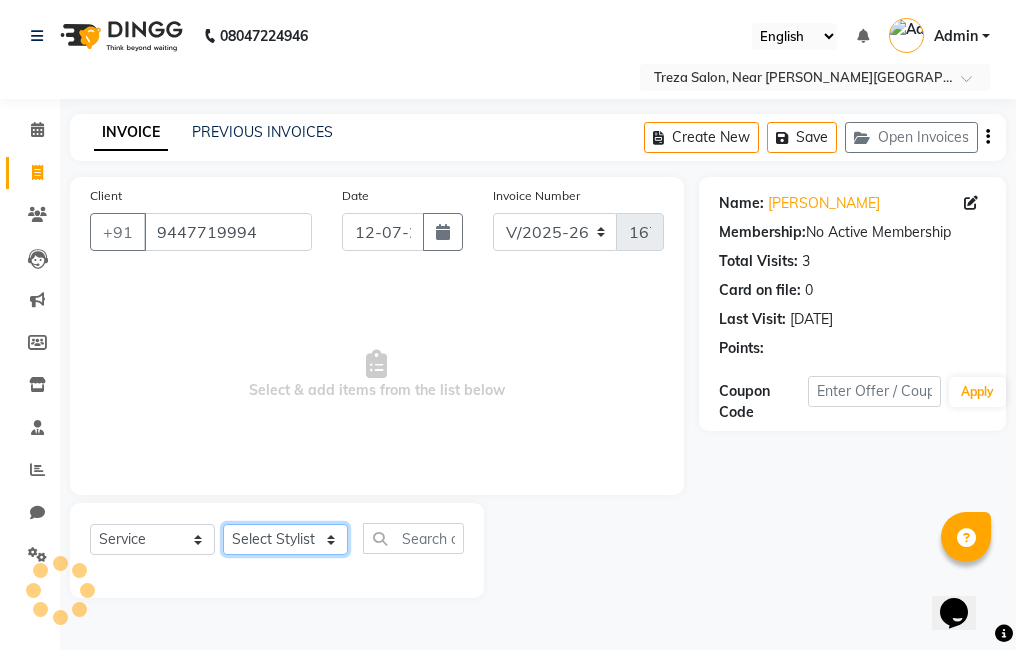 click on "Select Stylist [PERSON_NAME] Amulie Anju [PERSON_NAME] [PERSON_NAME] Jeeshma [PERSON_NAME] [PERSON_NAME] Shijo" 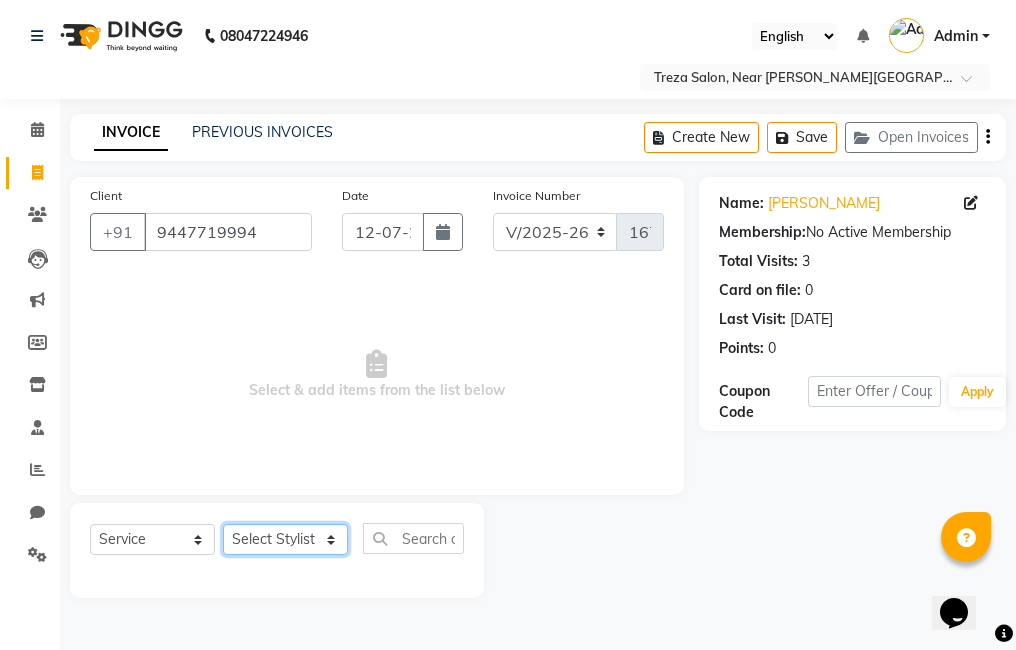 select on "67451" 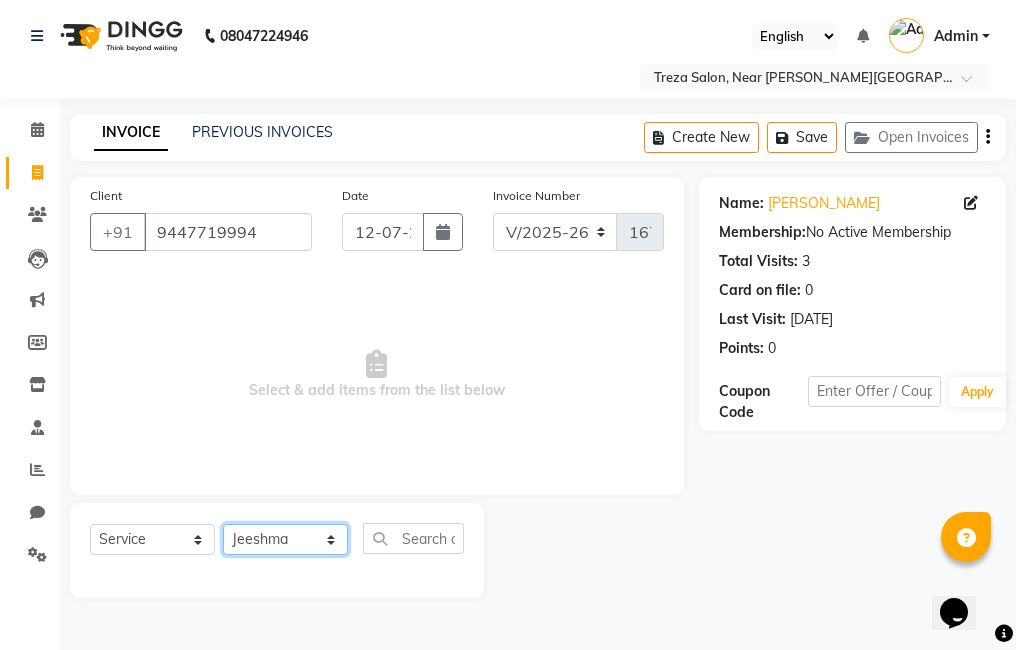 click on "Select Stylist [PERSON_NAME] Amulie Anju [PERSON_NAME] [PERSON_NAME] Jeeshma [PERSON_NAME] [PERSON_NAME] Shijo" 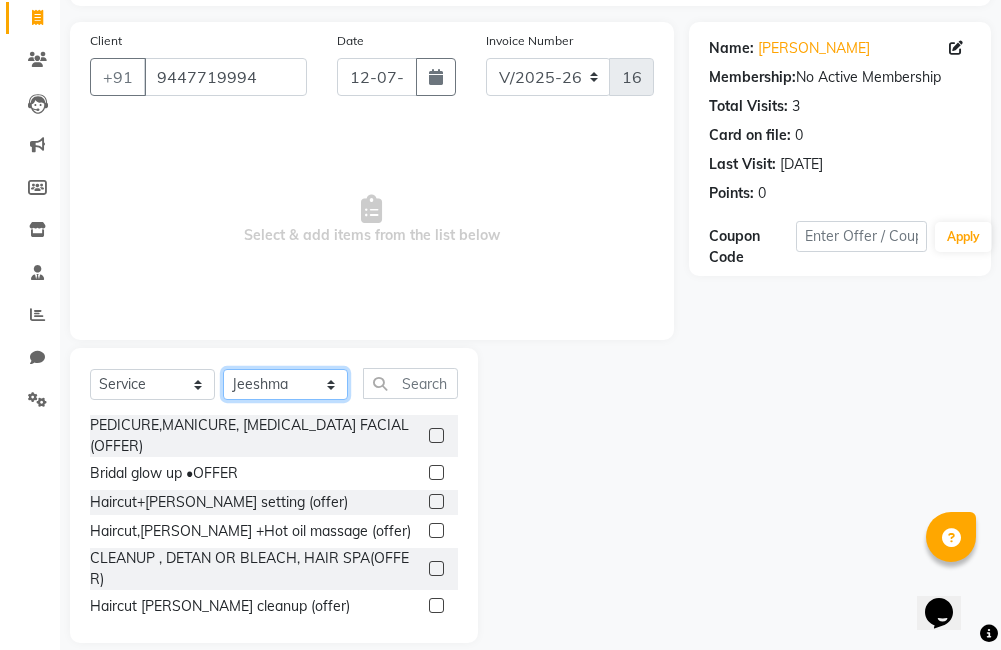 scroll, scrollTop: 178, scrollLeft: 0, axis: vertical 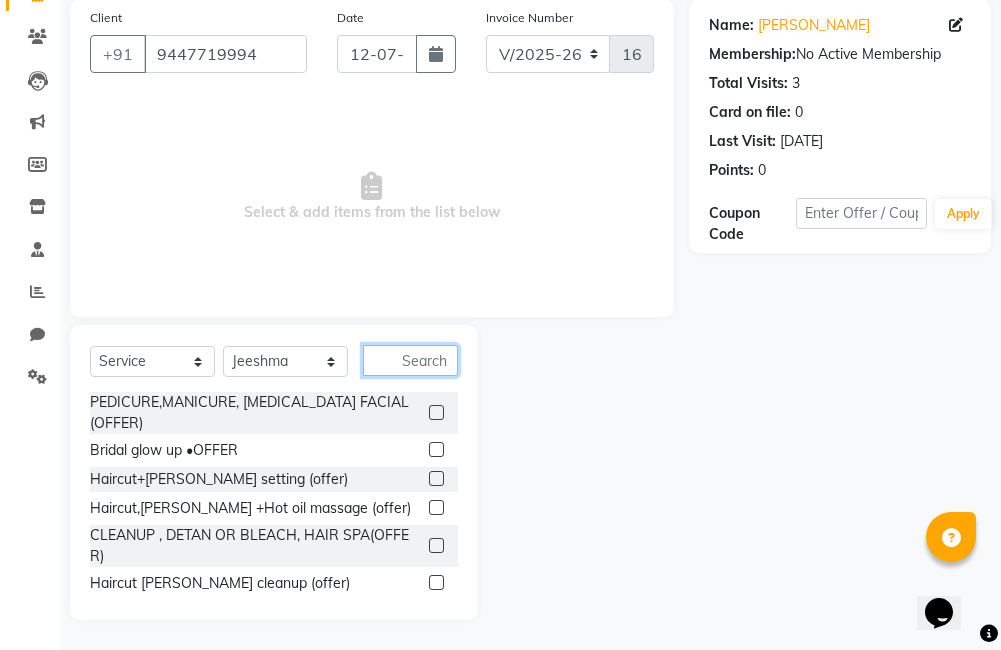 click 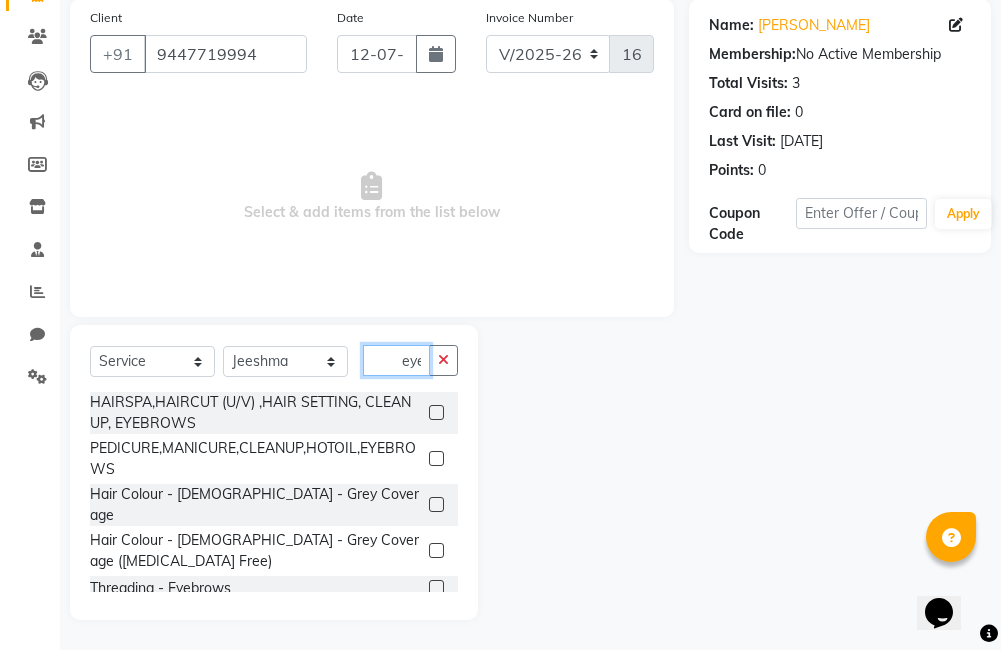 scroll, scrollTop: 0, scrollLeft: 3, axis: horizontal 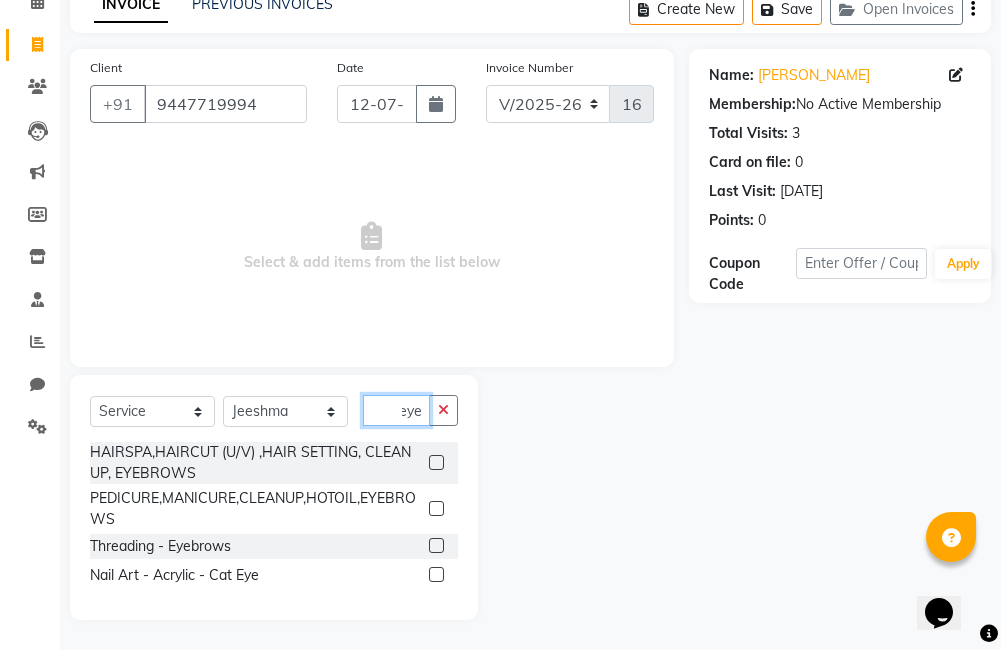type on "eye" 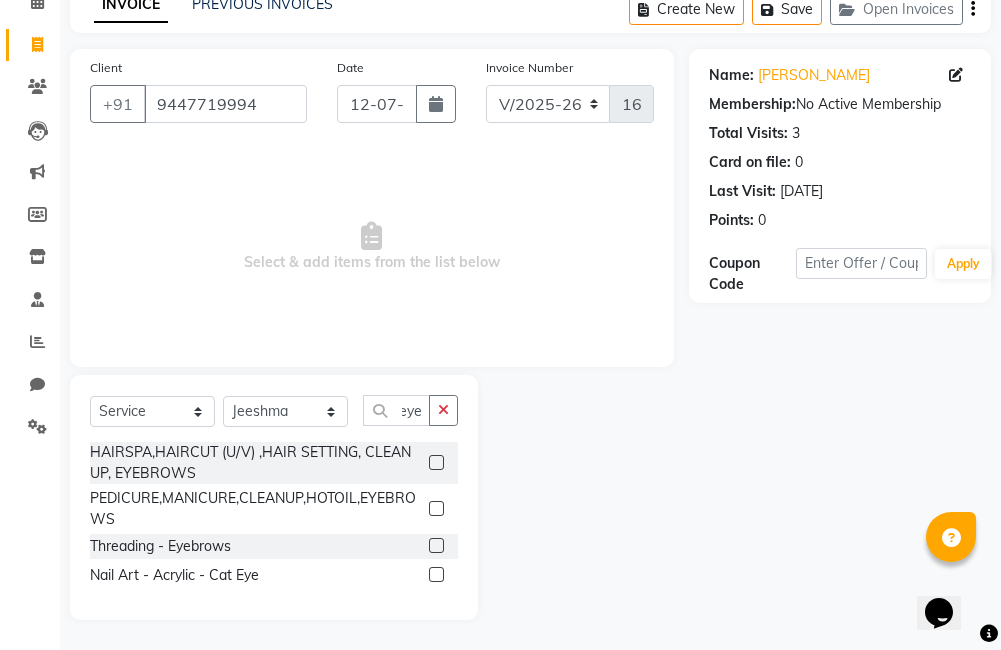 click 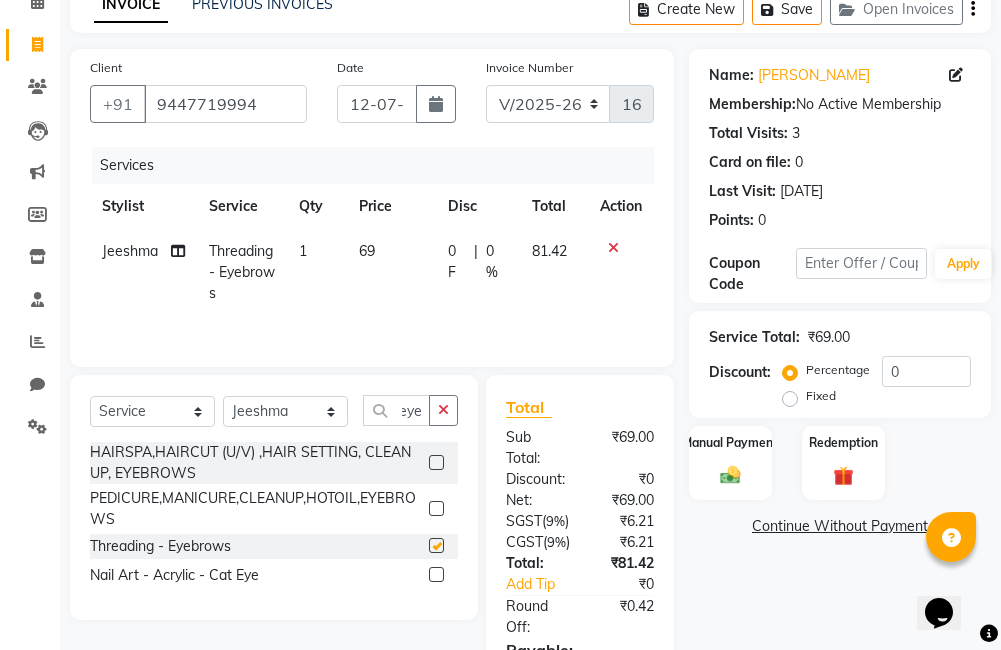 scroll, scrollTop: 0, scrollLeft: 0, axis: both 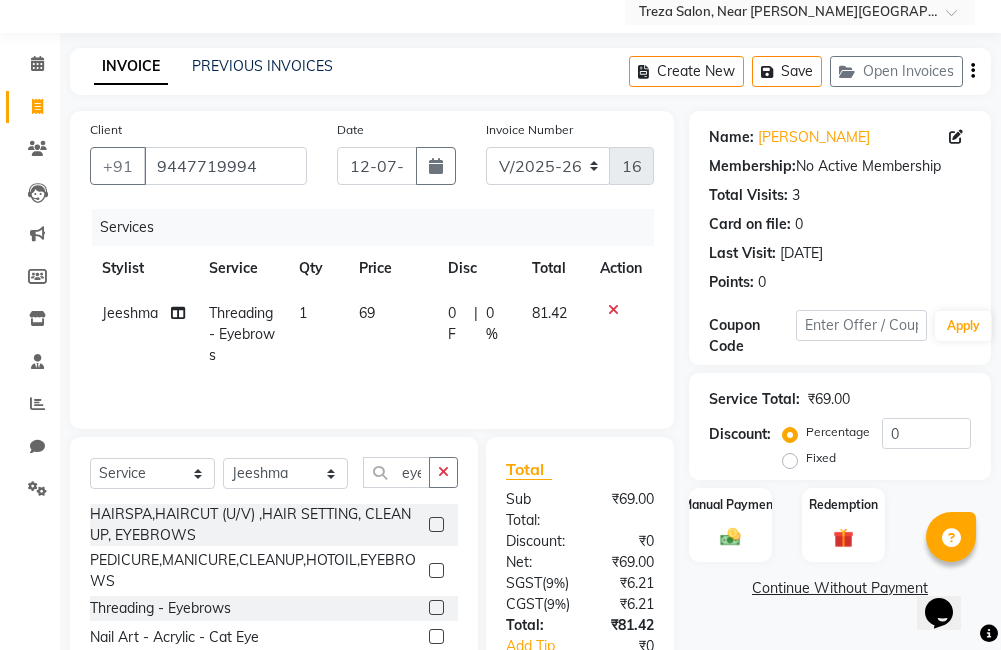 checkbox on "false" 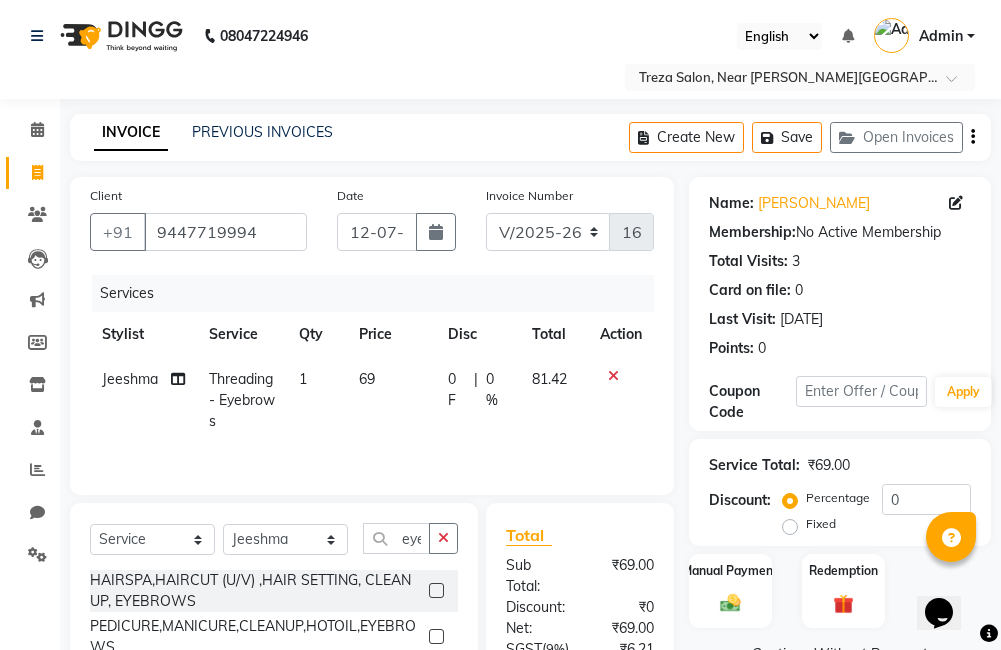click 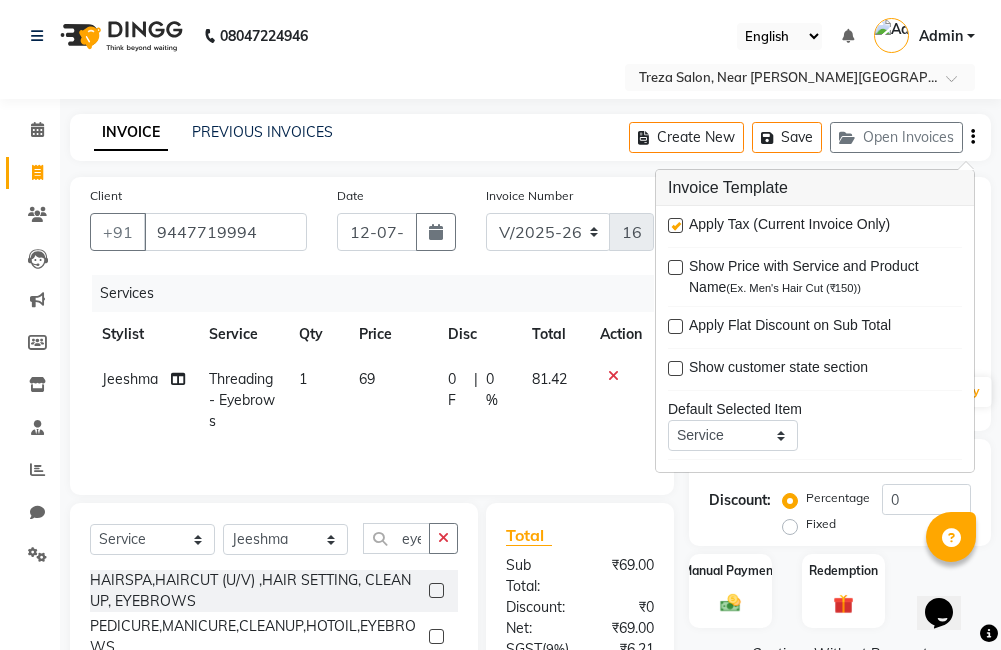 click at bounding box center [675, 225] 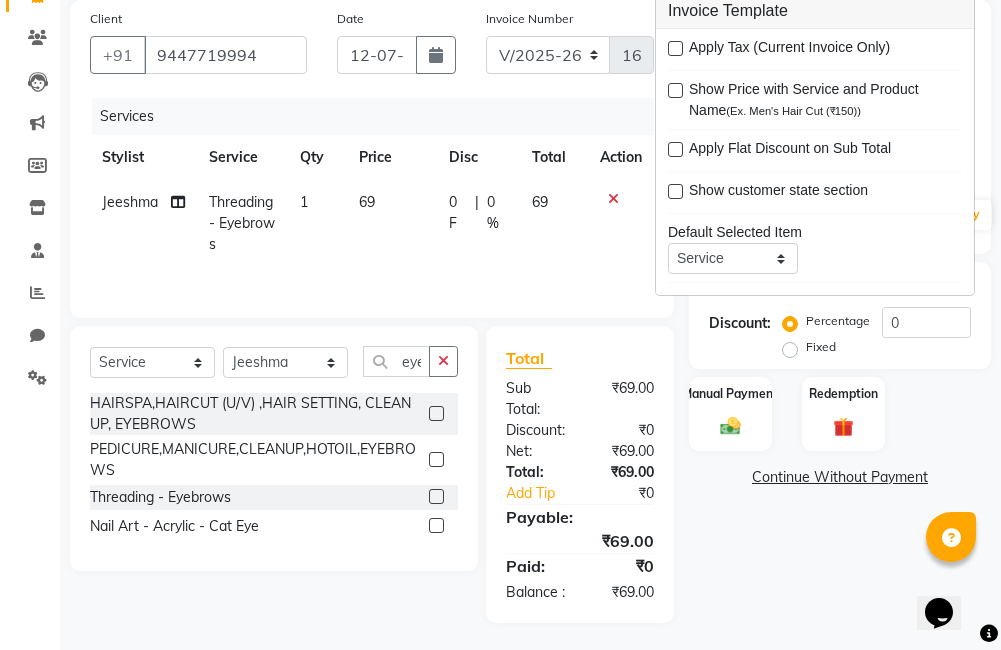 scroll, scrollTop: 177, scrollLeft: 0, axis: vertical 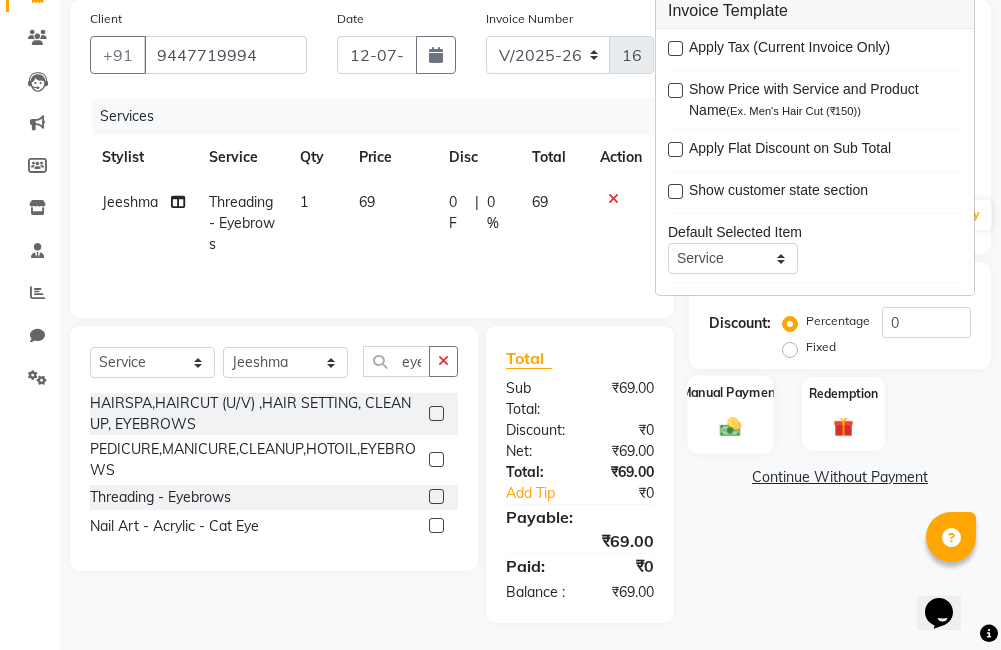 click on "Manual Payment" 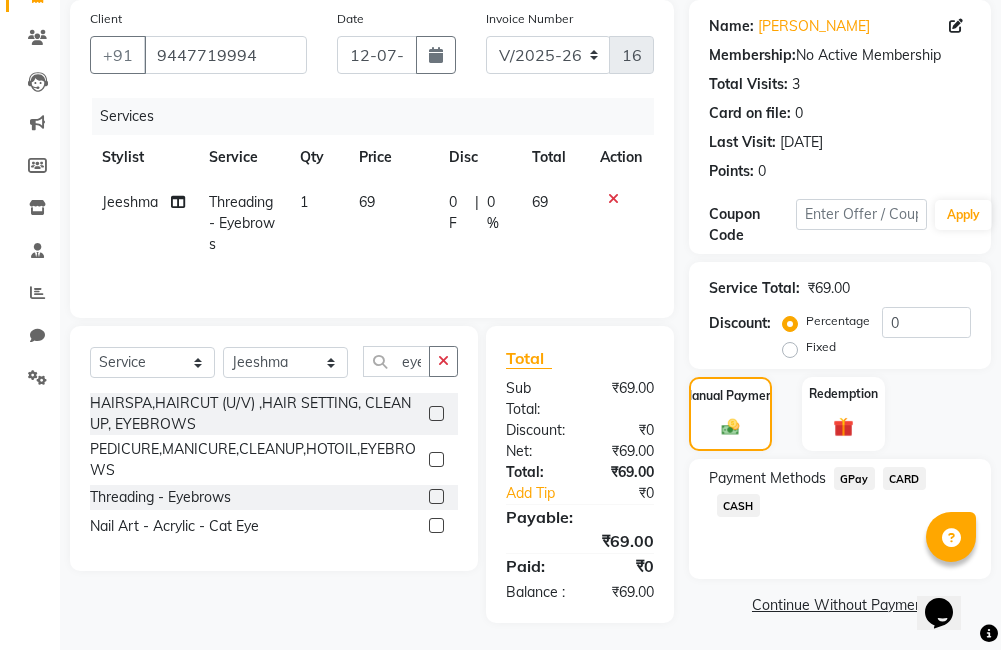 click on "GPay" 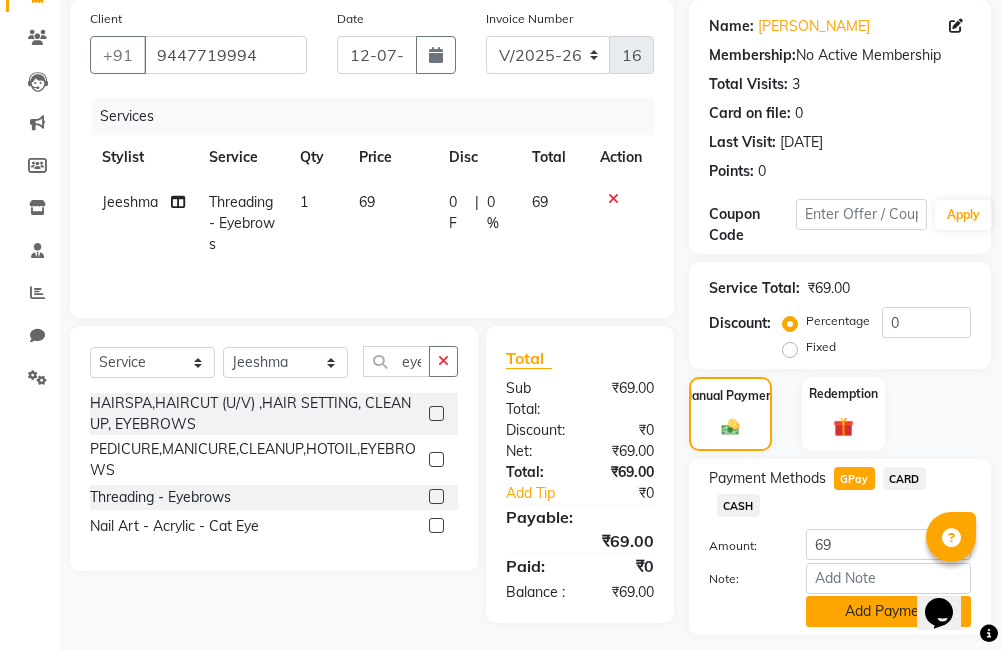 click on "Add Payment" 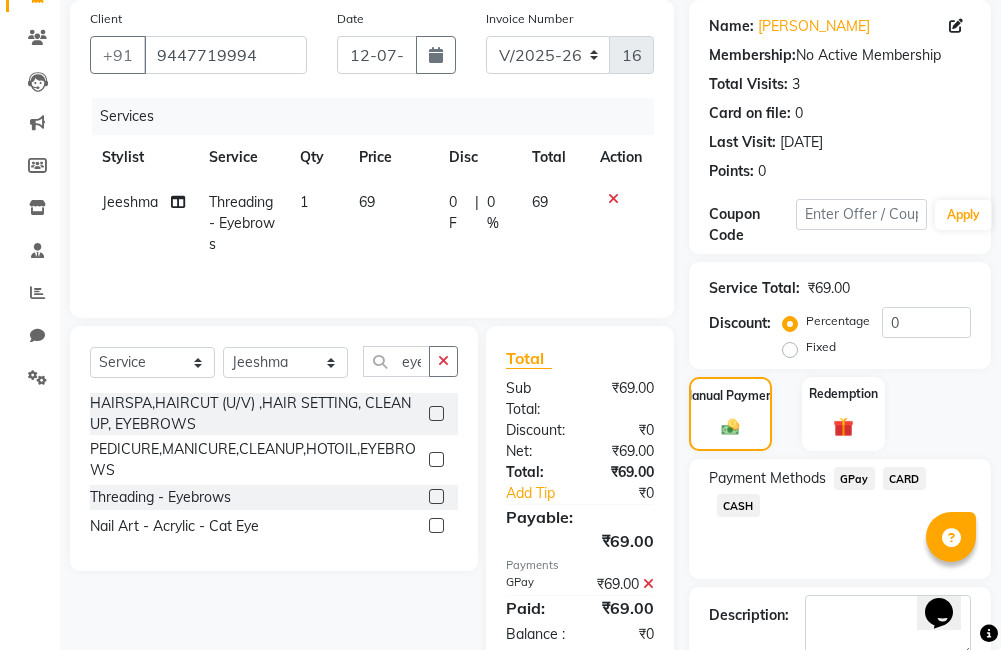 scroll, scrollTop: 290, scrollLeft: 0, axis: vertical 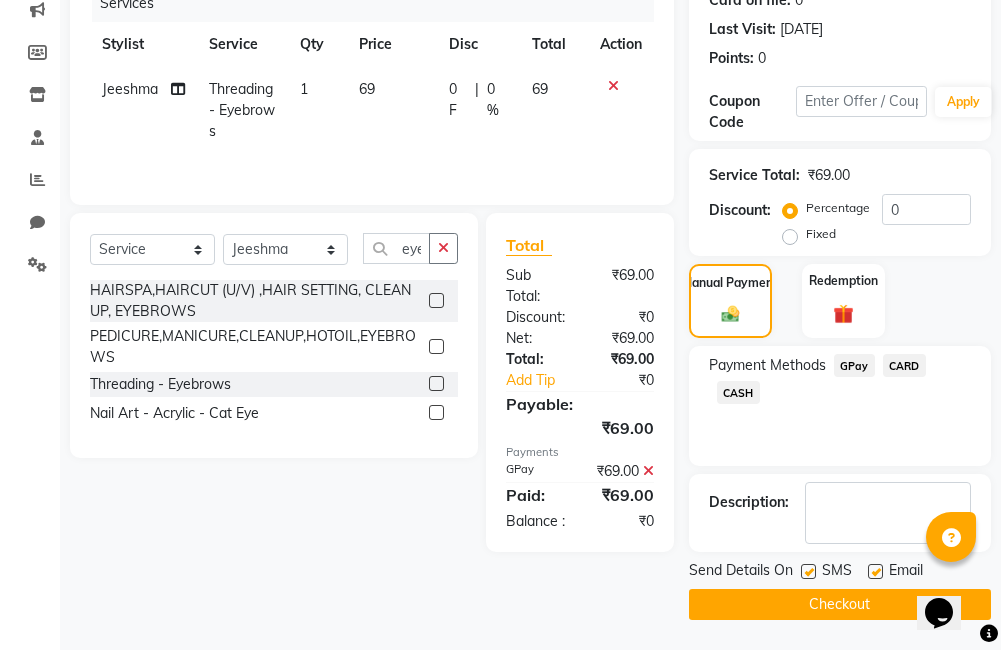 click on "Checkout" 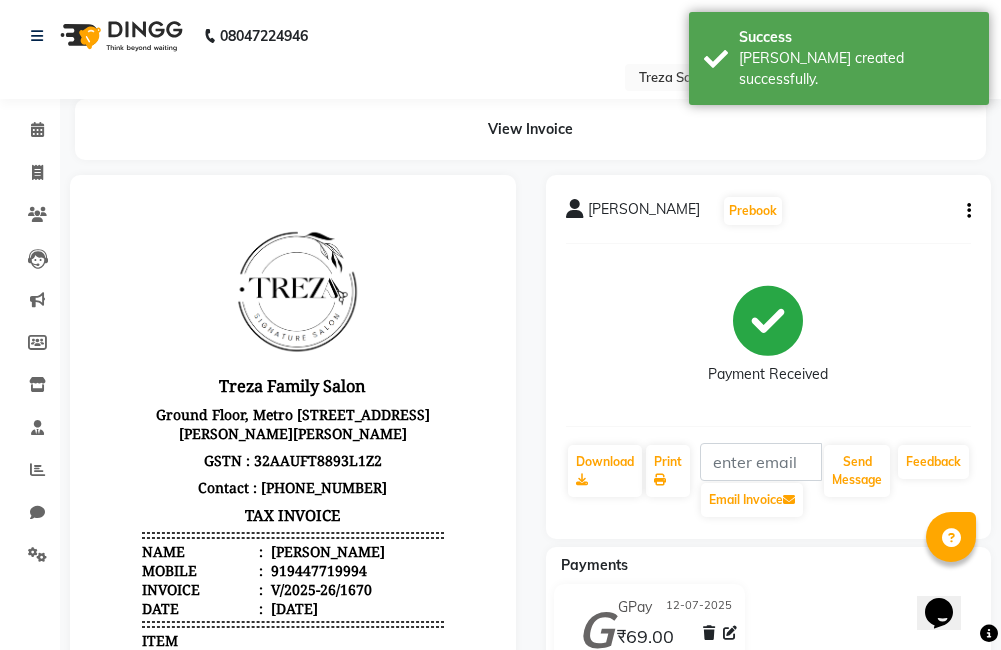 scroll, scrollTop: 0, scrollLeft: 0, axis: both 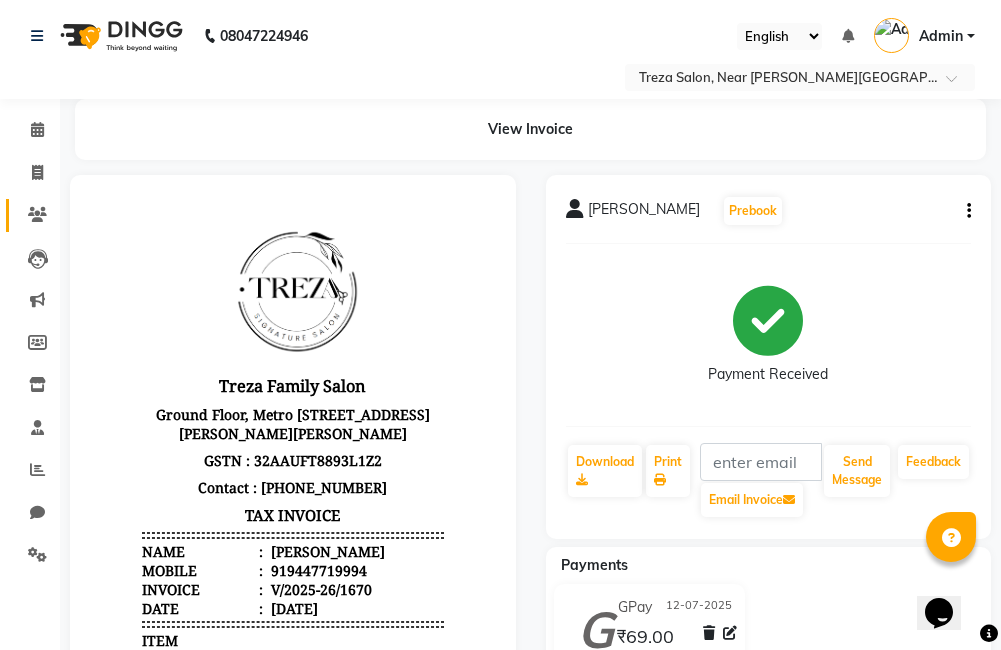 click 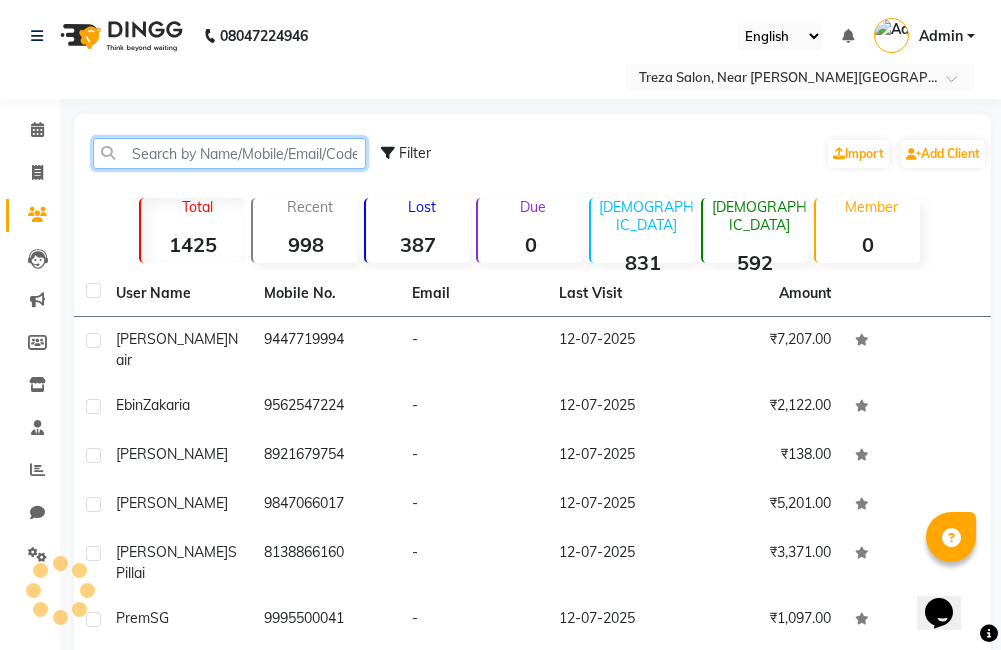 click 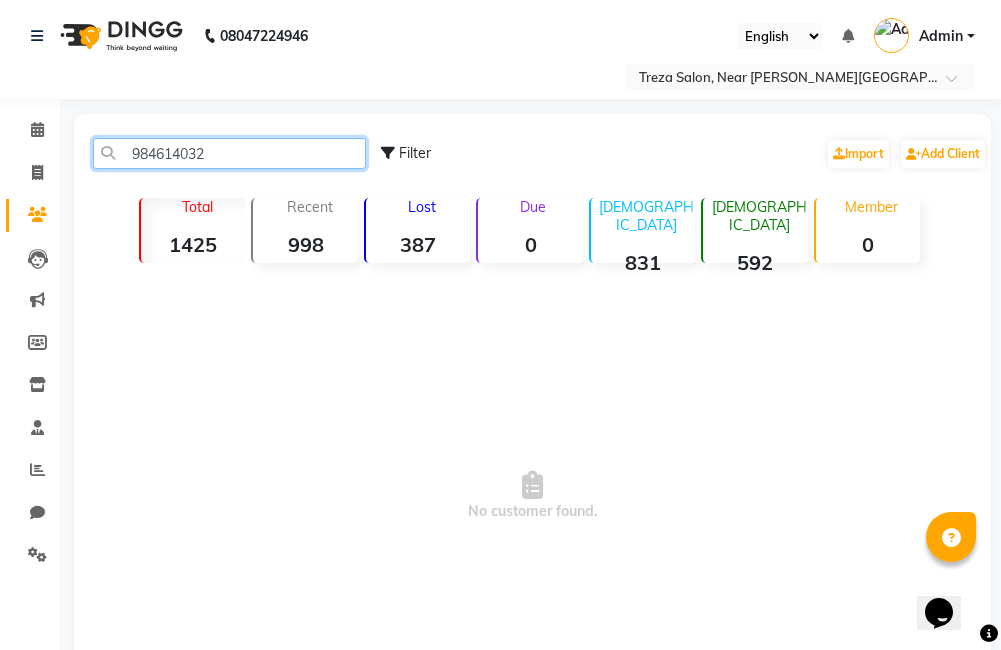 type on "9846140322" 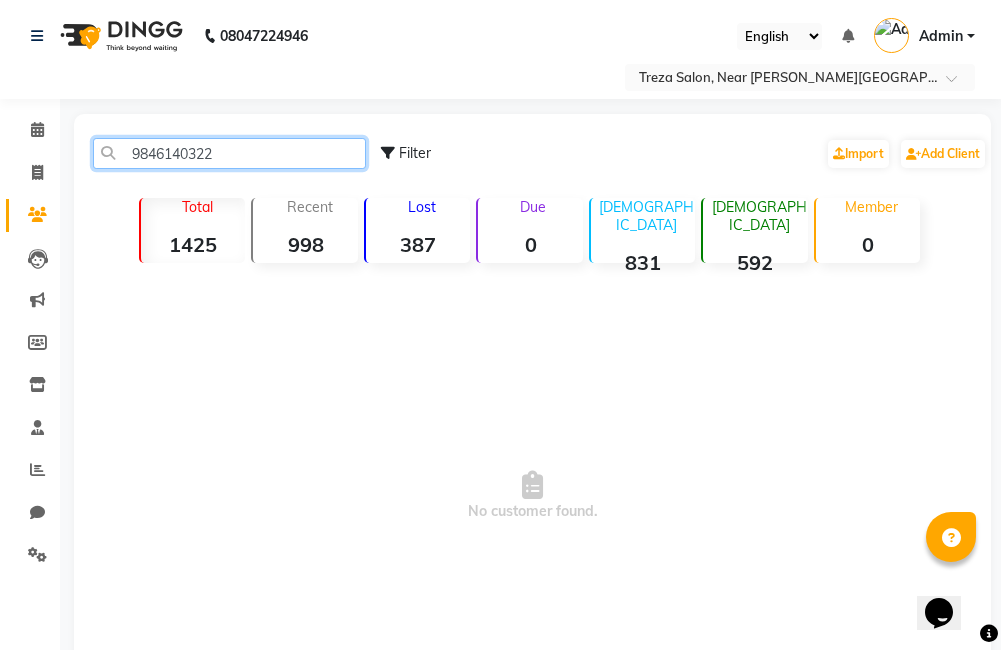 click on "9846140322" 